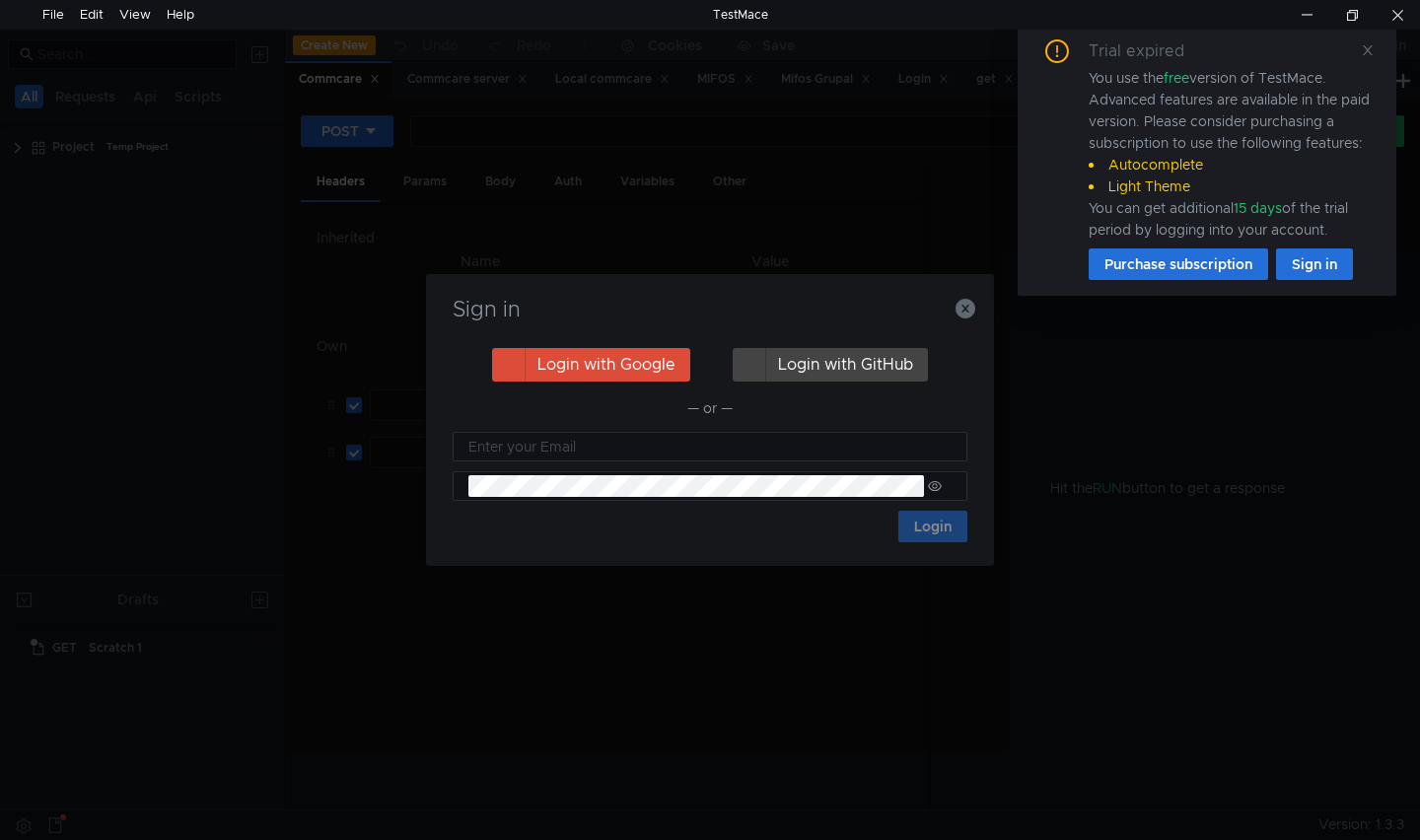 scroll, scrollTop: 0, scrollLeft: 0, axis: both 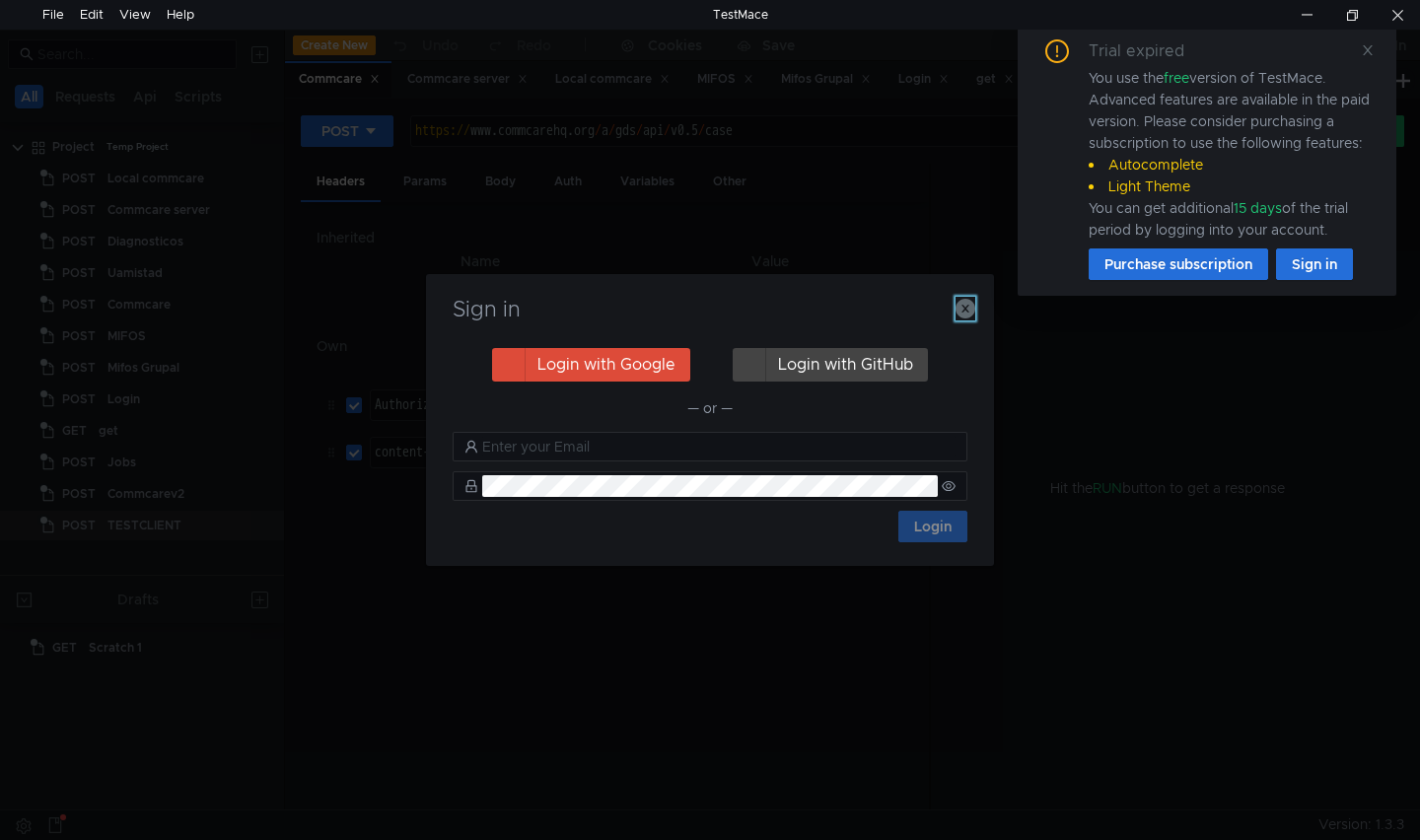 click 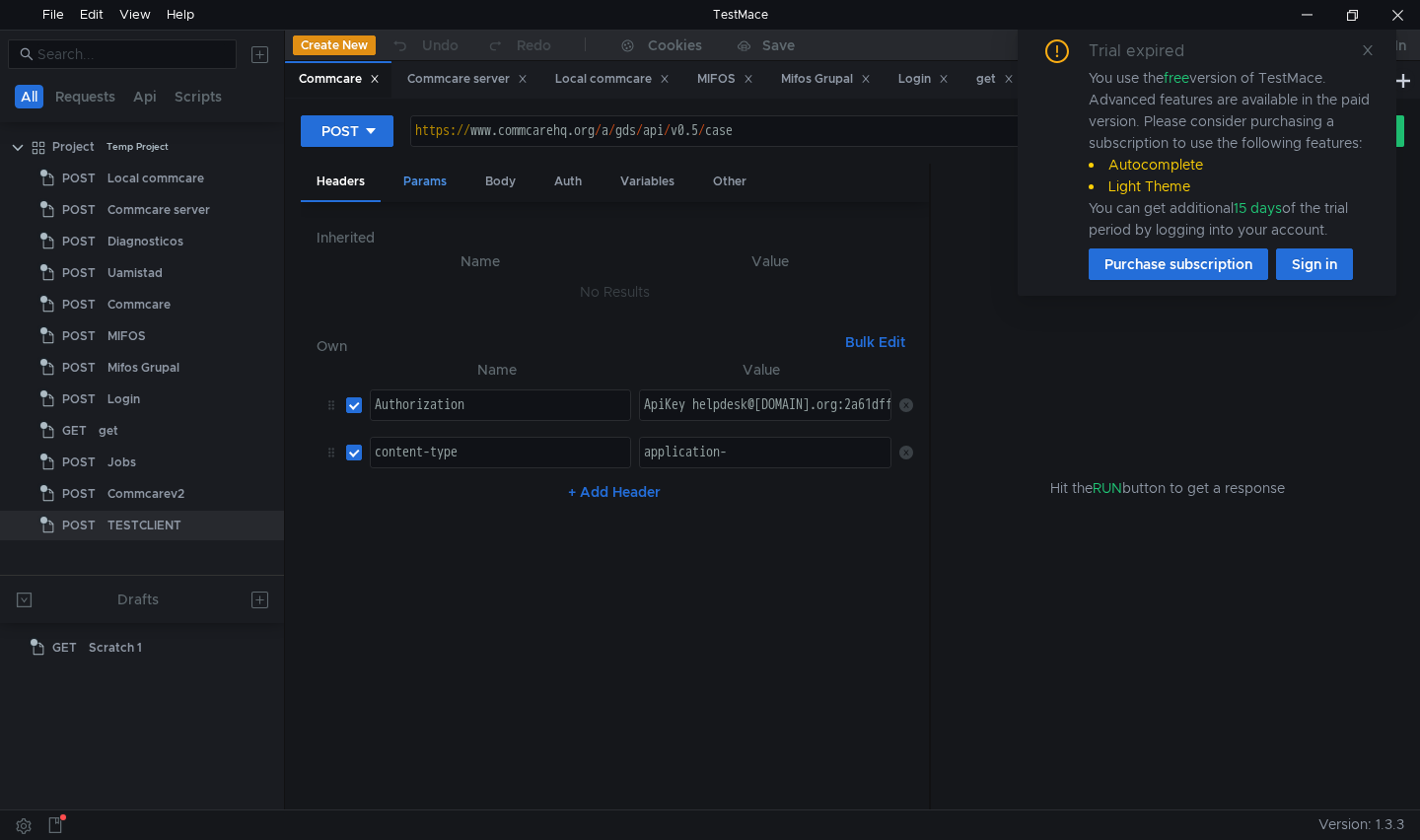 click on "Params" at bounding box center [425, 181] 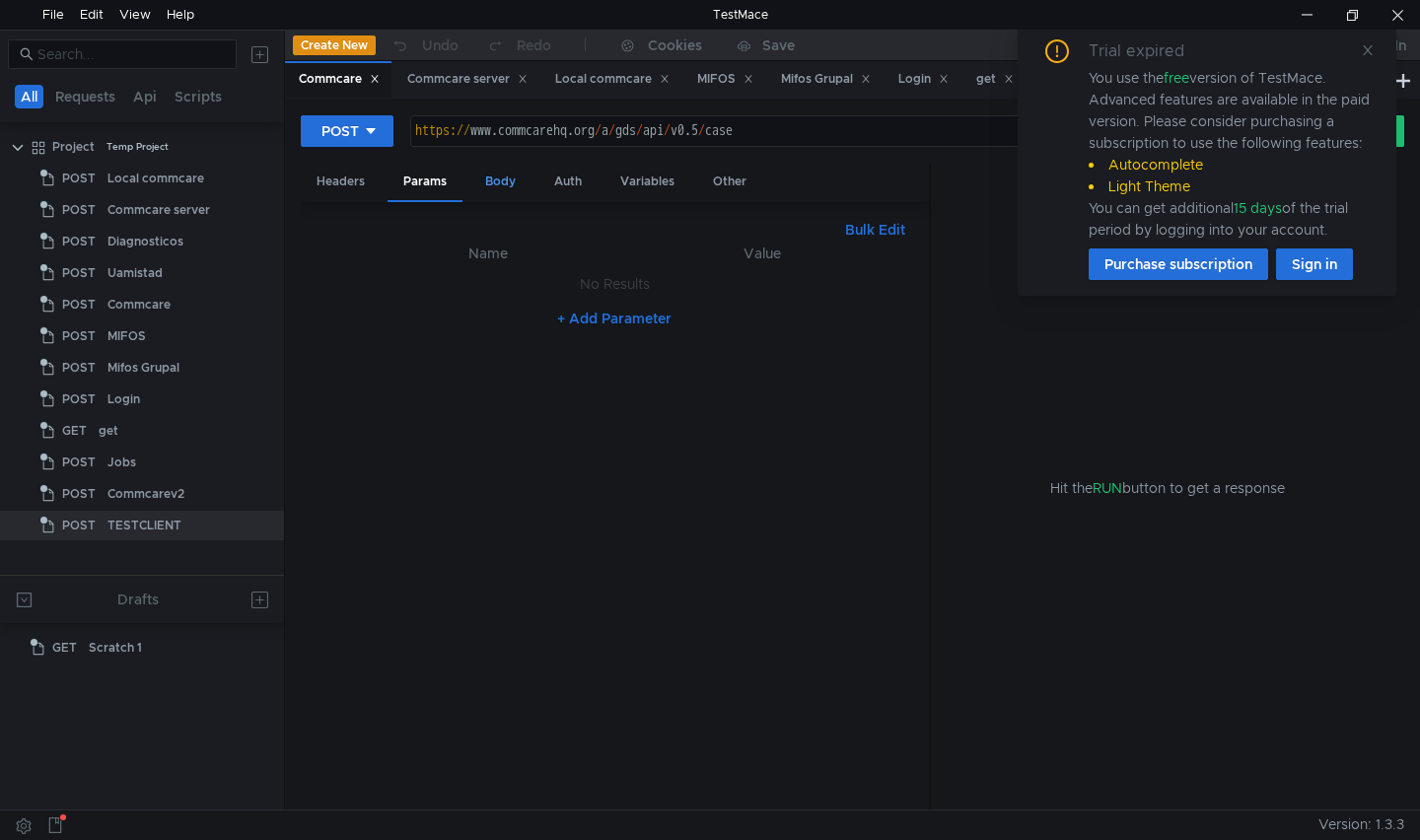 click on "Body" at bounding box center (500, 181) 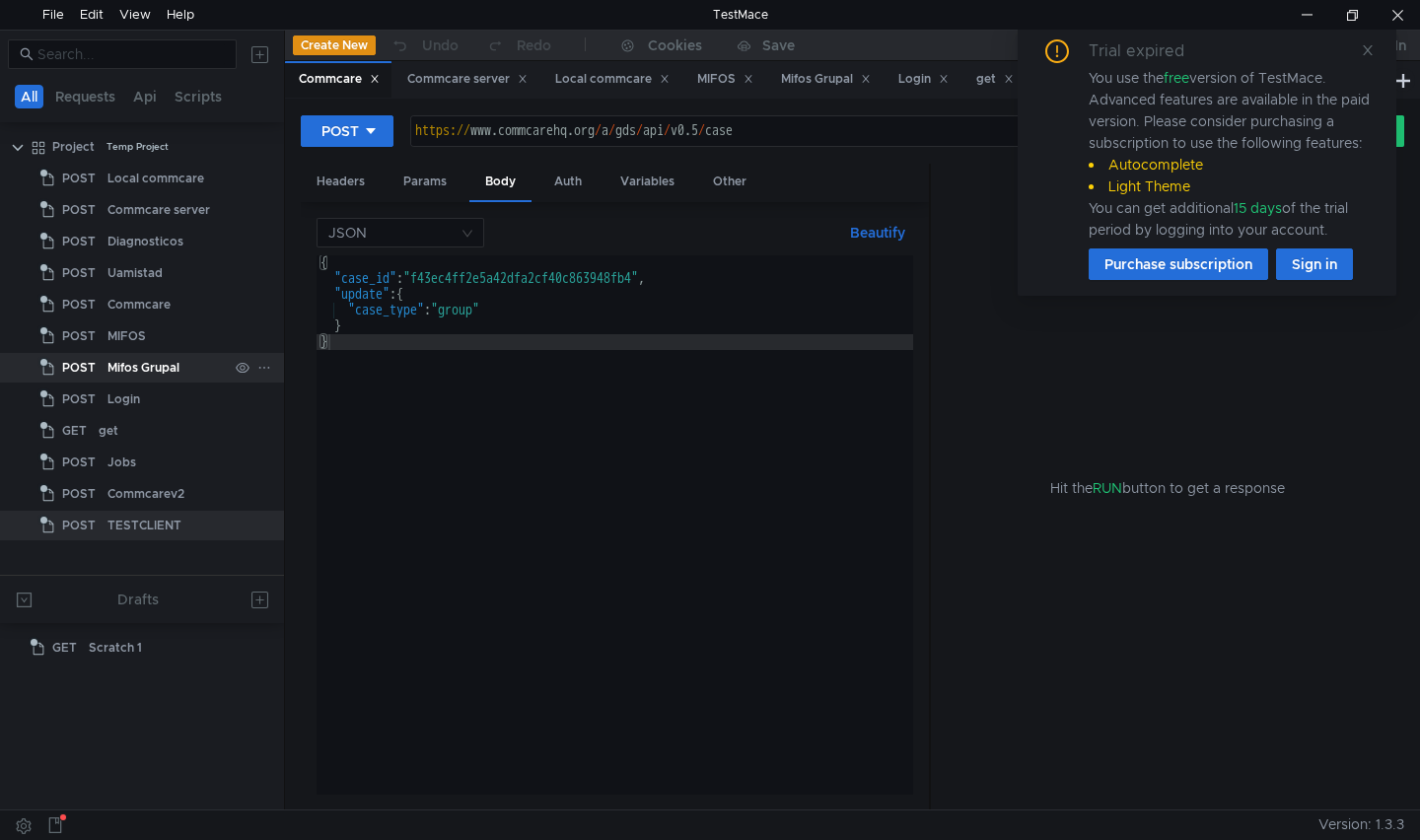 click on "Mifos Grupal" 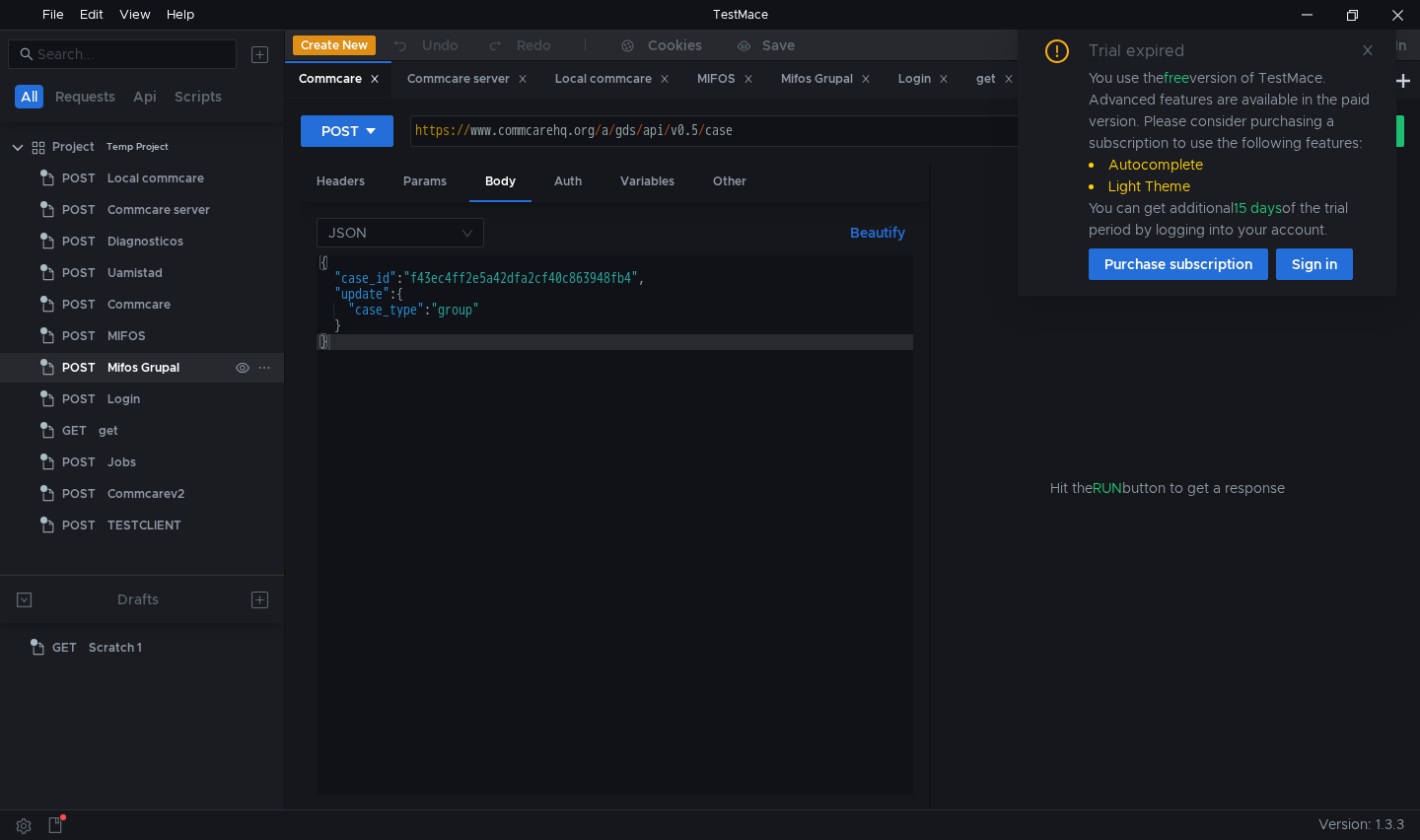 click on "Mifos Grupal" 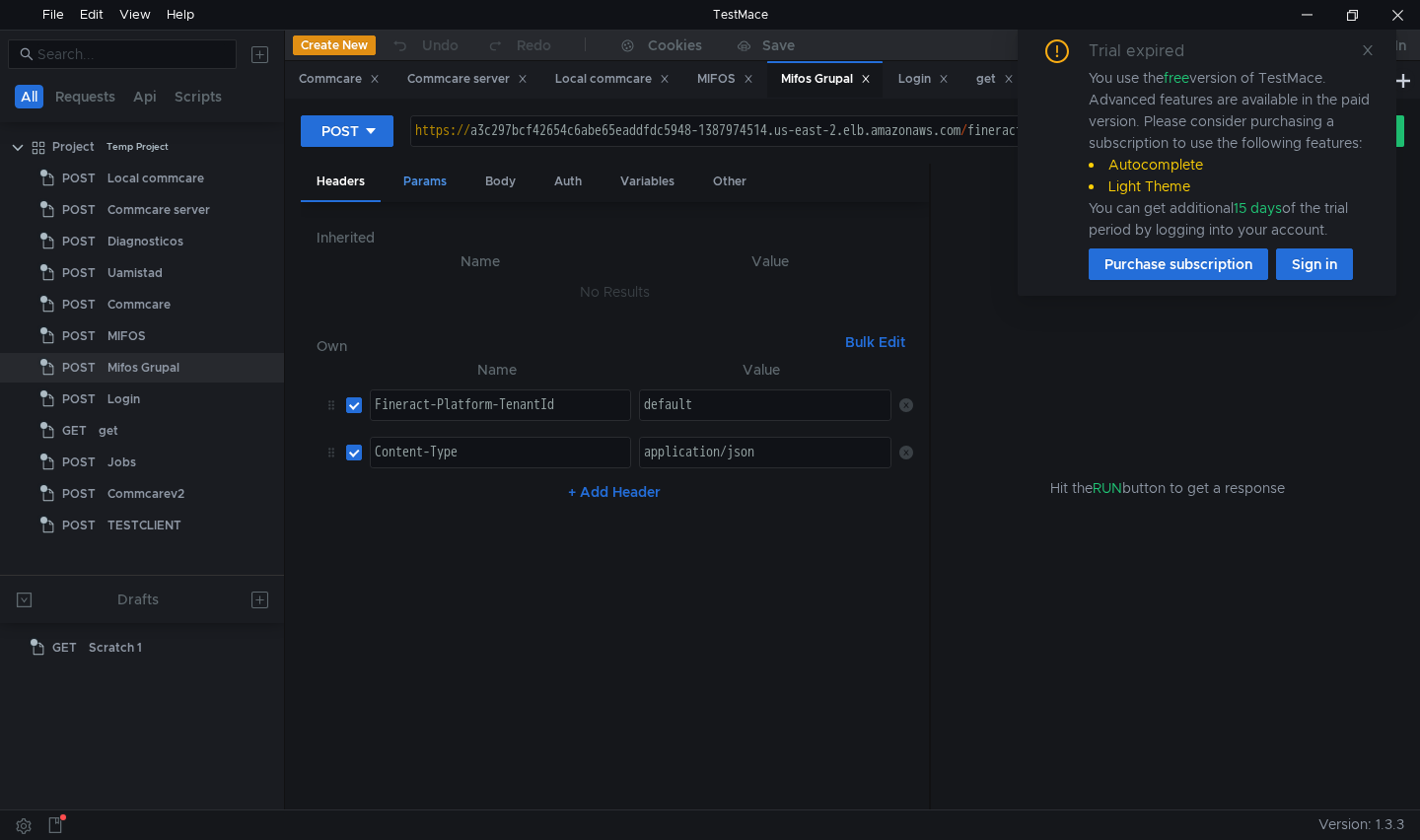 click on "Params" at bounding box center (425, 181) 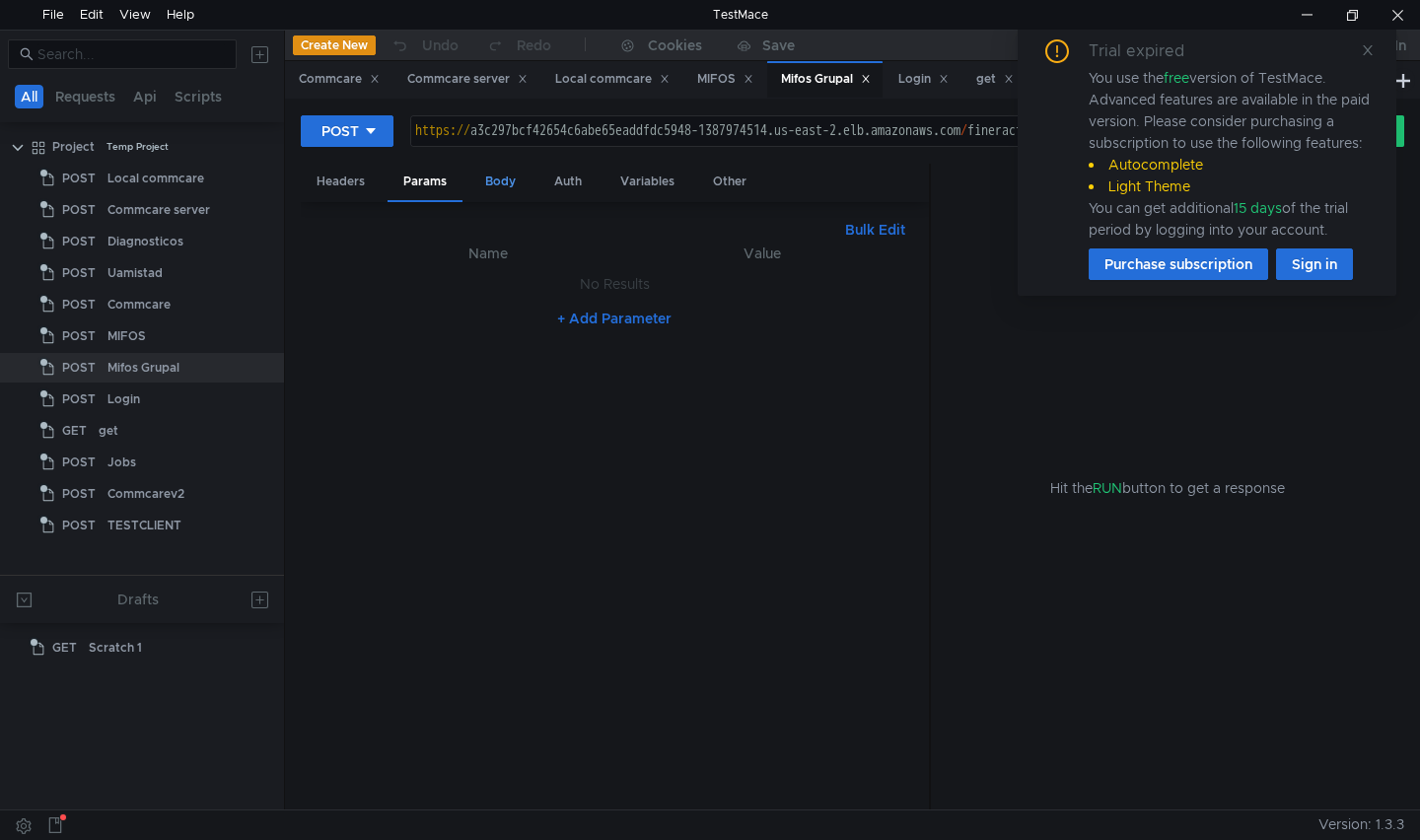 click on "Body" at bounding box center (500, 181) 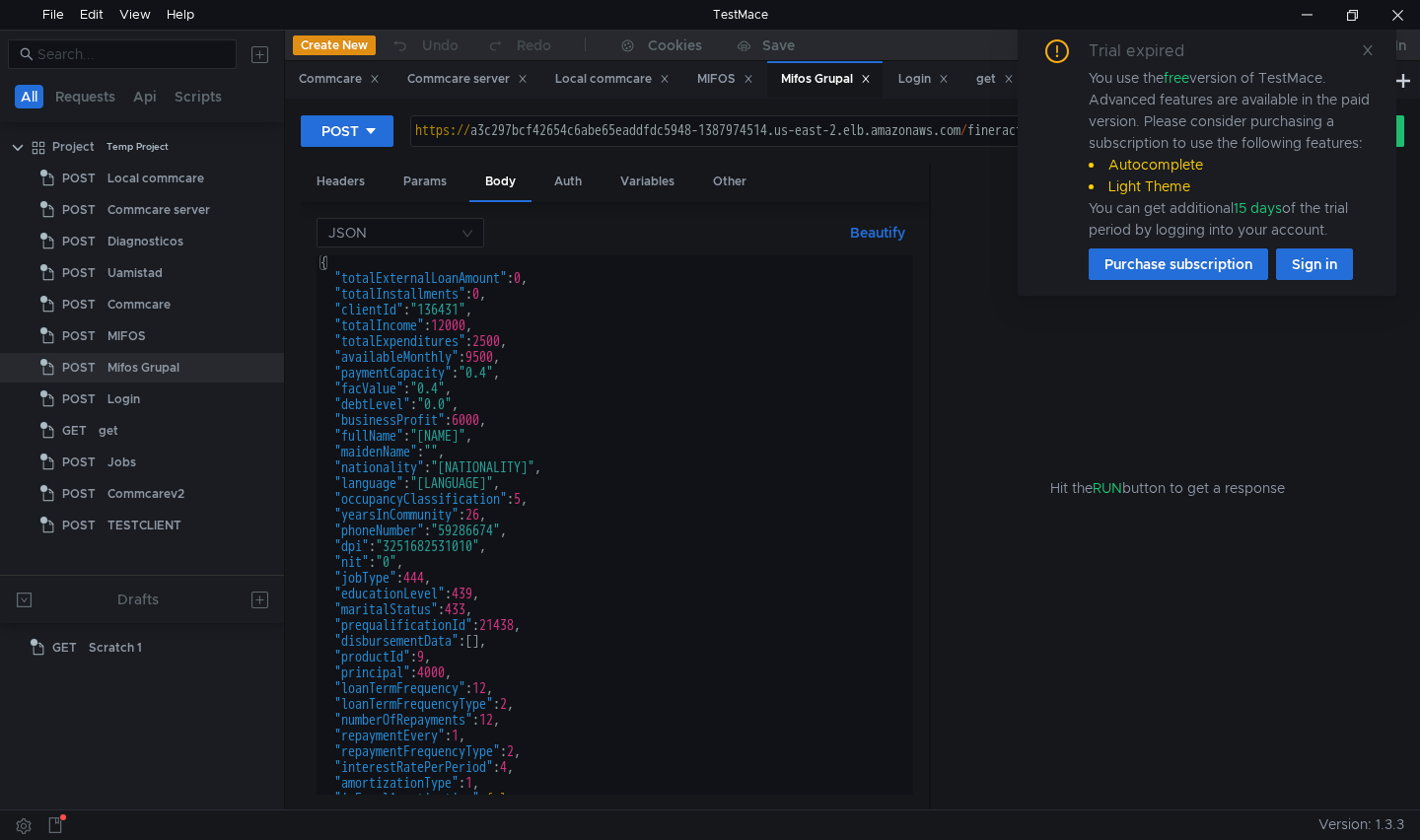 click on "{    "totalExternalLoanAmount" :  0 ,    "totalInstallments" :  0 ,    "clientId" :  "136431" ,    "totalIncome" :  12000 ,    "totalExpenditures" :  2500 ,    "availableMonthly" :  9500 ,    "paymentCapacity" :  "0.4" ,    "facValue" :  "0.4" ,    "debtLevel" :  "0.0" ,    "businessProfit" :  6000 ,    "fullName" :  "[NAME]" ,    "maidenName" :  "" ,    "nationality" :  "GUATEMALTECA" ,    "language" :  "ESPAÑOL" ,    "occupancyClassification" :  5 ,    "yearsInCommunity" :  26 ,    "phoneNumber" :  "59286674" ,    "dpi" :  "3251682531010" ,    "nit" :  "0" ,    "jobType" :  444 ,    "educationLevel" :  439 ,    "maritalStatus" :  433 ,    "prequalificationId" :  21438 ,    "disbursementData" :  [ ] ,    "productId" :  9 ,    "principal" :  4000 ,    "loanTermFrequency" :  12 ,    "loanTermFrequencyType" :  2 ,    "numberOfRepayments" :  12 ,    "repaymentEvery" :  1 ,    "repaymentFrequencyType" :  2 ,    "interestRatePerPeriod" :  4 ,    "amortizationType" :  1 ,    :  false ," at bounding box center (610, 540) 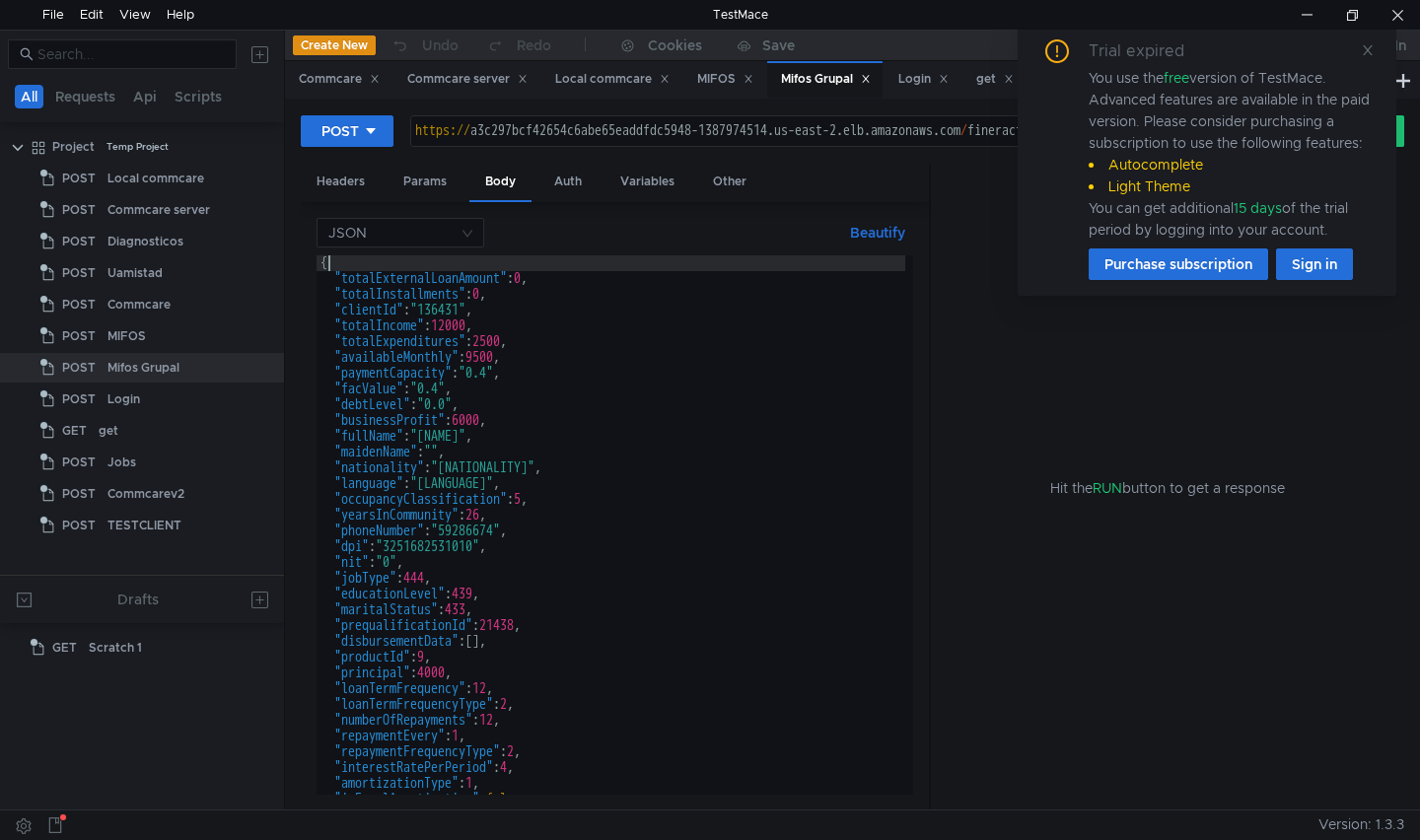 click on "{    "totalExternalLoanAmount" :  0 ,    "totalInstallments" :  0 ,    "clientId" :  "136431" ,    "totalIncome" :  12000 ,    "totalExpenditures" :  2500 ,    "availableMonthly" :  9500 ,    "paymentCapacity" :  "0.4" ,    "facValue" :  "0.4" ,    "debtLevel" :  "0.0" ,    "businessProfit" :  6000 ,    "fullName" :  "[NAME]" ,    "maidenName" :  "" ,    "nationality" :  "GUATEMALTECA" ,    "language" :  "ESPAÑOL" ,    "occupancyClassification" :  5 ,    "yearsInCommunity" :  26 ,    "phoneNumber" :  "59286674" ,    "dpi" :  "3251682531010" ,    "nit" :  "0" ,    "jobType" :  444 ,    "educationLevel" :  439 ,    "maritalStatus" :  433 ,    "prequalificationId" :  21438 ,    "disbursementData" :  [ ] ,    "productId" :  9 ,    "principal" :  4000 ,    "loanTermFrequency" :  12 ,    "loanTermFrequencyType" :  2 ,    "numberOfRepayments" :  12 ,    "repaymentEvery" :  1 ,    "repaymentFrequencyType" :  2 ,    "interestRatePerPeriod" :  4 ,    "amortizationType" :  1 ,    :  false ," at bounding box center (610, 540) 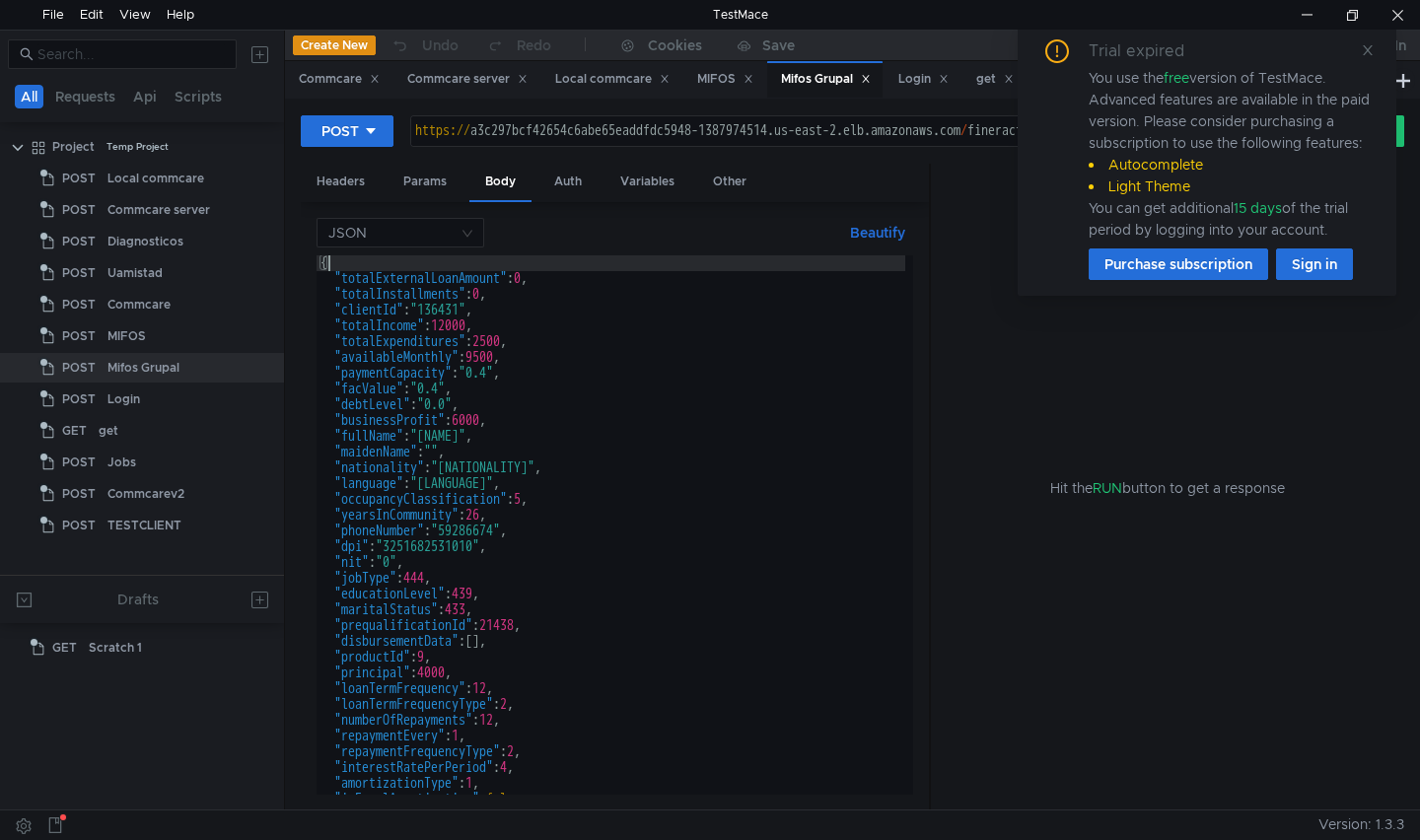 click on "{    "totalExternalLoanAmount" :  0 ,    "totalInstallments" :  0 ,    "clientId" :  "136431" ,    "totalIncome" :  12000 ,    "totalExpenditures" :  2500 ,    "availableMonthly" :  9500 ,    "paymentCapacity" :  "0.4" ,    "facValue" :  "0.4" ,    "debtLevel" :  "0.0" ,    "businessProfit" :  6000 ,    "fullName" :  "[NAME]" ,    "maidenName" :  "" ,    "nationality" :  "GUATEMALTECA" ,    "language" :  "ESPAÑOL" ,    "occupancyClassification" :  5 ,    "yearsInCommunity" :  26 ,    "phoneNumber" :  "59286674" ,    "dpi" :  "3251682531010" ,    "nit" :  "0" ,    "jobType" :  444 ,    "educationLevel" :  439 ,    "maritalStatus" :  433 ,    "prequalificationId" :  21438 ,    "disbursementData" :  [ ] ,    "productId" :  9 ,    "principal" :  4000 ,    "loanTermFrequency" :  12 ,    "loanTermFrequencyType" :  2 ,    "numberOfRepayments" :  12 ,    "repaymentEvery" :  1 ,    "repaymentFrequencyType" :  2 ,    "interestRatePerPeriod" :  4 ,    "amortizationType" :  1 ,    :  false ," at bounding box center (610, 540) 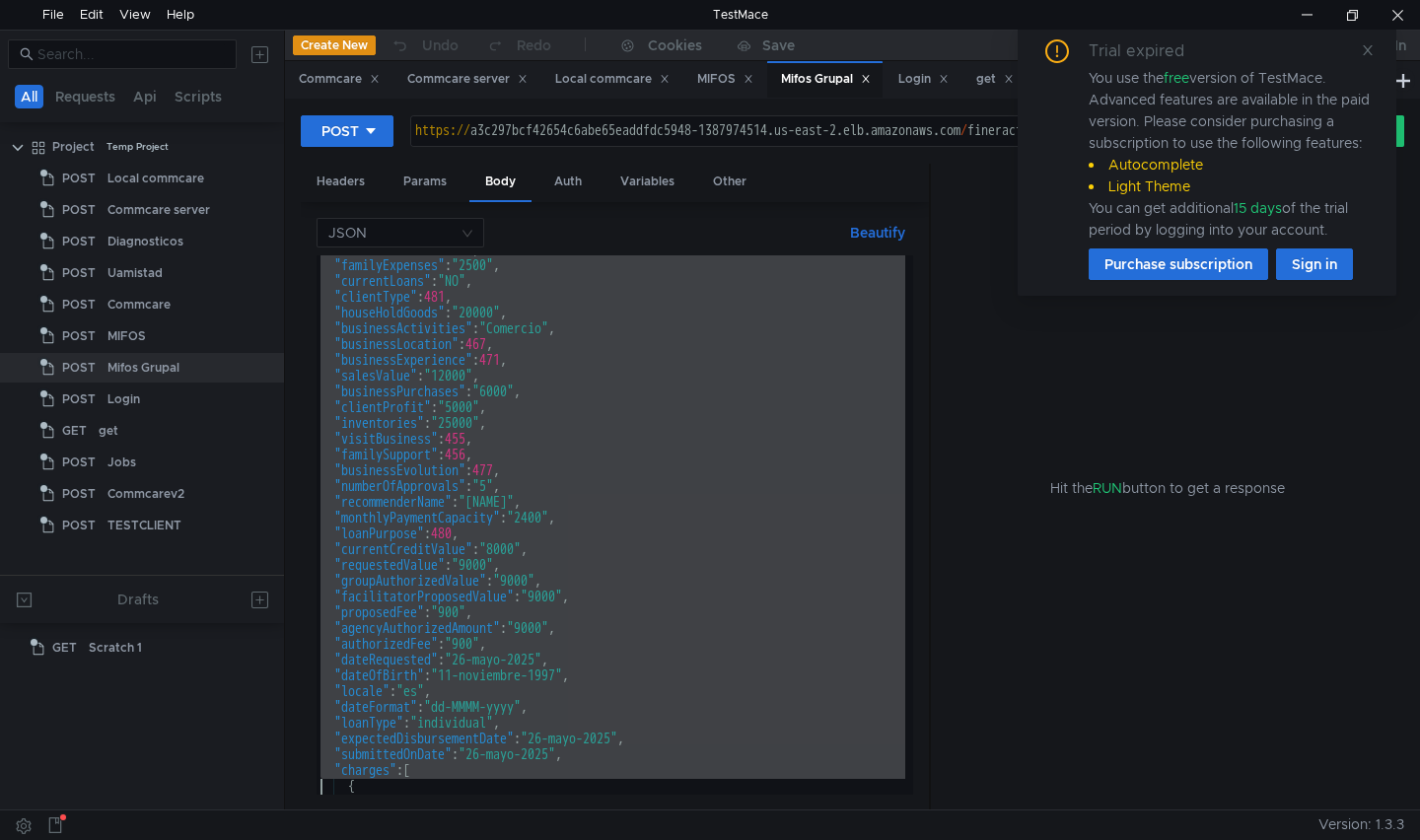 scroll, scrollTop: 991, scrollLeft: 0, axis: vertical 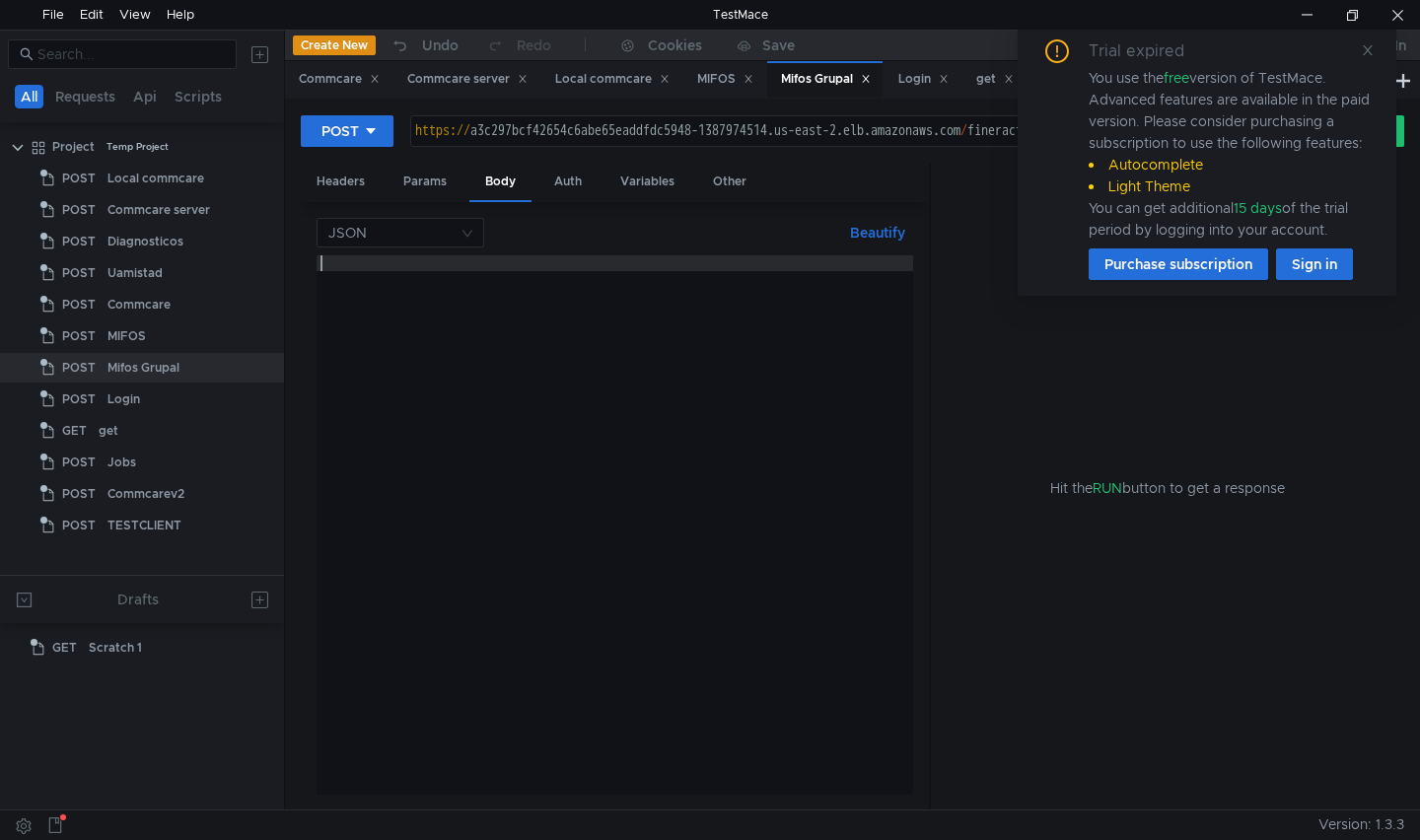 paste 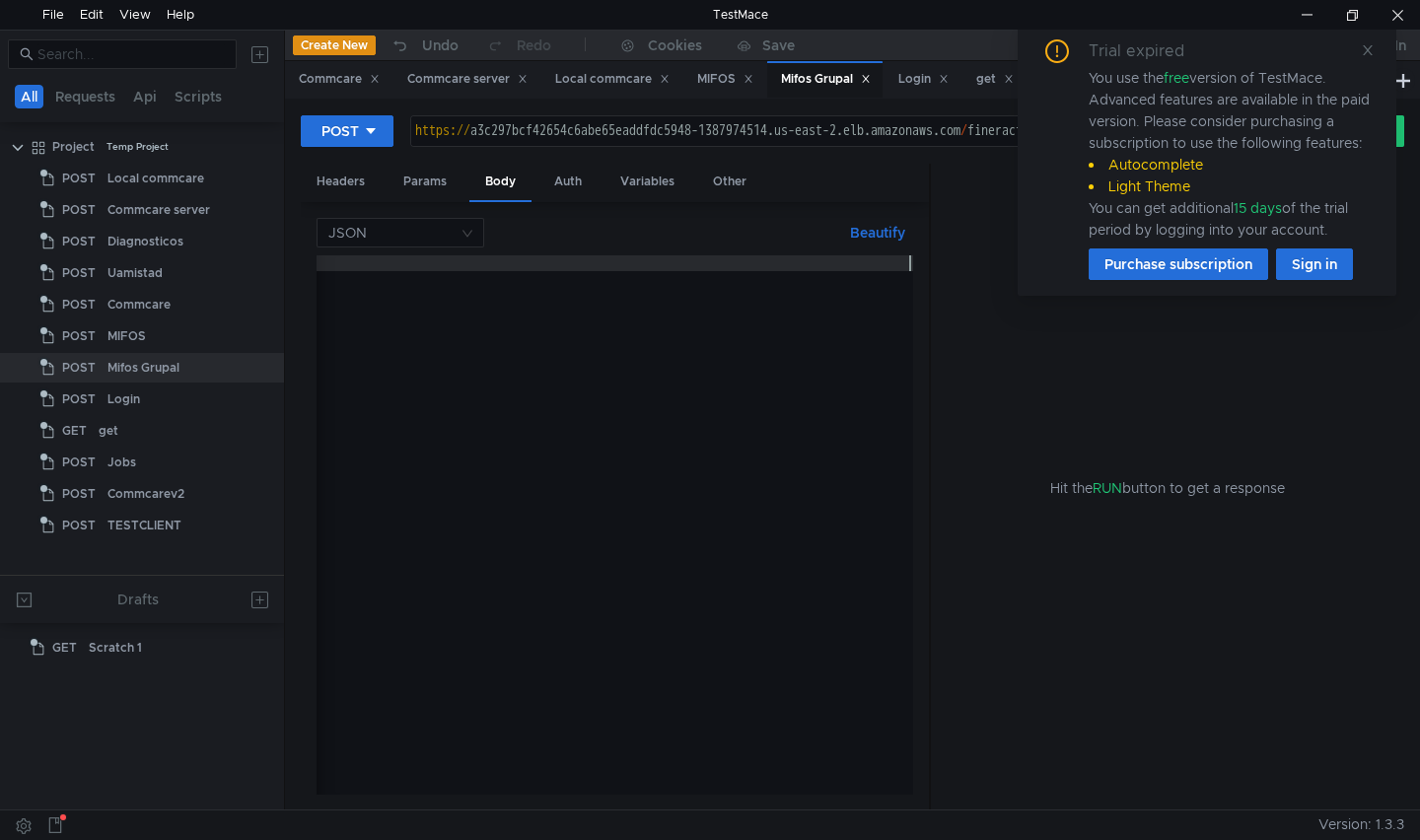scroll, scrollTop: 0, scrollLeft: 20399, axis: horizontal 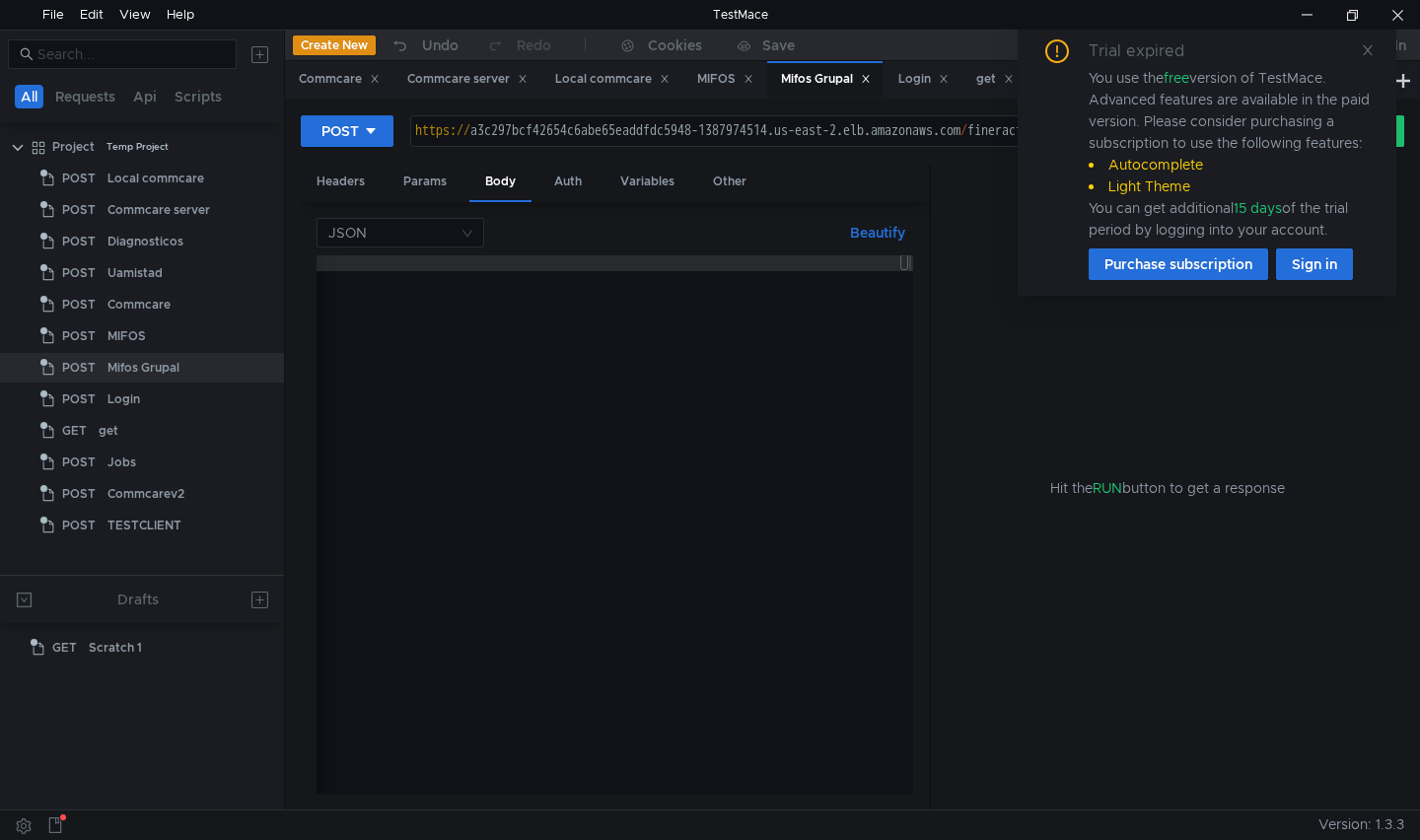 click on "Beautify" at bounding box center (878, 233) 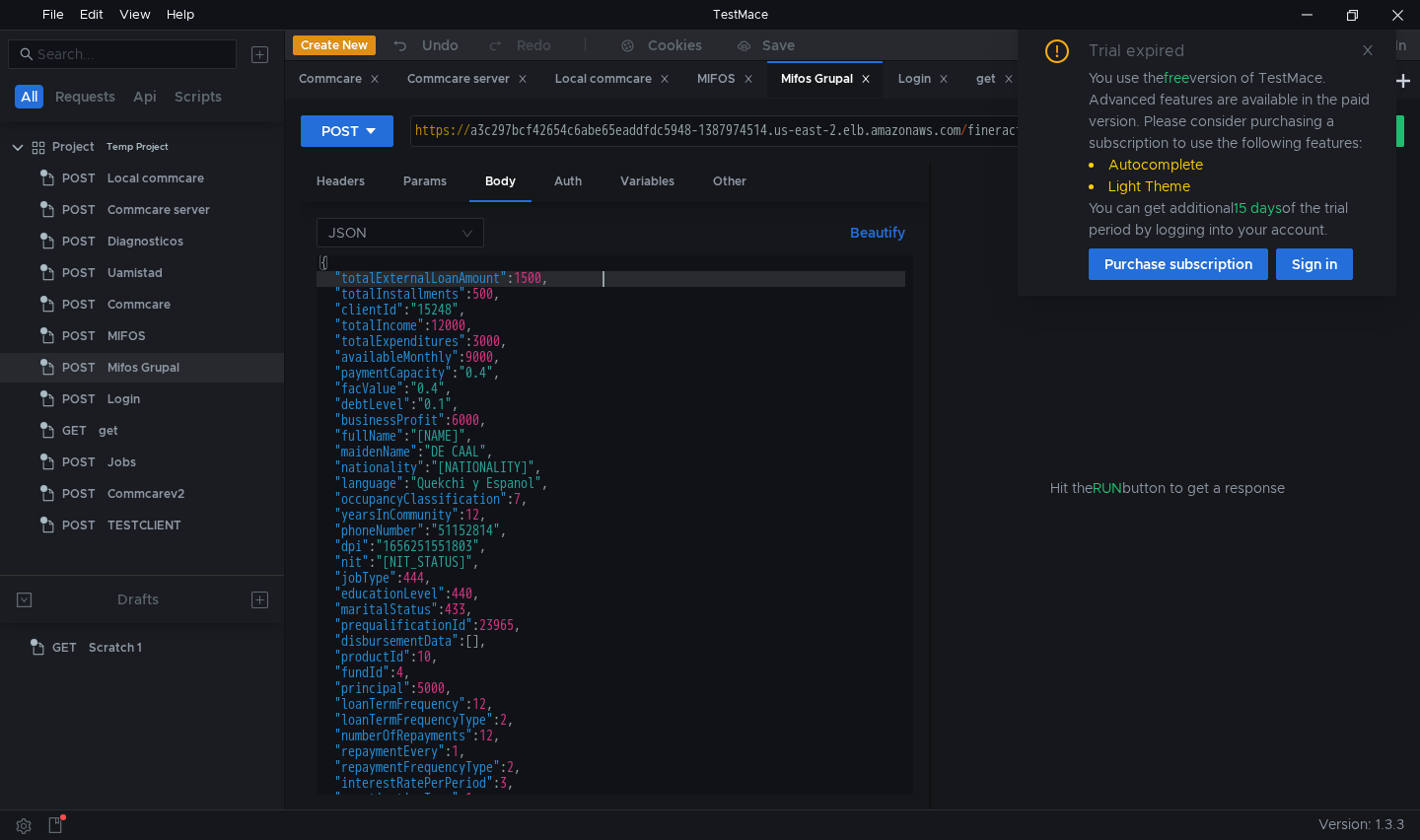click on "{    "totalExternalLoanAmount" :  1500 ,    "totalInstallments" :  500 ,    "clientId" :  "15248" ,    "totalIncome" :  12000 ,    "totalExpenditures" :  3000 ,    "availableMonthly" :  9000 ,    "paymentCapacity" :  "0.4" ,    "facValue" :  "0.4" ,    "debtLevel" :  "0.1" ,    "businessProfit" :  6000 ,    "fullName" :  "[NAME]" ,    "maidenName" :  "DE CAAL" ,    "nationality" :  "Guatemalteca" ,    "language" :  "Quekchi y Espanol" ,    "occupancyClassification" :  7 ,    "yearsInCommunity" :  12 ,    "phoneNumber" :  "51152814" ,    "dpi" :  "1656251551803" ,    "nit" :  "NO TIENE" ,    "jobType" :  444 ,    "educationLevel" :  440 ,    "maritalStatus" :  433 ,    "prequalificationId" :  23965 ,    "disbursementData" :  [ ] ,    "productId" :  10 ,    "fundId" :  4 ,    "principal" :  5000 ,    "loanTermFrequency" :  12 ,    "loanTermFrequencyType" :  2 ,    "numberOfRepayments" :  12 ,    "repaymentEvery" :  1 ,    "repaymentFrequencyType" :  2 ,    "interestRatePerPeriod" :  3 ,    :" at bounding box center (610, 540) 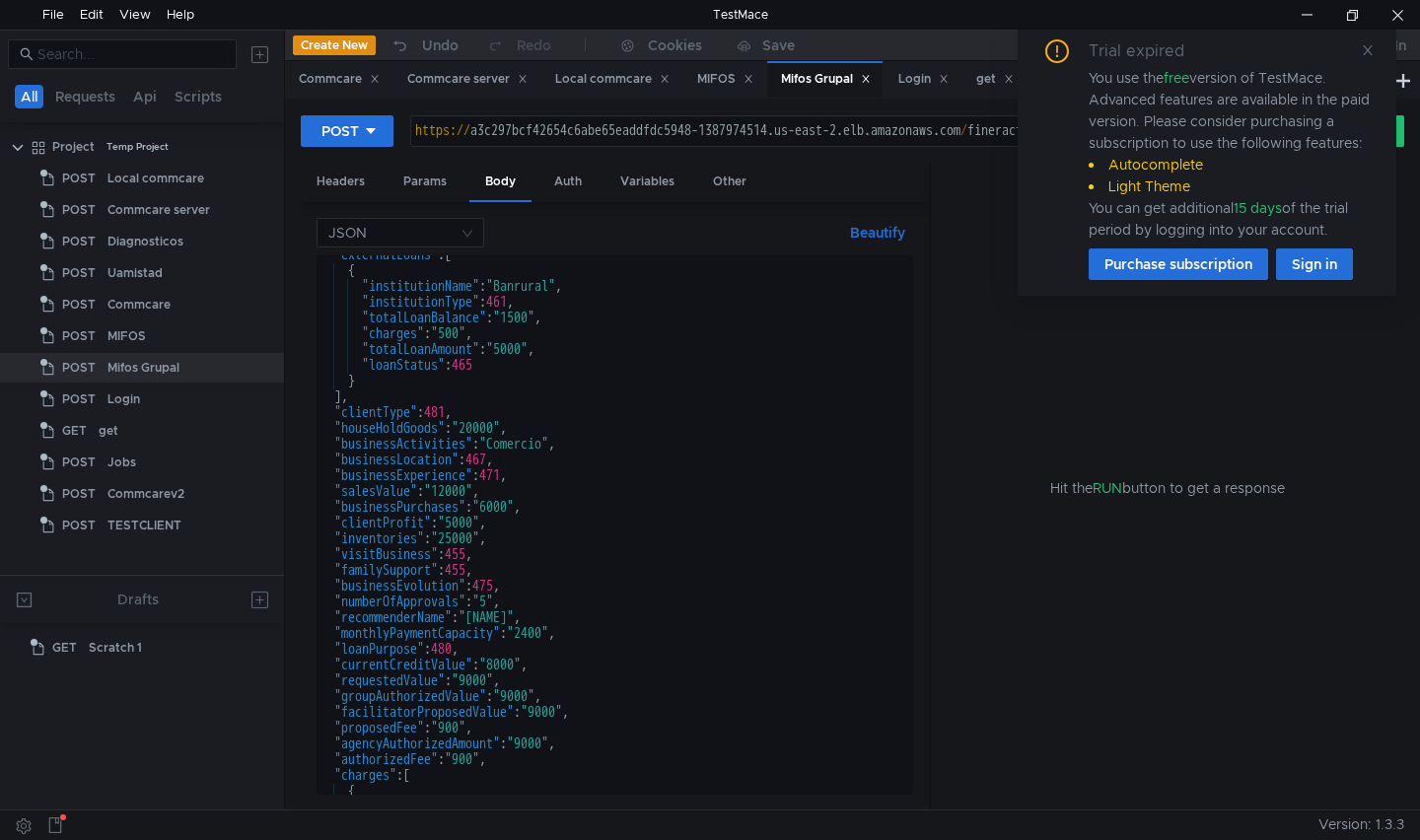 scroll, scrollTop: 1065, scrollLeft: 0, axis: vertical 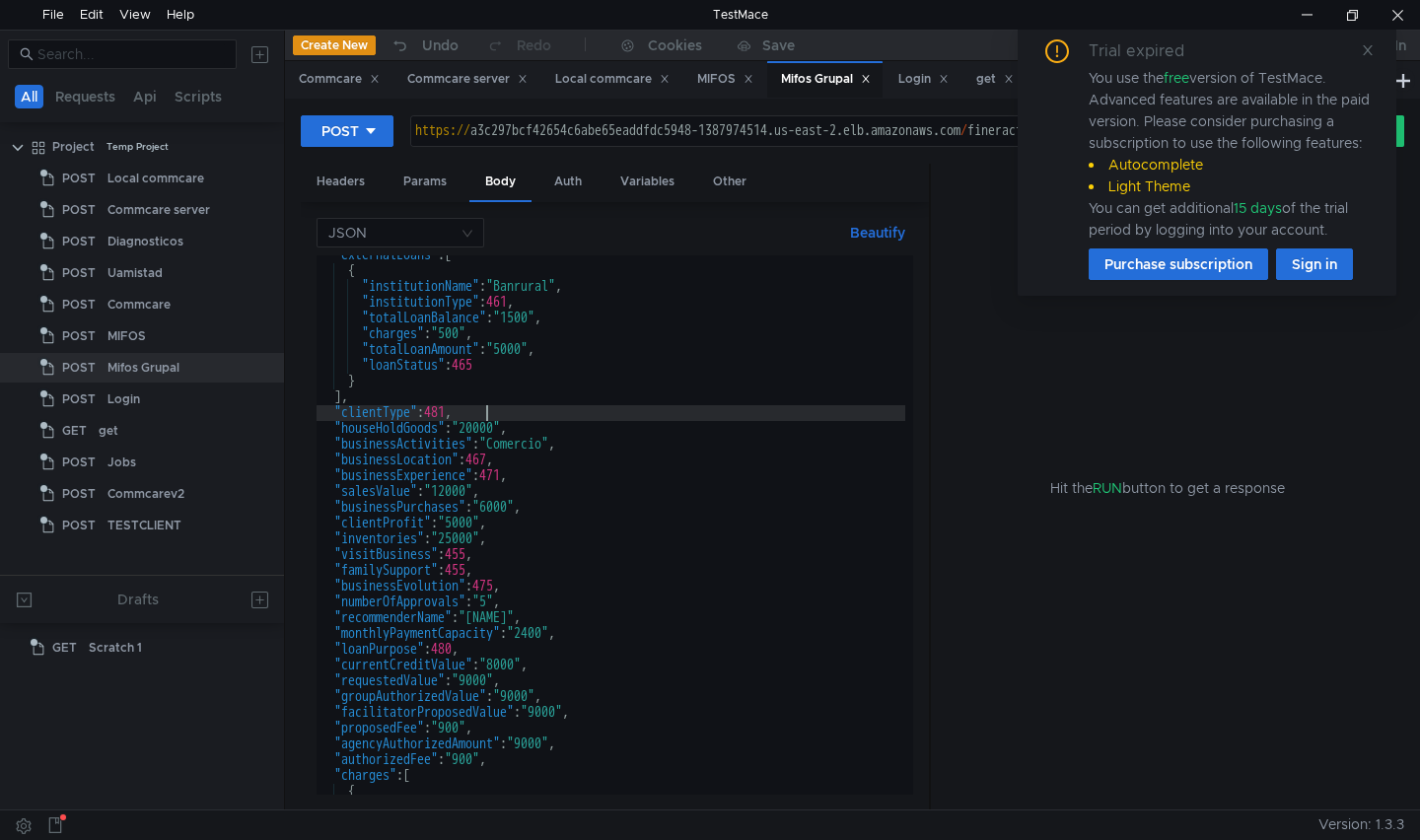 click on ""externalLoans" :  [       {          "institutionName" :  "Banrural" ,          "institutionType" :  461 ,          "totalLoanBalance" :  "1500" ,          "charges" :  "500" ,          "totalLoanAmount" :  "5000" ,          "loanStatus" :  465       }    ] ,    "clientType" :  481 ,    "houseHoldGoods" :  "20000" ,    "businessActivities" :  "Comercio" ,    "businessLocation" :  467 ,    "businessExperience" :  471 ,    "salesValue" :  "12000" ,    "businessPurchases" :  "6000" ,    "clientProfit" :  "5000" ,    "inventories" :  "25000" ,    "visitBusiness" :  455 ,    "familySupport" :  455 ,    "businessEvolution" :  475 ,    "numberOfApprovals" :  "5" ,    "recommenderName" :  "[NAME]" ,    "monthlyPaymentCapacity" :  "2400" ,    "loanPurpose" :  480 ,    "currentCreditValue" :  "8000" ,    "requestedValue" :  "9000" ,    "groupAuthorizedValue" :  "9000" ,    "facilitatorProposedValue" :  "9000" ,    "proposedFee" :  "900" ,    "agencyAuthorizedAmount" :  "9000" ,    "authorizedFee" :  "900" ,    :  ["}" at bounding box center (610, 532) 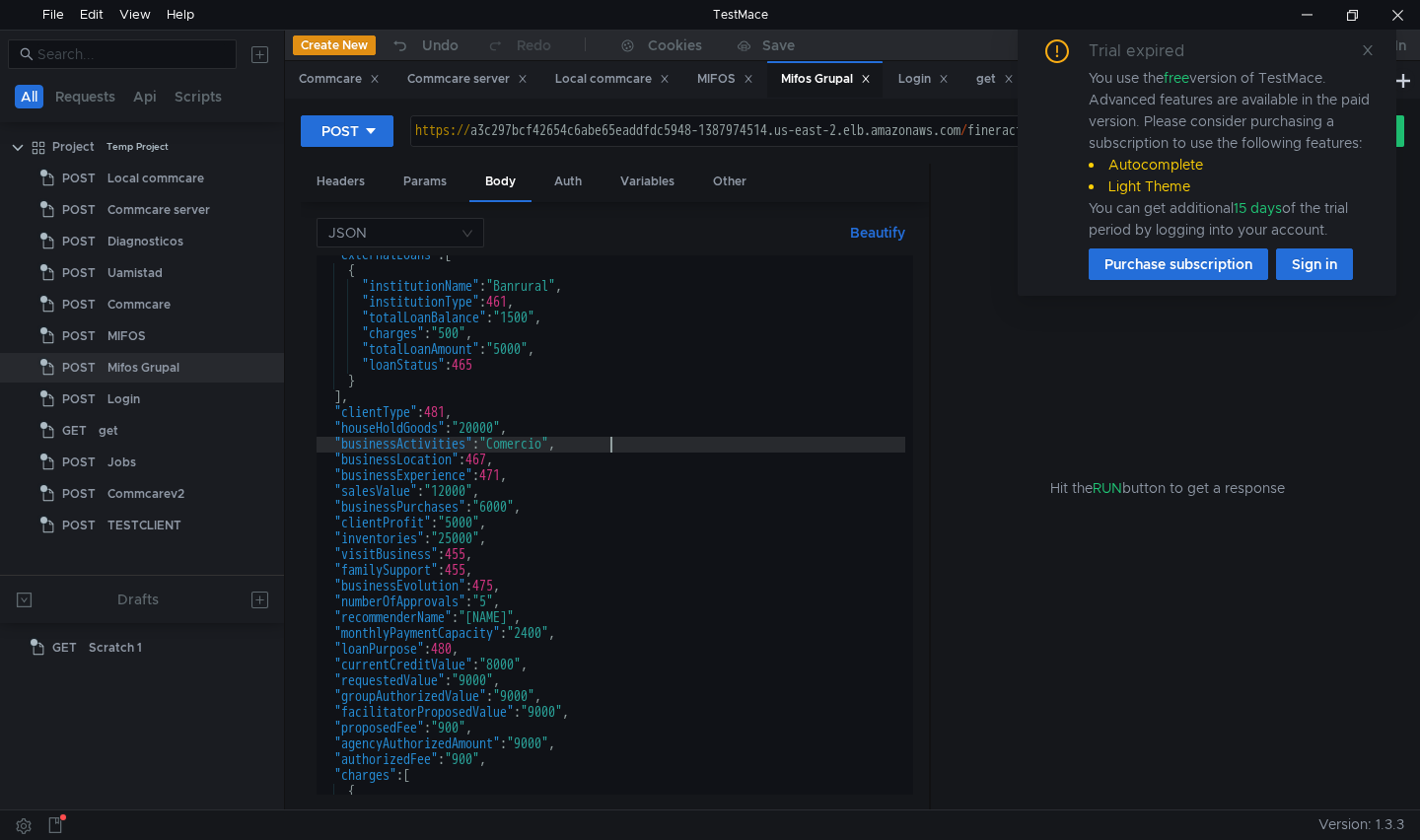 click on ""externalLoans" :  [       {          "institutionName" :  "Banrural" ,          "institutionType" :  461 ,          "totalLoanBalance" :  "1500" ,          "charges" :  "500" ,          "totalLoanAmount" :  "5000" ,          "loanStatus" :  465       }    ] ,    "clientType" :  481 ,    "houseHoldGoods" :  "20000" ,    "businessActivities" :  "Comercio" ,    "businessLocation" :  467 ,    "businessExperience" :  471 ,    "salesValue" :  "12000" ,    "businessPurchases" :  "6000" ,    "clientProfit" :  "5000" ,    "inventories" :  "25000" ,    "visitBusiness" :  455 ,    "familySupport" :  455 ,    "businessEvolution" :  475 ,    "numberOfApprovals" :  "5" ,    "recommenderName" :  "[NAME]" ,    "monthlyPaymentCapacity" :  "2400" ,    "loanPurpose" :  480 ,    "currentCreditValue" :  "8000" ,    "requestedValue" :  "9000" ,    "groupAuthorizedValue" :  "9000" ,    "facilitatorProposedValue" :  "9000" ,    "proposedFee" :  "900" ,    "agencyAuthorizedAmount" :  "9000" ,    "authorizedFee" :  "900" ,    :  ["}" at bounding box center (610, 532) 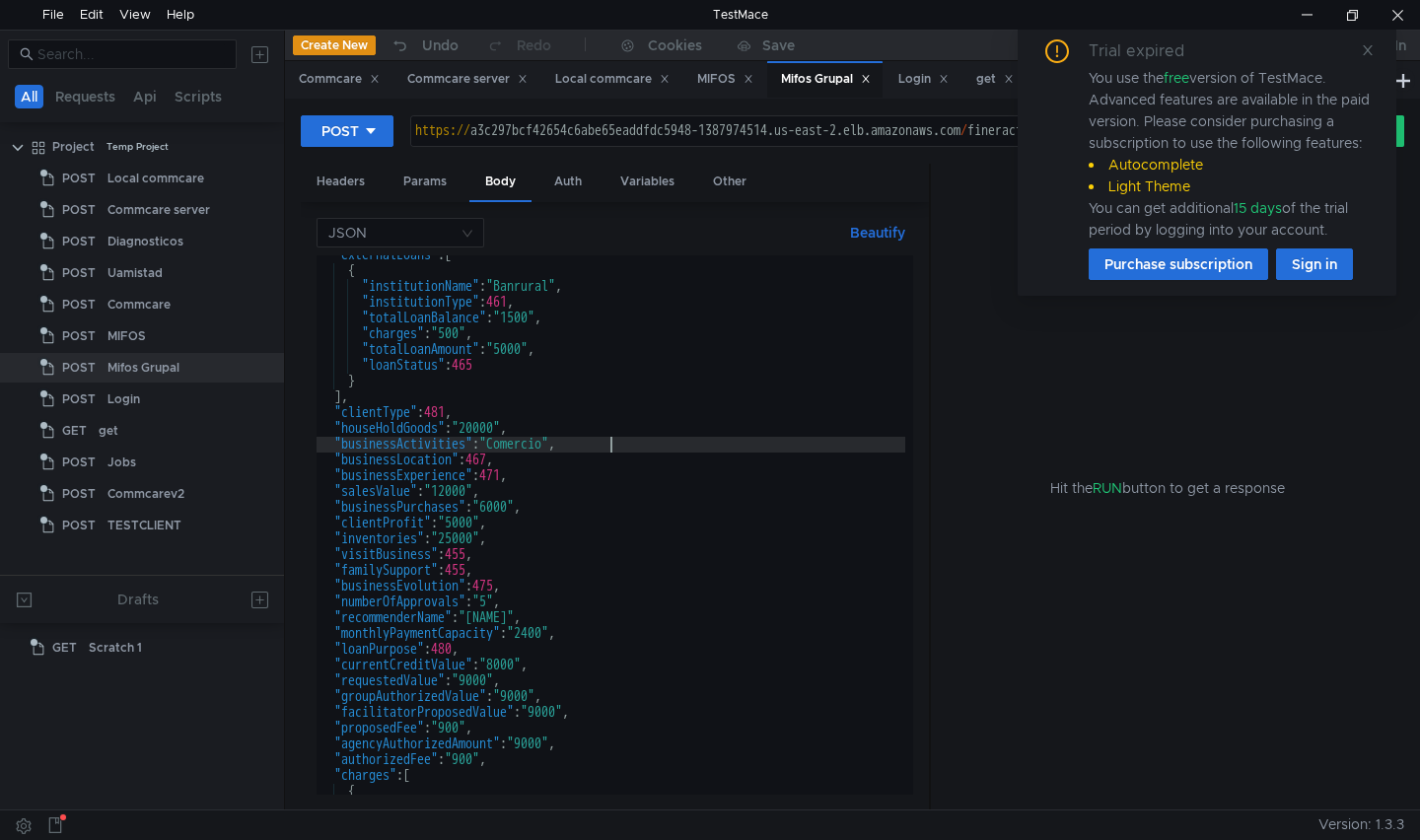 click on ""externalLoans" :  [       {          "institutionName" :  "Banrural" ,          "institutionType" :  461 ,          "totalLoanBalance" :  "1500" ,          "charges" :  "500" ,          "totalLoanAmount" :  "5000" ,          "loanStatus" :  465       }    ] ,    "clientType" :  481 ,    "houseHoldGoods" :  "20000" ,    "businessActivities" :  "Comercio" ,    "businessLocation" :  467 ,    "businessExperience" :  471 ,    "salesValue" :  "12000" ,    "businessPurchases" :  "6000" ,    "clientProfit" :  "5000" ,    "inventories" :  "25000" ,    "visitBusiness" :  455 ,    "familySupport" :  455 ,    "businessEvolution" :  475 ,    "numberOfApprovals" :  "5" ,    "recommenderName" :  "[NAME]" ,    "monthlyPaymentCapacity" :  "2400" ,    "loanPurpose" :  480 ,    "currentCreditValue" :  "8000" ,    "requestedValue" :  "9000" ,    "groupAuthorizedValue" :  "9000" ,    "facilitatorProposedValue" :  "9000" ,    "proposedFee" :  "900" ,    "agencyAuthorizedAmount" :  "9000" ,    "authorizedFee" :  "900" ,    :  ["}" at bounding box center [610, 532] 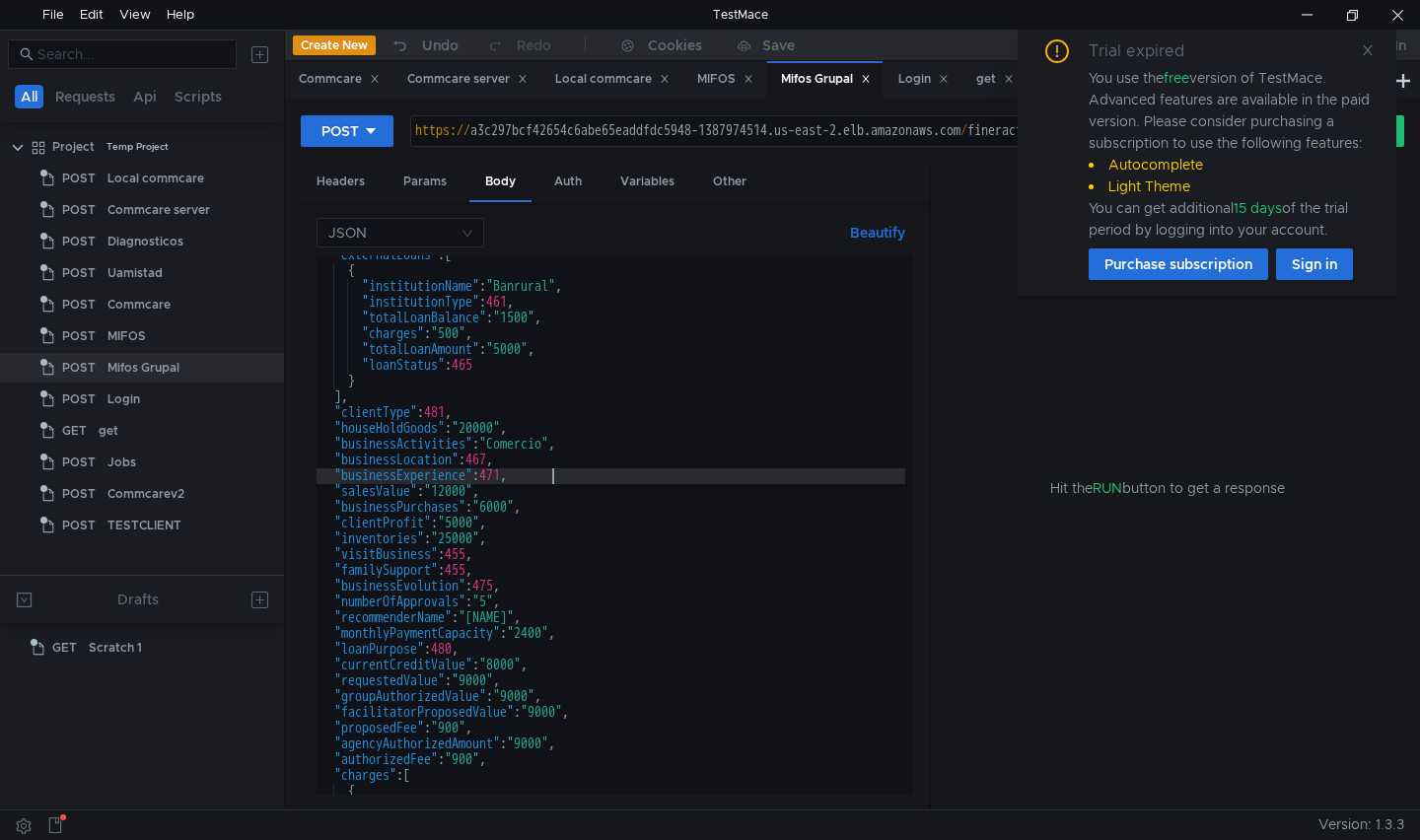 click on ""externalLoans" :  [       {          "institutionName" :  "Banrural" ,          "institutionType" :  461 ,          "totalLoanBalance" :  "1500" ,          "charges" :  "500" ,          "totalLoanAmount" :  "5000" ,          "loanStatus" :  465       }    ] ,    "clientType" :  481 ,    "houseHoldGoods" :  "20000" ,    "businessActivities" :  "Comercio" ,    "businessLocation" :  467 ,    "businessExperience" :  471 ,    "salesValue" :  "12000" ,    "businessPurchases" :  "6000" ,    "clientProfit" :  "5000" ,    "inventories" :  "25000" ,    "visitBusiness" :  455 ,    "familySupport" :  455 ,    "businessEvolution" :  475 ,    "numberOfApprovals" :  "5" ,    "recommenderName" :  "[NAME]" ,    "monthlyPaymentCapacity" :  "2400" ,    "loanPurpose" :  480 ,    "currentCreditValue" :  "8000" ,    "requestedValue" :  "9000" ,    "groupAuthorizedValue" :  "9000" ,    "facilitatorProposedValue" :  "9000" ,    "proposedFee" :  "900" ,    "agencyAuthorizedAmount" :  "9000" ,    "authorizedFee" :  "900" ,    :  ["}" at bounding box center [610, 532] 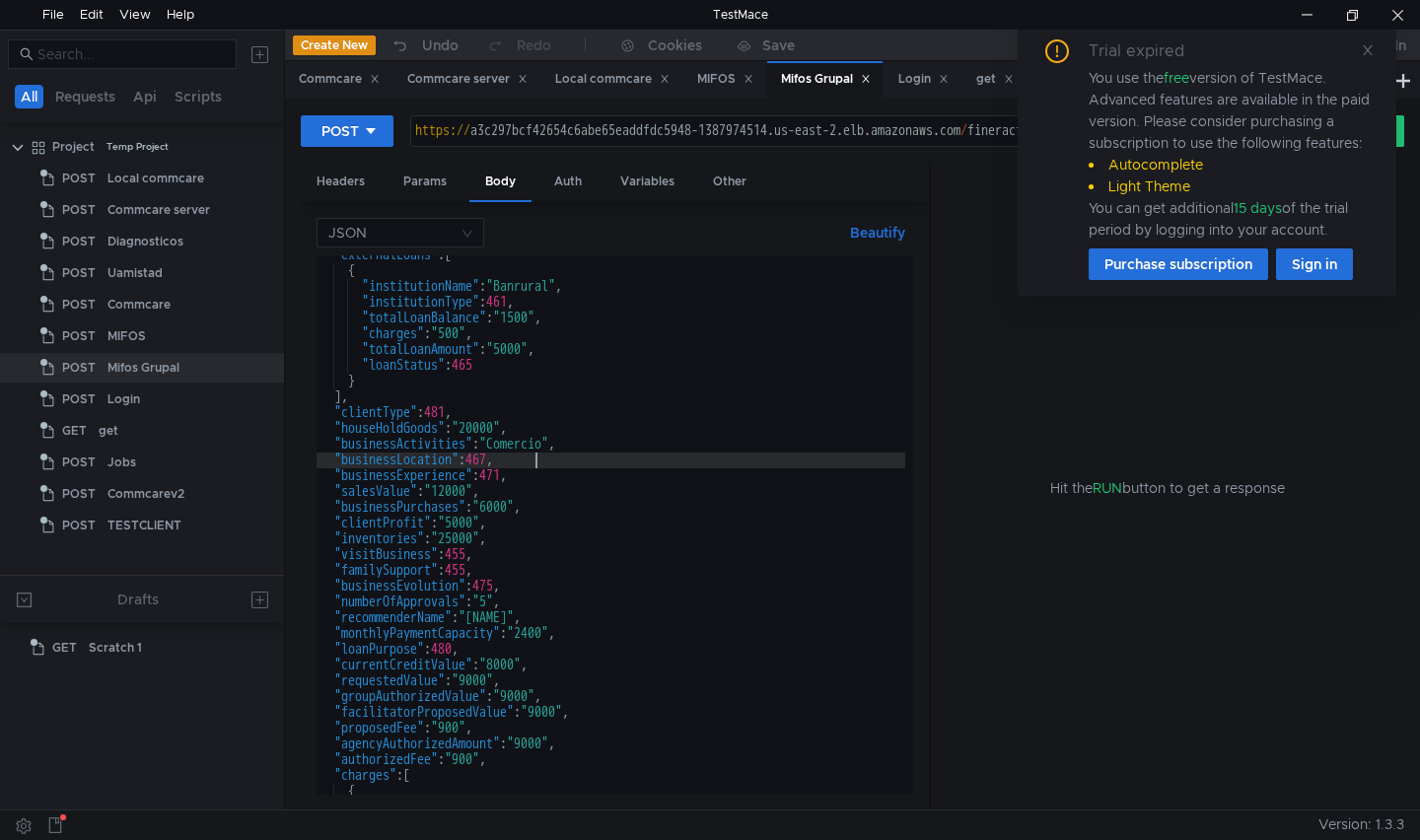 click on ""externalLoans" :  [       {          "institutionName" :  "Banrural" ,          "institutionType" :  461 ,          "totalLoanBalance" :  "1500" ,          "charges" :  "500" ,          "totalLoanAmount" :  "5000" ,          "loanStatus" :  465       }    ] ,    "clientType" :  481 ,    "houseHoldGoods" :  "20000" ,    "businessActivities" :  "Comercio" ,    "businessLocation" :  467 ,    "businessExperience" :  471 ,    "salesValue" :  "12000" ,    "businessPurchases" :  "6000" ,    "clientProfit" :  "5000" ,    "inventories" :  "25000" ,    "visitBusiness" :  455 ,    "familySupport" :  455 ,    "businessEvolution" :  475 ,    "numberOfApprovals" :  "5" ,    "recommenderName" :  "[NAME]" ,    "monthlyPaymentCapacity" :  "2400" ,    "loanPurpose" :  480 ,    "currentCreditValue" :  "8000" ,    "requestedValue" :  "9000" ,    "groupAuthorizedValue" :  "9000" ,    "facilitatorProposedValue" :  "9000" ,    "proposedFee" :  "900" ,    "agencyAuthorizedAmount" :  "9000" ,    "authorizedFee" :  "900" ,    :  ["}" at bounding box center (610, 532) 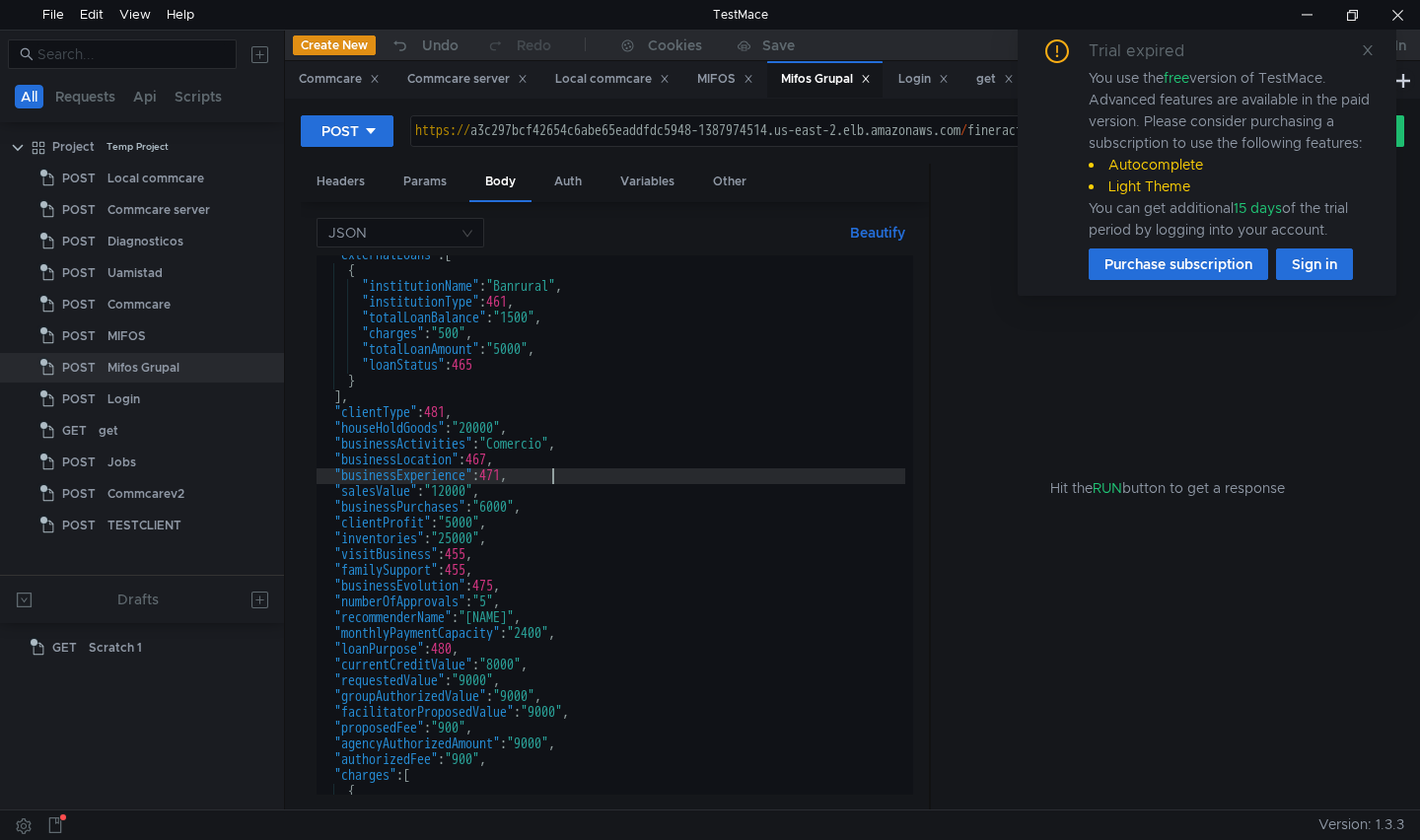 click on ""externalLoans" :  [       {          "institutionName" :  "Banrural" ,          "institutionType" :  461 ,          "totalLoanBalance" :  "1500" ,          "charges" :  "500" ,          "totalLoanAmount" :  "5000" ,          "loanStatus" :  465       }    ] ,    "clientType" :  481 ,    "houseHoldGoods" :  "20000" ,    "businessActivities" :  "Comercio" ,    "businessLocation" :  467 ,    "businessExperience" :  471 ,    "salesValue" :  "12000" ,    "businessPurchases" :  "6000" ,    "clientProfit" :  "5000" ,    "inventories" :  "25000" ,    "visitBusiness" :  455 ,    "familySupport" :  455 ,    "businessEvolution" :  475 ,    "numberOfApprovals" :  "5" ,    "recommenderName" :  "[NAME]" ,    "monthlyPaymentCapacity" :  "2400" ,    "loanPurpose" :  480 ,    "currentCreditValue" :  "8000" ,    "requestedValue" :  "9000" ,    "groupAuthorizedValue" :  "9000" ,    "facilitatorProposedValue" :  "9000" ,    "proposedFee" :  "900" ,    "agencyAuthorizedAmount" :  "9000" ,    "authorizedFee" :  "900" ,    :  ["}" at bounding box center (610, 532) 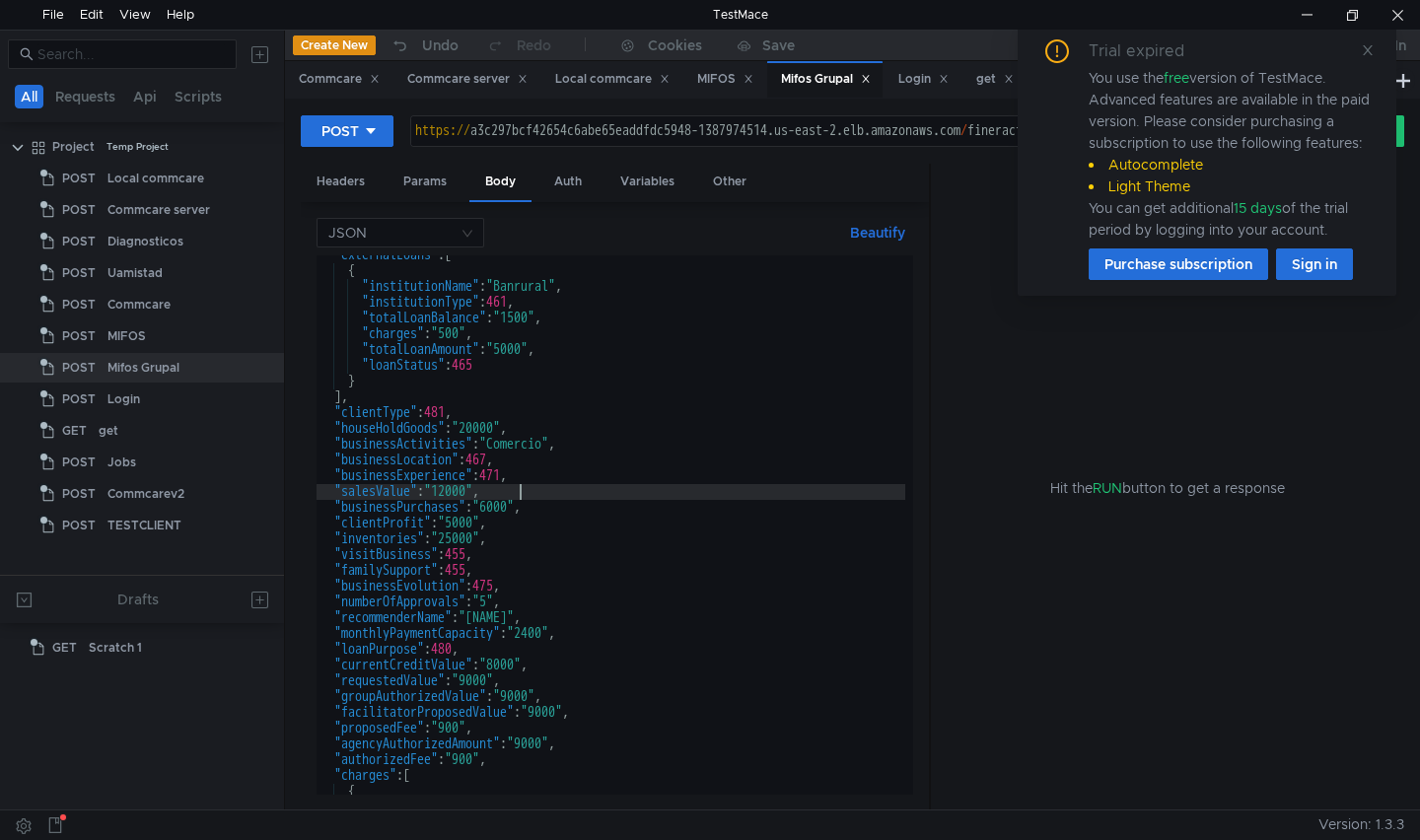 click on ""externalLoans" :  [       {          "institutionName" :  "Banrural" ,          "institutionType" :  461 ,          "totalLoanBalance" :  "1500" ,          "charges" :  "500" ,          "totalLoanAmount" :  "5000" ,          "loanStatus" :  465       }    ] ,    "clientType" :  481 ,    "houseHoldGoods" :  "20000" ,    "businessActivities" :  "Comercio" ,    "businessLocation" :  467 ,    "businessExperience" :  471 ,    "salesValue" :  "12000" ,    "businessPurchases" :  "6000" ,    "clientProfit" :  "5000" ,    "inventories" :  "25000" ,    "visitBusiness" :  455 ,    "familySupport" :  455 ,    "businessEvolution" :  475 ,    "numberOfApprovals" :  "5" ,    "recommenderName" :  "[NAME]" ,    "monthlyPaymentCapacity" :  "2400" ,    "loanPurpose" :  480 ,    "currentCreditValue" :  "8000" ,    "requestedValue" :  "9000" ,    "groupAuthorizedValue" :  "9000" ,    "facilitatorProposedValue" :  "9000" ,    "proposedFee" :  "900" ,    "agencyAuthorizedAmount" :  "9000" ,    "authorizedFee" :  "900" ,    :  ["}" at bounding box center (610, 532) 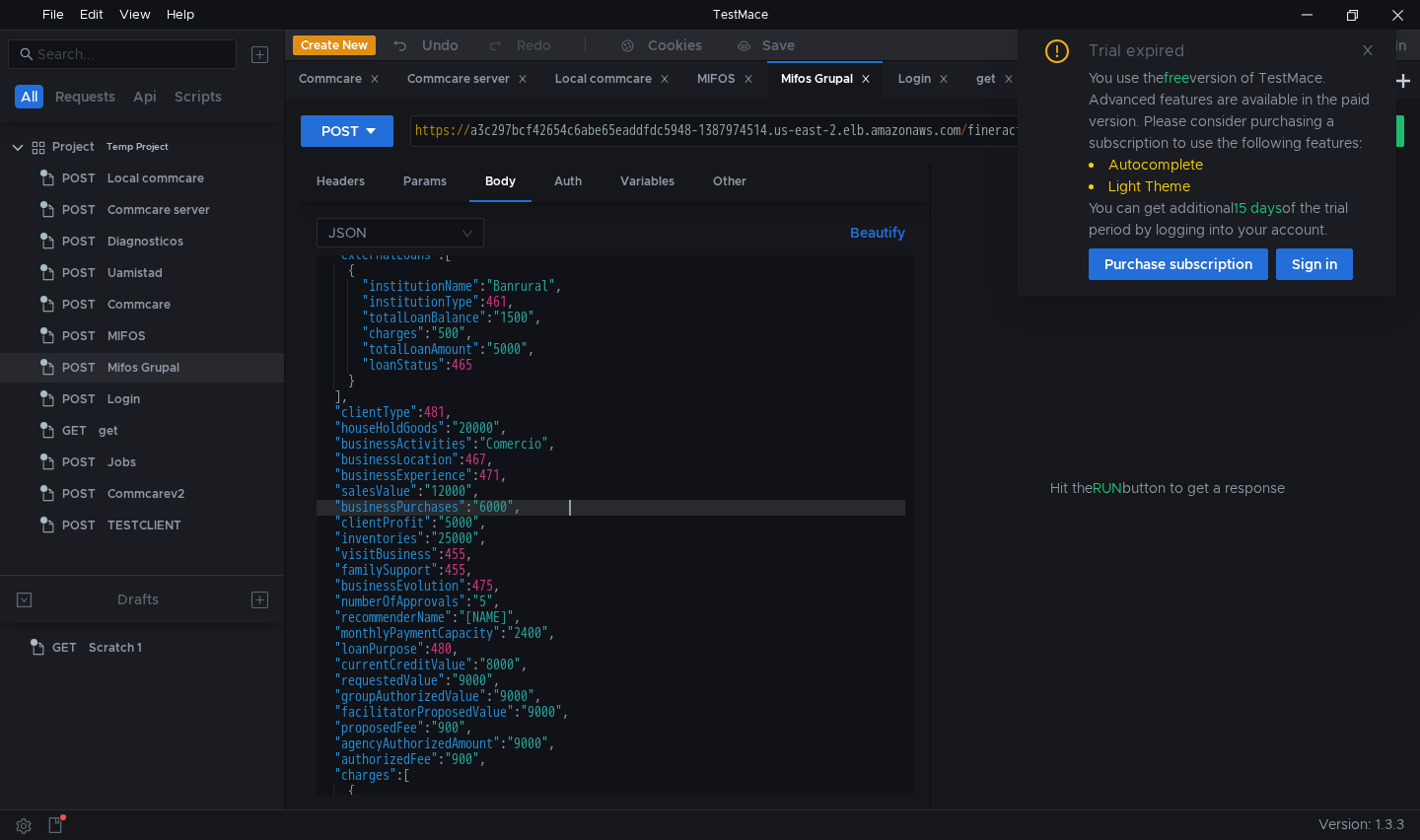 click on ""externalLoans" :  [       {          "institutionName" :  "Banrural" ,          "institutionType" :  461 ,          "totalLoanBalance" :  "1500" ,          "charges" :  "500" ,          "totalLoanAmount" :  "5000" ,          "loanStatus" :  465       }    ] ,    "clientType" :  481 ,    "houseHoldGoods" :  "20000" ,    "businessActivities" :  "Comercio" ,    "businessLocation" :  467 ,    "businessExperience" :  471 ,    "salesValue" :  "12000" ,    "businessPurchases" :  "6000" ,    "clientProfit" :  "5000" ,    "inventories" :  "25000" ,    "visitBusiness" :  455 ,    "familySupport" :  455 ,    "businessEvolution" :  475 ,    "numberOfApprovals" :  "5" ,    "recommenderName" :  "[NAME]" ,    "monthlyPaymentCapacity" :  "2400" ,    "loanPurpose" :  480 ,    "currentCreditValue" :  "8000" ,    "requestedValue" :  "9000" ,    "groupAuthorizedValue" :  "9000" ,    "facilitatorProposedValue" :  "9000" ,    "proposedFee" :  "900" ,    "agencyAuthorizedAmount" :  "9000" ,    "authorizedFee" :  "900" ,    :  ["}" at bounding box center (610, 532) 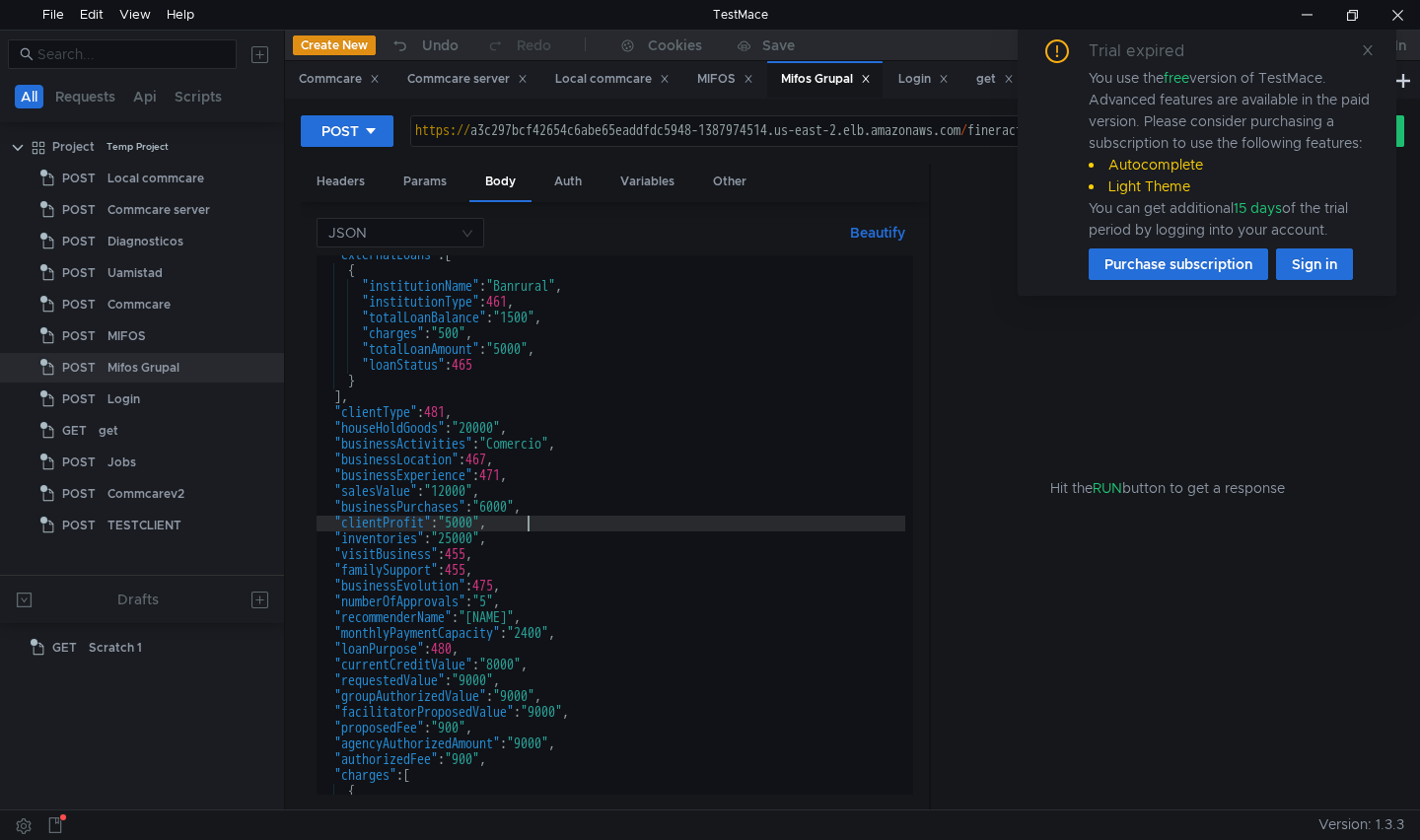 click on ""externalLoans" :  [       {          "institutionName" :  "Banrural" ,          "institutionType" :  461 ,          "totalLoanBalance" :  "1500" ,          "charges" :  "500" ,          "totalLoanAmount" :  "5000" ,          "loanStatus" :  465       }    ] ,    "clientType" :  481 ,    "houseHoldGoods" :  "20000" ,    "businessActivities" :  "Comercio" ,    "businessLocation" :  467 ,    "businessExperience" :  471 ,    "salesValue" :  "12000" ,    "businessPurchases" :  "6000" ,    "clientProfit" :  "5000" ,    "inventories" :  "25000" ,    "visitBusiness" :  455 ,    "familySupport" :  455 ,    "businessEvolution" :  475 ,    "numberOfApprovals" :  "5" ,    "recommenderName" :  "[NAME]" ,    "monthlyPaymentCapacity" :  "2400" ,    "loanPurpose" :  480 ,    "currentCreditValue" :  "8000" ,    "requestedValue" :  "9000" ,    "groupAuthorizedValue" :  "9000" ,    "facilitatorProposedValue" :  "9000" ,    "proposedFee" :  "900" ,    "agencyAuthorizedAmount" :  "9000" ,    "authorizedFee" :  "900" ,    :  ["}" at bounding box center [610, 532] 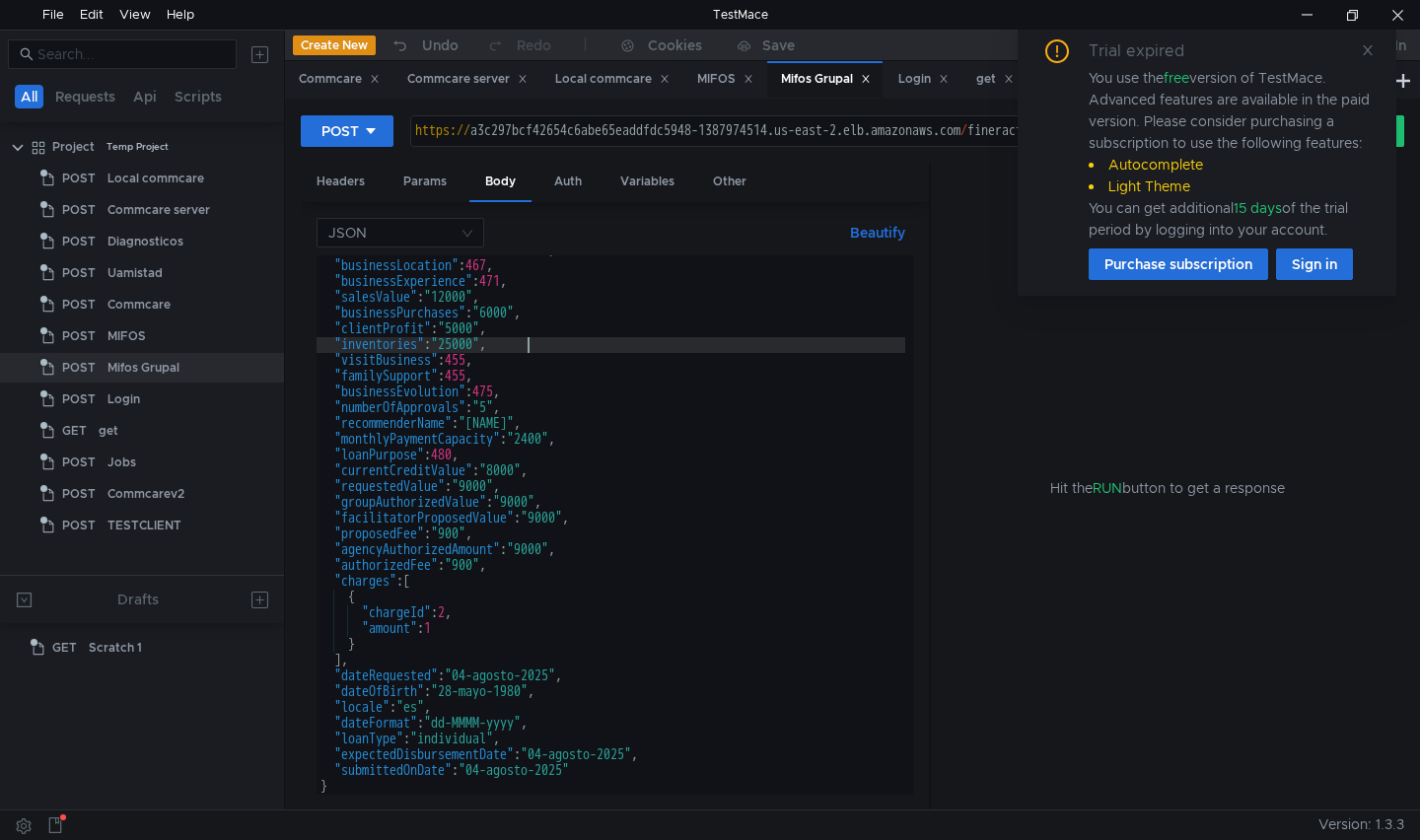 scroll, scrollTop: 1259, scrollLeft: 0, axis: vertical 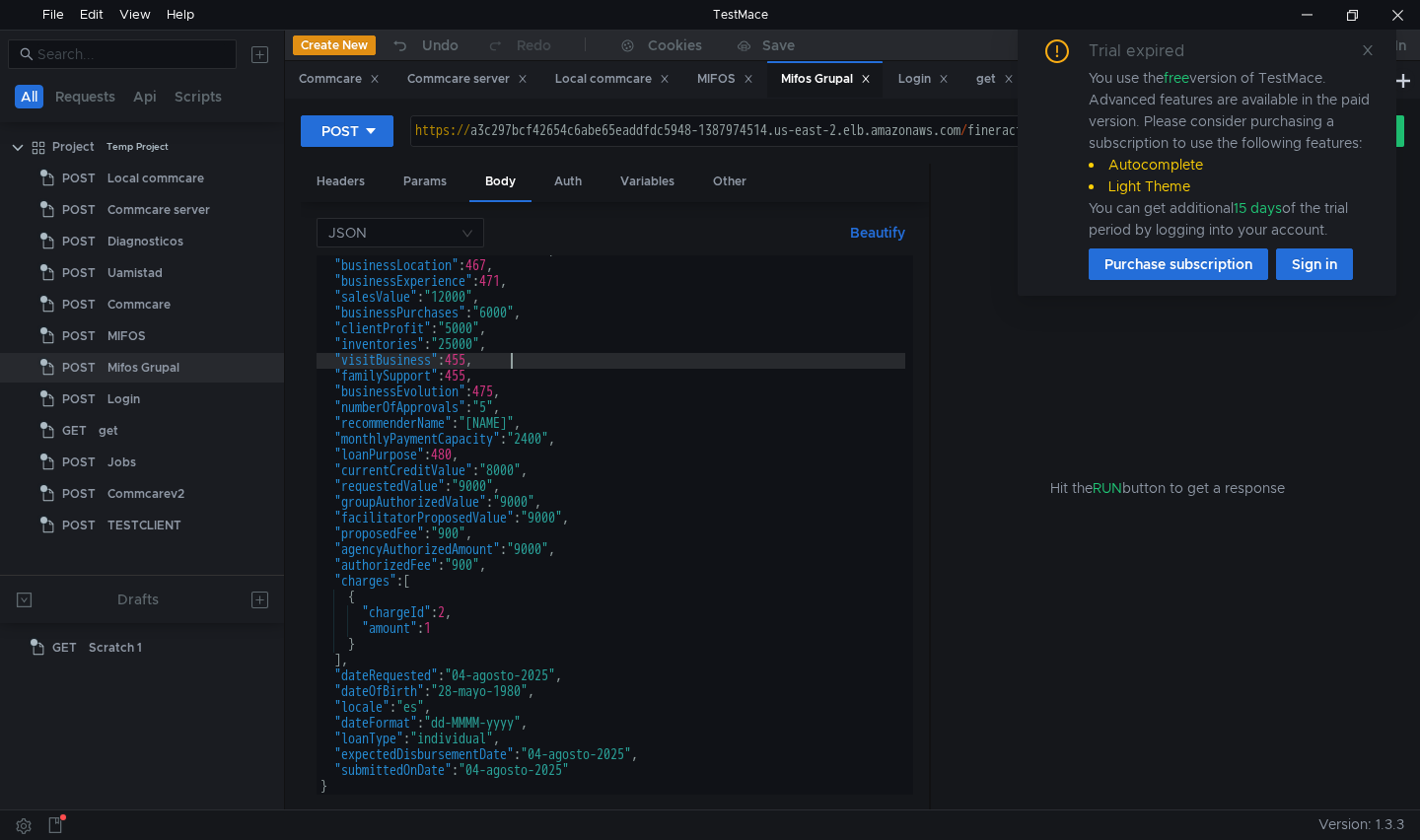 click on ""businessActivities": "Comercio",    "businessLocation": 467,    "businessExperience": 471,    "salesValue": "12000",    "businessPurchases": "6000",    "clientProfit": "5000",    "inventories": "25000",    "visitBusiness": 455,    "familySupport": 455,    "businessEvolution": 475,    "numberOfApprovals": "5",    "recommenderName": "[NAME]",    "monthlyPaymentCapacity": "2400",    "loanPurpose": 480,    "currentCreditValue": "8000",    "requestedValue": "9000",    "groupAuthorizedValue": "9000",    "facilitatorProposedValue": "9000",    "proposedFee": "900",    "agencyAuthorizedAmount": "9000",    "authorizedFee": "900",    "charges": [       {          "chargeId": 2,          "amount": 1       }    ],    "dateRequested": "04-agosto-2025",    "dateOfBirth": "28-mayo-1980",    "locale": "es",    "dateFormat": "dd-MMMM-yyyy",    "loanType": "individual",    "expectedDisbursementDate": "04-agosto-2025",    :  }" at bounding box center (610, 527) 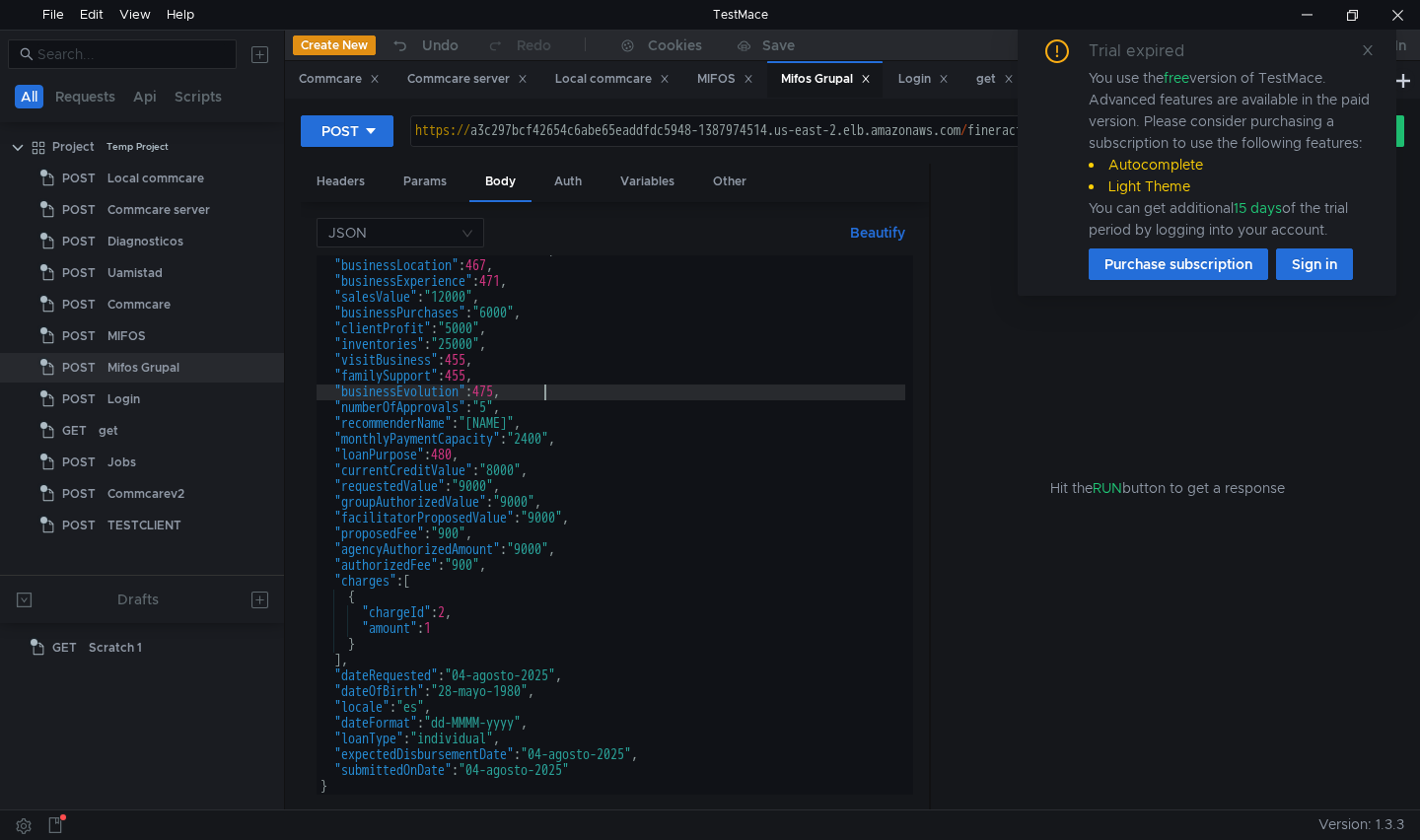 click on ""businessActivities": "Comercio",    "businessLocation": 467,    "businessExperience": 471,    "salesValue": "12000",    "businessPurchases": "6000",    "clientProfit": "5000",    "inventories": "25000",    "visitBusiness": 455,    "familySupport": 455,    "businessEvolution": 475,    "numberOfApprovals": "5",    "recommenderName": "[NAME]",    "monthlyPaymentCapacity": "2400",    "loanPurpose": 480,    "currentCreditValue": "8000",    "requestedValue": "9000",    "groupAuthorizedValue": "9000",    "facilitatorProposedValue": "9000",    "proposedFee": "900",    "agencyAuthorizedAmount": "9000",    "authorizedFee": "900",    "charges": [       {          "chargeId": 2,          "amount": 1       }    ],    "dateRequested": "04-agosto-2025",    "dateOfBirth": "28-mayo-1980",    "locale": "es",    "dateFormat": "dd-MMMM-yyyy",    "loanType": "individual",    "expectedDisbursementDate": "04-agosto-2025",    :  }" at bounding box center (610, 527) 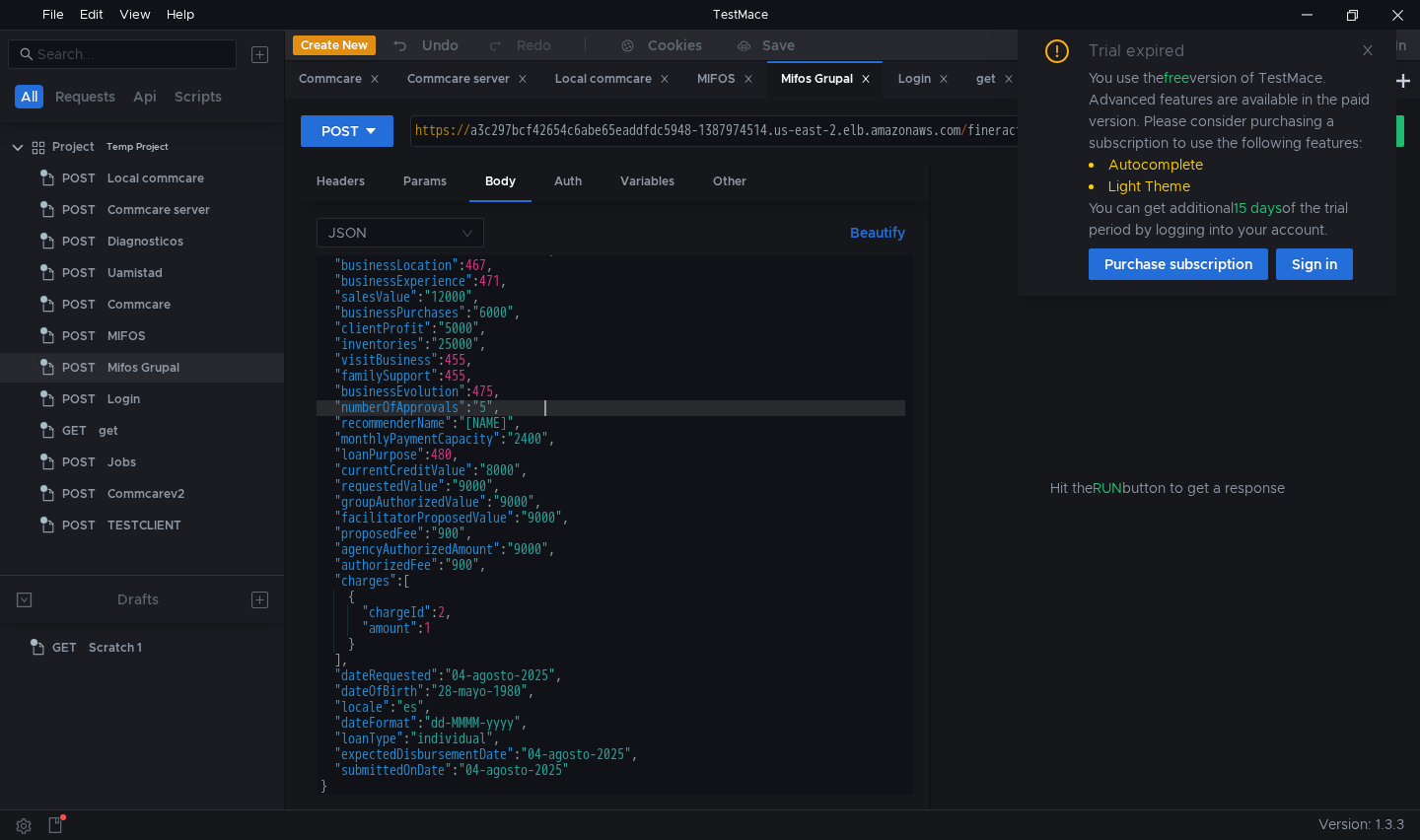 click on ""businessActivities": "Comercio",    "businessLocation": 467,    "businessExperience": 471,    "salesValue": "12000",    "businessPurchases": "6000",    "clientProfit": "5000",    "inventories": "25000",    "visitBusiness": 455,    "familySupport": 455,    "businessEvolution": 475,    "numberOfApprovals": "5",    "recommenderName": "[NAME]",    "monthlyPaymentCapacity": "2400",    "loanPurpose": 480,    "currentCreditValue": "8000",    "requestedValue": "9000",    "groupAuthorizedValue": "9000",    "facilitatorProposedValue": "9000",    "proposedFee": "900",    "agencyAuthorizedAmount": "9000",    "authorizedFee": "900",    "charges": [       {          "chargeId": 2,          "amount": 1       }    ],    "dateRequested": "04-agosto-2025",    "dateOfBirth": "28-mayo-1980",    "locale": "es",    "dateFormat": "dd-MMMM-yyyy",    "loanType": "individual",    "expectedDisbursementDate": "04-agosto-2025",    :  }" at bounding box center (610, 527) 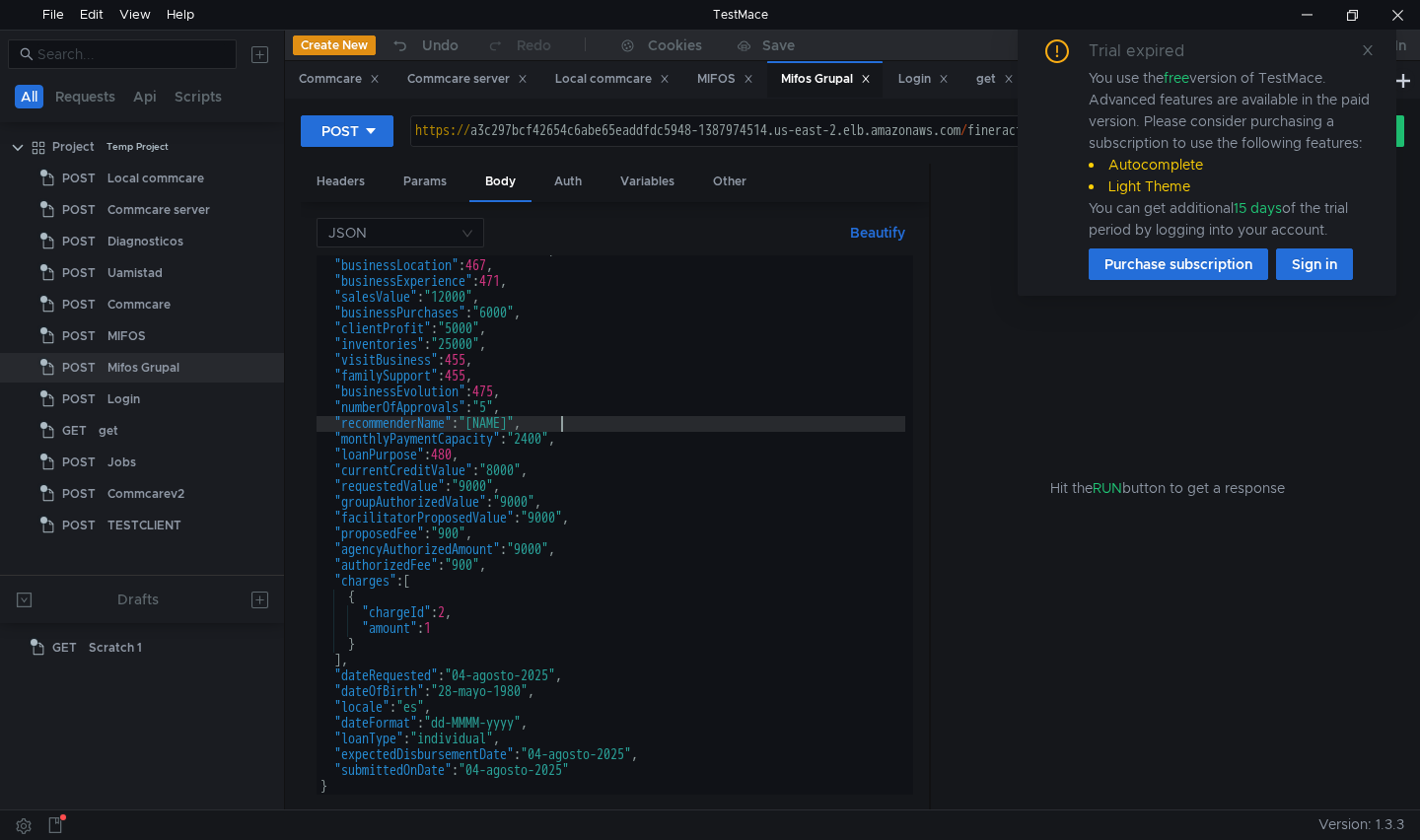 click on ""businessActivities": "Comercio",    "businessLocation": 467,    "businessExperience": 471,    "salesValue": "12000",    "businessPurchases": "6000",    "clientProfit": "5000",    "inventories": "25000",    "visitBusiness": 455,    "familySupport": 455,    "businessEvolution": 475,    "numberOfApprovals": "5",    "recommenderName": "[NAME]",    "monthlyPaymentCapacity": "2400",    "loanPurpose": 480,    "currentCreditValue": "8000",    "requestedValue": "9000",    "groupAuthorizedValue": "9000",    "facilitatorProposedValue": "9000",    "proposedFee": "900",    "agencyAuthorizedAmount": "9000",    "authorizedFee": "900",    "charges": [       {          "chargeId": 2,          "amount": 1       }    ],    "dateRequested": "04-agosto-2025",    "dateOfBirth": "28-mayo-1980",    "locale": "es",    "dateFormat": "dd-MMMM-yyyy",    "loanType": "individual",    "expectedDisbursementDate": "04-agosto-2025",    :  }" at bounding box center [610, 527] 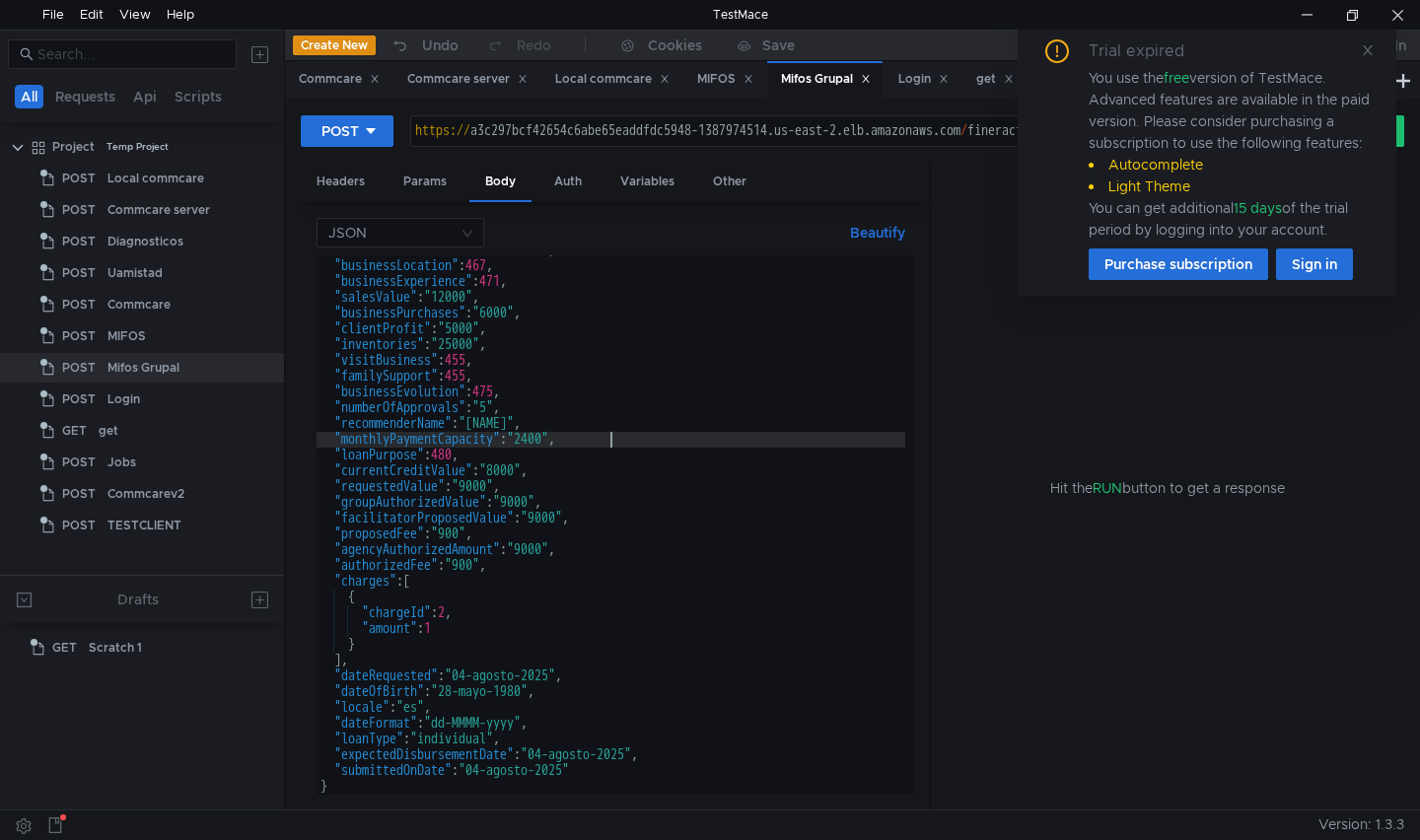 click on ""businessActivities": "Comercio",    "businessLocation": 467,    "businessExperience": 471,    "salesValue": "12000",    "businessPurchases": "6000",    "clientProfit": "5000",    "inventories": "25000",    "visitBusiness": 455,    "familySupport": 455,    "businessEvolution": 475,    "numberOfApprovals": "5",    "recommenderName": "[NAME]",    "monthlyPaymentCapacity": "2400",    "loanPurpose": 480,    "currentCreditValue": "8000",    "requestedValue": "9000",    "groupAuthorizedValue": "9000",    "facilitatorProposedValue": "9000",    "proposedFee": "900",    "agencyAuthorizedAmount": "9000",    "authorizedFee": "900",    "charges": [       {          "chargeId": 2,          "amount": 1       }    ],    "dateRequested": "04-agosto-2025",    "dateOfBirth": "28-mayo-1980",    "locale": "es",    "dateFormat": "dd-MMMM-yyyy",    "loanType": "individual",    "expectedDisbursementDate": "04-agosto-2025",    :  }" at bounding box center (610, 527) 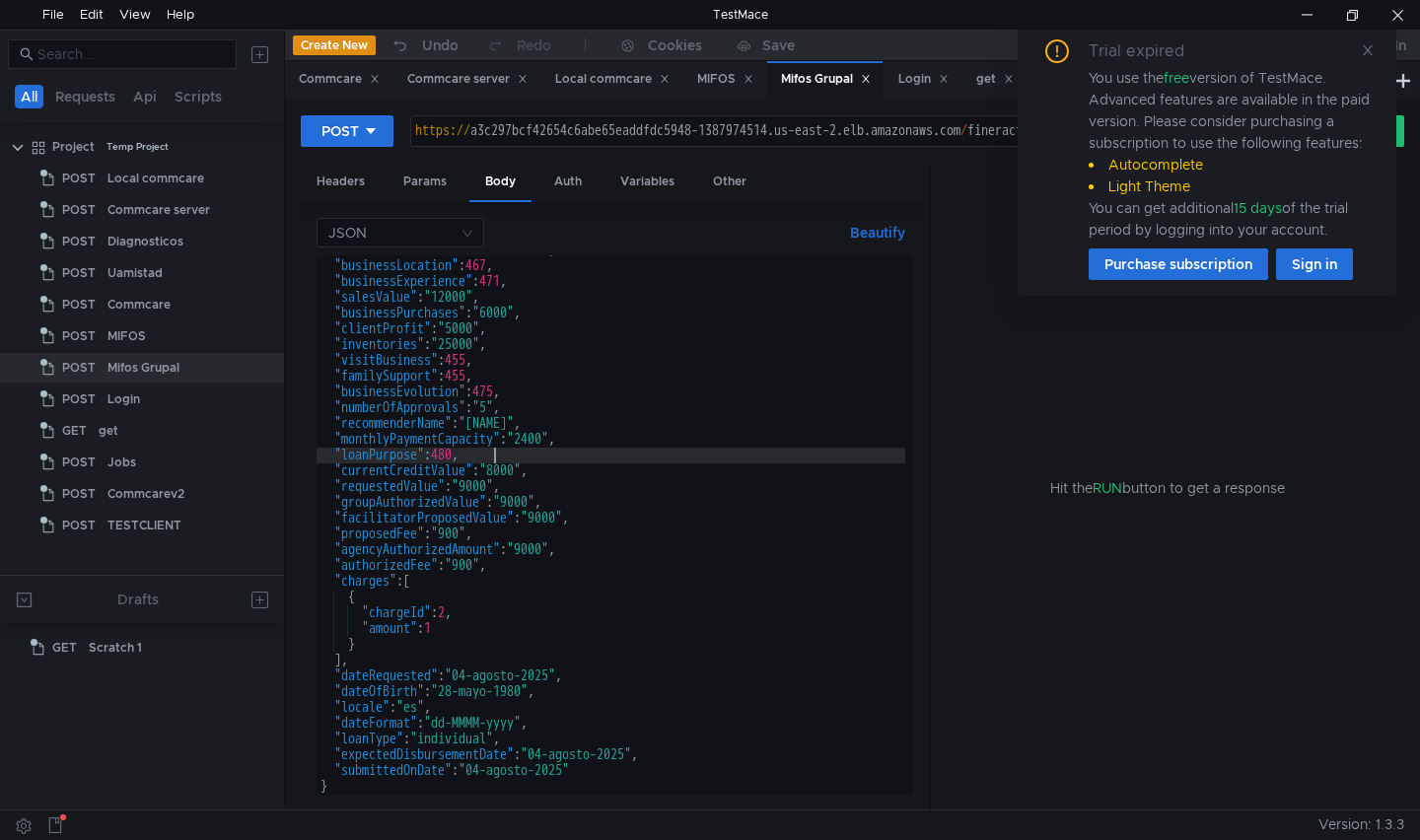 click on ""businessActivities": "Comercio",    "businessLocation": 467,    "businessExperience": 471,    "salesValue": "12000",    "businessPurchases": "6000",    "clientProfit": "5000",    "inventories": "25000",    "visitBusiness": 455,    "familySupport": 455,    "businessEvolution": 475,    "numberOfApprovals": "5",    "recommenderName": "[NAME]",    "monthlyPaymentCapacity": "2400",    "loanPurpose": 480,    "currentCreditValue": "8000",    "requestedValue": "9000",    "groupAuthorizedValue": "9000",    "facilitatorProposedValue": "9000",    "proposedFee": "900",    "agencyAuthorizedAmount": "9000",    "authorizedFee": "900",    "charges": [       {          "chargeId": 2,          "amount": 1       }    ],    "dateRequested": "04-agosto-2025",    "dateOfBirth": "28-mayo-1980",    "locale": "es",    "dateFormat": "dd-MMMM-yyyy",    "loanType": "individual",    "expectedDisbursementDate": "04-agosto-2025",    :  }" at bounding box center (610, 527) 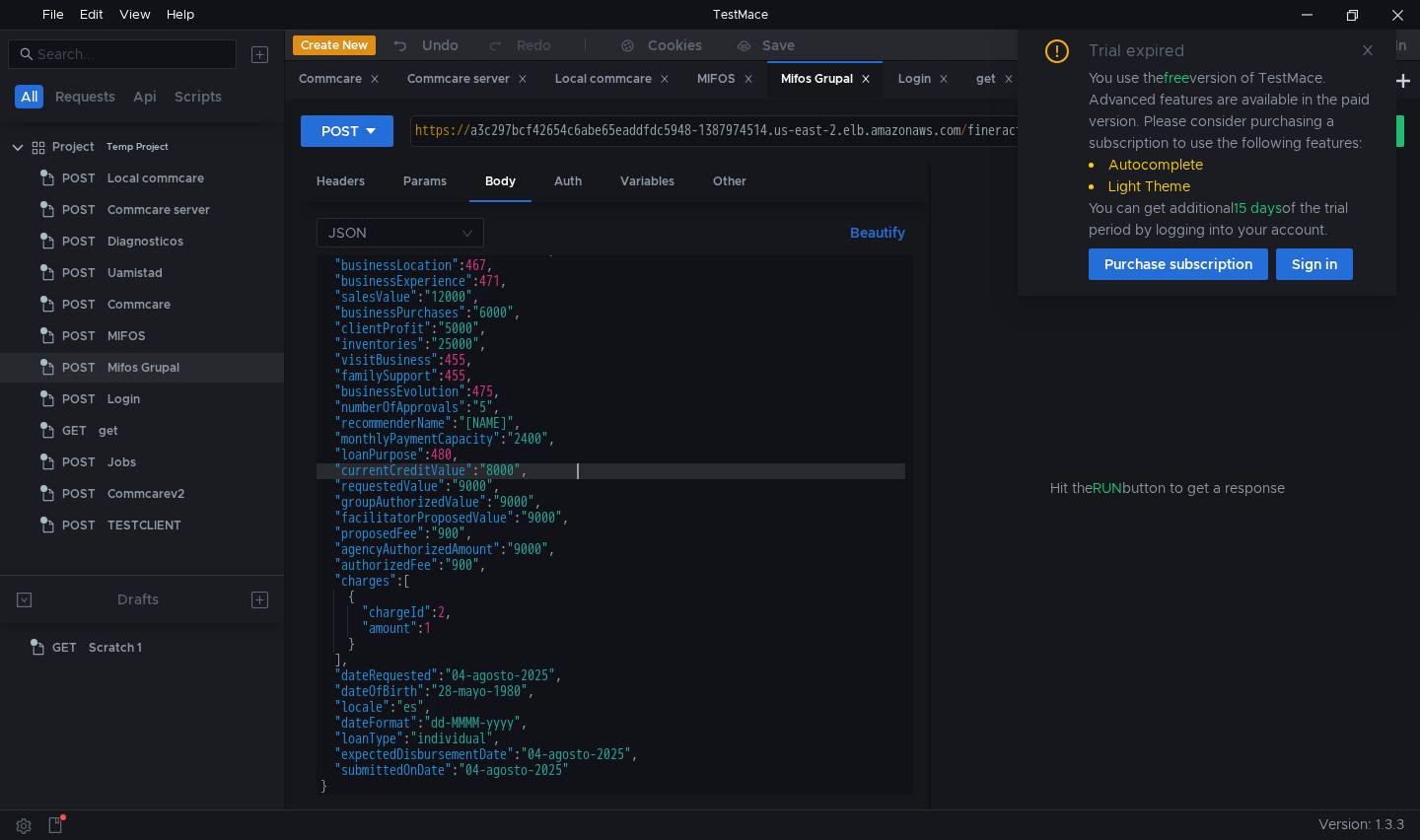 click on ""businessActivities": "Comercio",    "businessLocation": 467,    "businessExperience": 471,    "salesValue": "12000",    "businessPurchases": "6000",    "clientProfit": "5000",    "inventories": "25000",    "visitBusiness": 455,    "familySupport": 455,    "businessEvolution": 475,    "numberOfApprovals": "5",    "recommenderName": "[NAME]",    "monthlyPaymentCapacity": "2400",    "loanPurpose": 480,    "currentCreditValue": "8000",    "requestedValue": "9000",    "groupAuthorizedValue": "9000",    "facilitatorProposedValue": "9000",    "proposedFee": "900",    "agencyAuthorizedAmount": "9000",    "authorizedFee": "900",    "charges": [       {          "chargeId": 2,          "amount": 1       }    ],    "dateRequested": "04-agosto-2025",    "dateOfBirth": "28-mayo-1980",    "locale": "es",    "dateFormat": "dd-MMMM-yyyy",    "loanType": "individual",    "expectedDisbursementDate": "04-agosto-2025",    :  }" at bounding box center [610, 527] 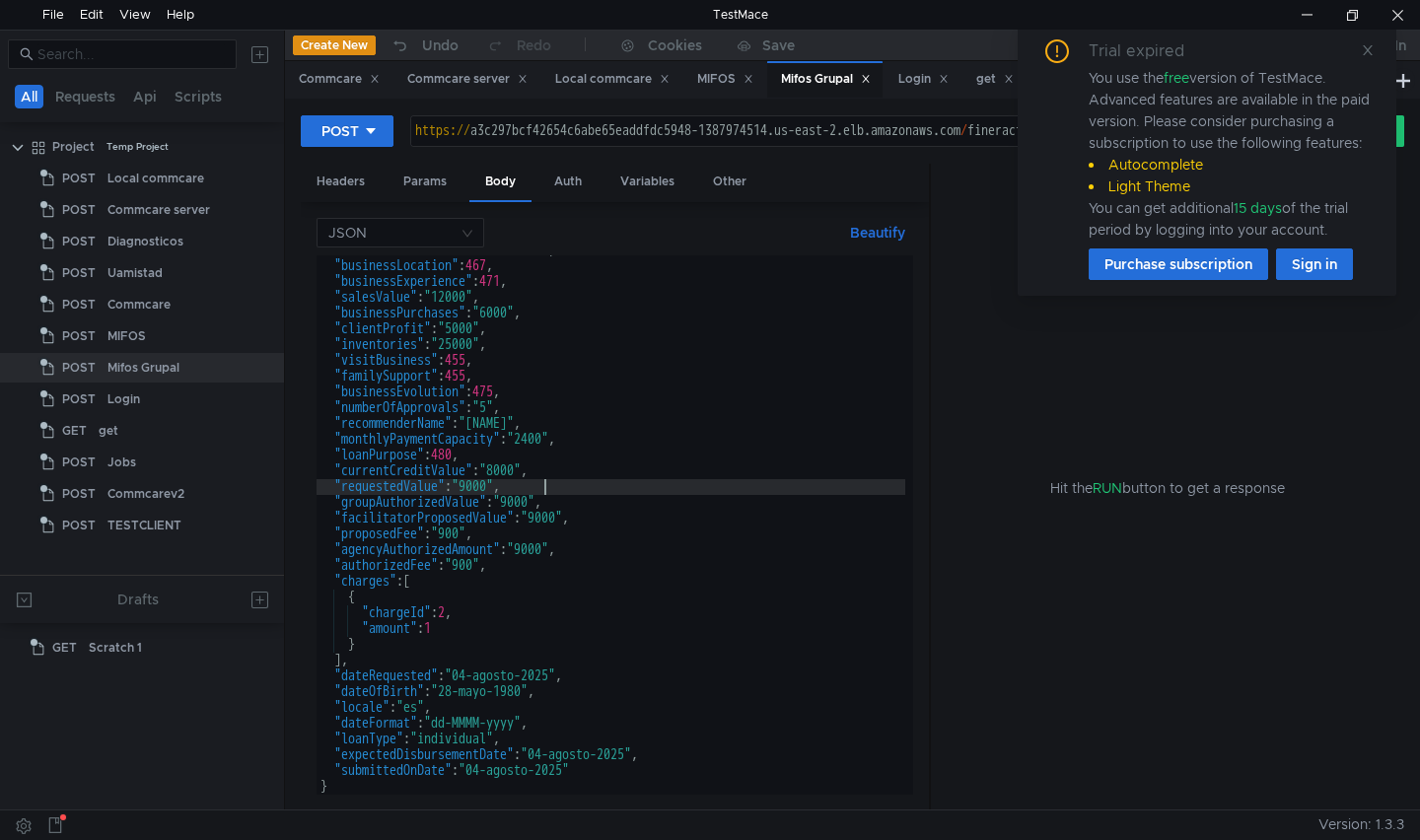 click on ""businessActivities": "Comercio",    "businessLocation": 467,    "businessExperience": 471,    "salesValue": "12000",    "businessPurchases": "6000",    "clientProfit": "5000",    "inventories": "25000",    "visitBusiness": 455,    "familySupport": 455,    "businessEvolution": 475,    "numberOfApprovals": "5",    "recommenderName": "[NAME]",    "monthlyPaymentCapacity": "2400",    "loanPurpose": 480,    "currentCreditValue": "8000",    "requestedValue": "9000",    "groupAuthorizedValue": "9000",    "facilitatorProposedValue": "9000",    "proposedFee": "900",    "agencyAuthorizedAmount": "9000",    "authorizedFee": "900",    "charges": [       {          "chargeId": 2,          "amount": 1       }    ],    "dateRequested": "04-agosto-2025",    "dateOfBirth": "28-mayo-1980",    "locale": "es",    "dateFormat": "dd-MMMM-yyyy",    "loanType": "individual",    "expectedDisbursementDate": "04-agosto-2025",    :  }" at bounding box center (610, 527) 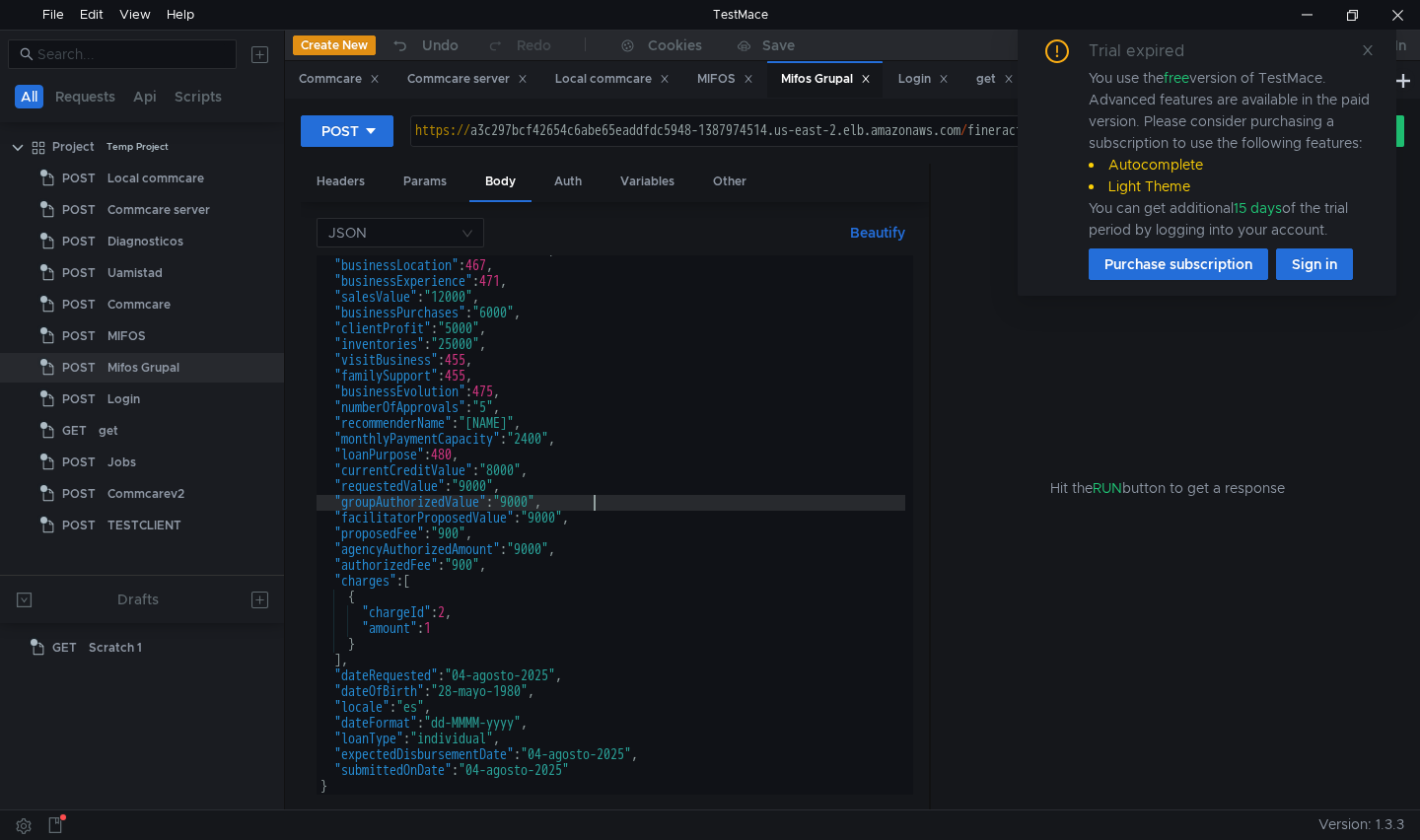 click on ""businessActivities": "Comercio",    "businessLocation": 467,    "businessExperience": 471,    "salesValue": "12000",    "businessPurchases": "6000",    "clientProfit": "5000",    "inventories": "25000",    "visitBusiness": 455,    "familySupport": 455,    "businessEvolution": 475,    "numberOfApprovals": "5",    "recommenderName": "[NAME]",    "monthlyPaymentCapacity": "2400",    "loanPurpose": 480,    "currentCreditValue": "8000",    "requestedValue": "9000",    "groupAuthorizedValue": "9000",    "facilitatorProposedValue": "9000",    "proposedFee": "900",    "agencyAuthorizedAmount": "9000",    "authorizedFee": "900",    "charges": [       {          "chargeId": 2,          "amount": 1       }    ],    "dateRequested": "04-agosto-2025",    "dateOfBirth": "28-mayo-1980",    "locale": "es",    "dateFormat": "dd-MMMM-yyyy",    "loanType": "individual",    "expectedDisbursementDate": "04-agosto-2025",    :  }" at bounding box center (610, 527) 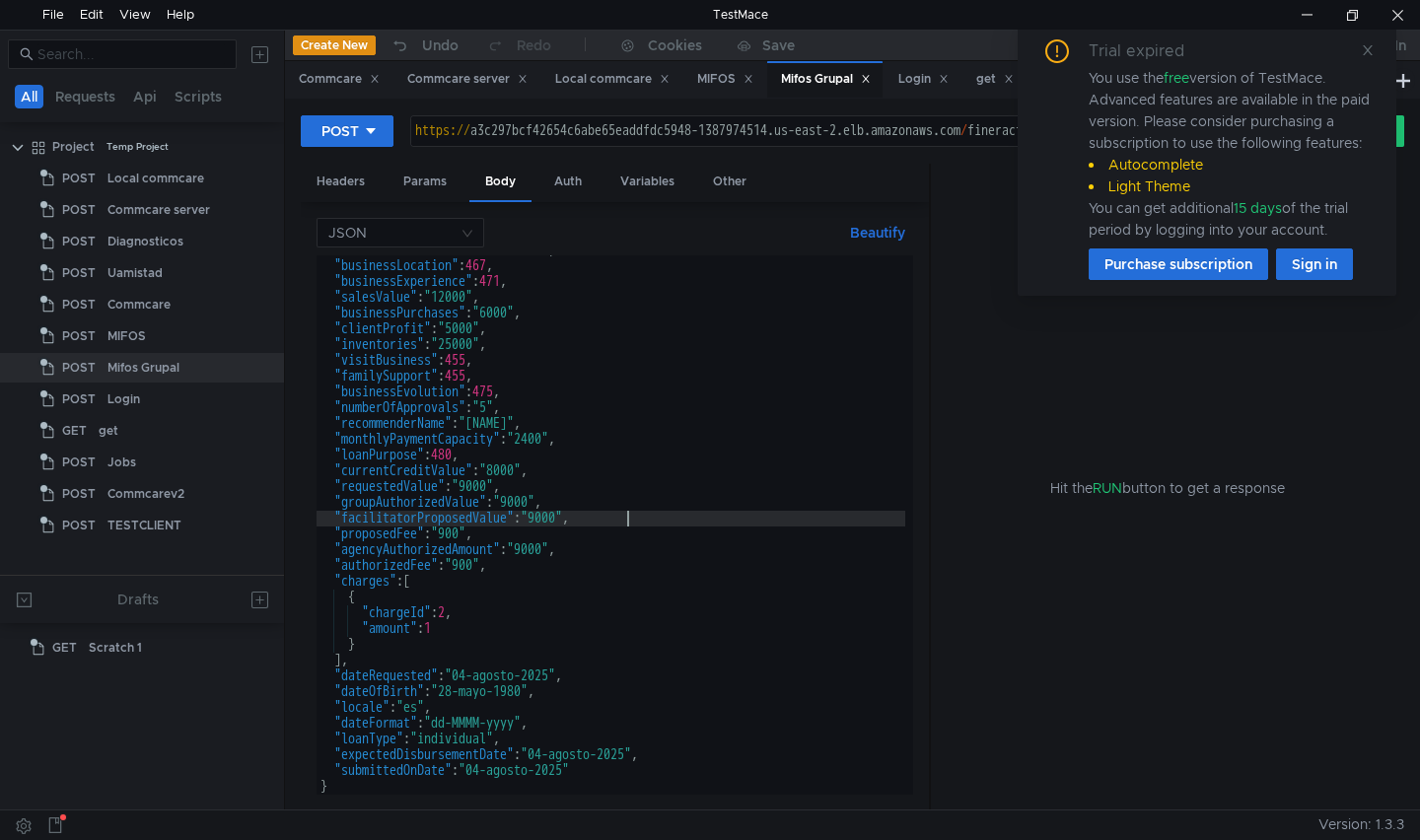 click on ""businessActivities": "Comercio",    "businessLocation": 467,    "businessExperience": 471,    "salesValue": "12000",    "businessPurchases": "6000",    "clientProfit": "5000",    "inventories": "25000",    "visitBusiness": 455,    "familySupport": 455,    "businessEvolution": 475,    "numberOfApprovals": "5",    "recommenderName": "[NAME]",    "monthlyPaymentCapacity": "2400",    "loanPurpose": 480,    "currentCreditValue": "8000",    "requestedValue": "9000",    "groupAuthorizedValue": "9000",    "facilitatorProposedValue": "9000",    "proposedFee": "900",    "agencyAuthorizedAmount": "9000",    "authorizedFee": "900",    "charges": [       {          "chargeId": 2,          "amount": 1       }    ],    "dateRequested": "04-agosto-2025",    "dateOfBirth": "28-mayo-1980",    "locale": "es",    "dateFormat": "dd-MMMM-yyyy",    "loanType": "individual",    "expectedDisbursementDate": "04-agosto-2025",    :  }" at bounding box center [610, 527] 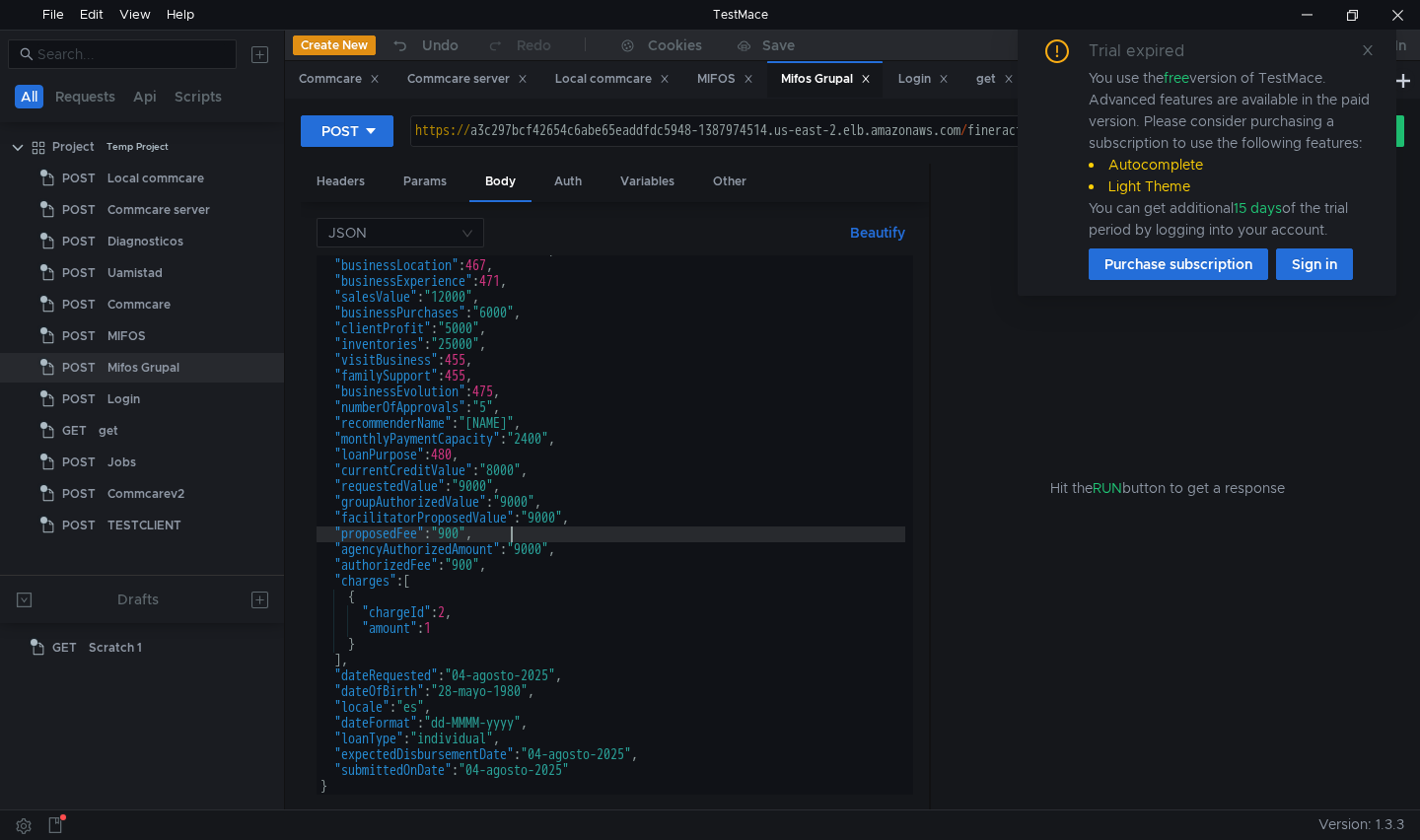 click on ""businessActivities": "Comercio",    "businessLocation": 467,    "businessExperience": 471,    "salesValue": "12000",    "businessPurchases": "6000",    "clientProfit": "5000",    "inventories": "25000",    "visitBusiness": 455,    "familySupport": 455,    "businessEvolution": 475,    "numberOfApprovals": "5",    "recommenderName": "[NAME]",    "monthlyPaymentCapacity": "2400",    "loanPurpose": 480,    "currentCreditValue": "8000",    "requestedValue": "9000",    "groupAuthorizedValue": "9000",    "facilitatorProposedValue": "9000",    "proposedFee": "900",    "agencyAuthorizedAmount": "9000",    "authorizedFee": "900",    "charges": [       {          "chargeId": 2,          "amount": 1       }    ],    "dateRequested": "04-agosto-2025",    "dateOfBirth": "28-mayo-1980",    "locale": "es",    "dateFormat": "dd-MMMM-yyyy",    "loanType": "individual",    "expectedDisbursementDate": "04-agosto-2025",    :  }" at bounding box center (610, 527) 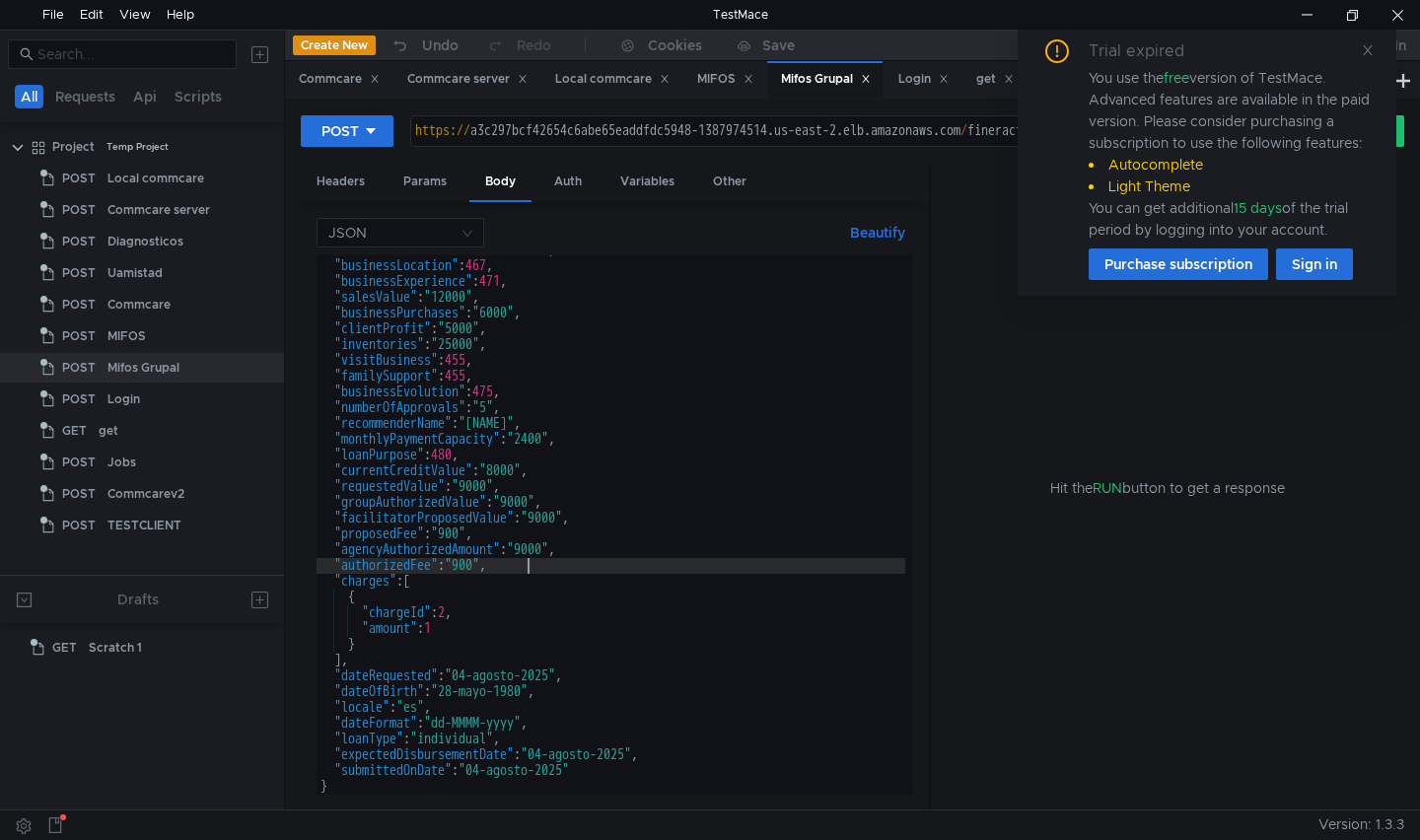 click on ""businessActivities": "Comercio",    "businessLocation": 467,    "businessExperience": 471,    "salesValue": "12000",    "businessPurchases": "6000",    "clientProfit": "5000",    "inventories": "25000",    "visitBusiness": 455,    "familySupport": 455,    "businessEvolution": 475,    "numberOfApprovals": "5",    "recommenderName": "[NAME]",    "monthlyPaymentCapacity": "2400",    "loanPurpose": 480,    "currentCreditValue": "8000",    "requestedValue": "9000",    "groupAuthorizedValue": "9000",    "facilitatorProposedValue": "9000",    "proposedFee": "900",    "agencyAuthorizedAmount": "9000",    "authorizedFee": "900",    "charges": [       {          "chargeId": 2,          "amount": 1       }    ],    "dateRequested": "04-agosto-2025",    "dateOfBirth": "28-mayo-1980",    "locale": "es",    "dateFormat": "dd-MMMM-yyyy",    "loanType": "individual",    "expectedDisbursementDate": "04-agosto-2025",    :  }" at bounding box center (610, 527) 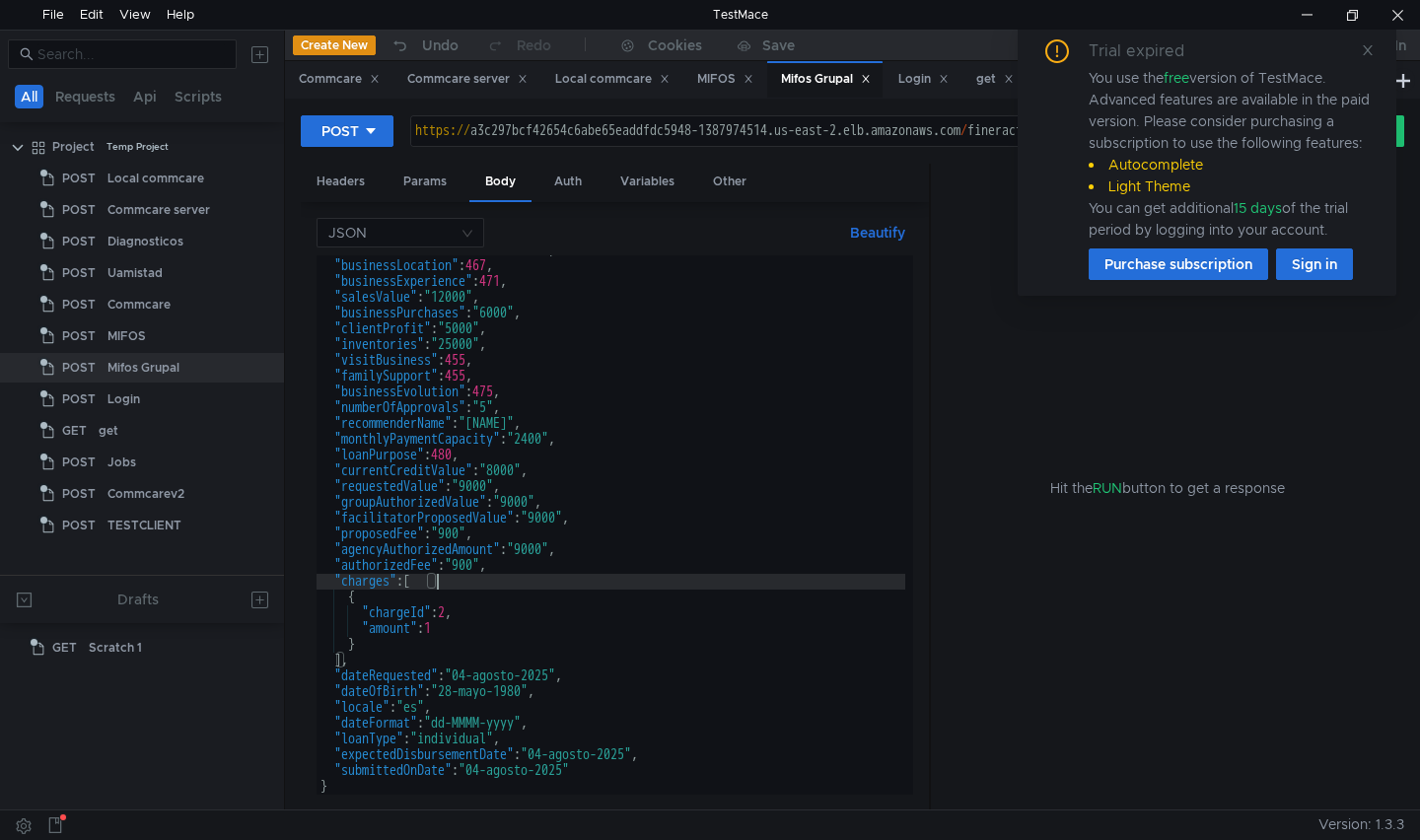 click on ""businessActivities": "Comercio",    "businessLocation": 467,    "businessExperience": 471,    "salesValue": "12000",    "businessPurchases": "6000",    "clientProfit": "5000",    "inventories": "25000",    "visitBusiness": 455,    "familySupport": 455,    "businessEvolution": 475,    "numberOfApprovals": "5",    "recommenderName": "[NAME]",    "monthlyPaymentCapacity": "2400",    "loanPurpose": 480,    "currentCreditValue": "8000",    "requestedValue": "9000",    "groupAuthorizedValue": "9000",    "facilitatorProposedValue": "9000",    "proposedFee": "900",    "agencyAuthorizedAmount": "9000",    "authorizedFee": "900",    "charges": [       {          "chargeId": 2,          "amount": 1       }    ],    "dateRequested": "04-agosto-2025",    "dateOfBirth": "28-mayo-1980",    "locale": "es",    "dateFormat": "dd-MMMM-yyyy",    "loanType": "individual",    "expectedDisbursementDate": "04-agosto-2025",    :  }" at bounding box center (610, 527) 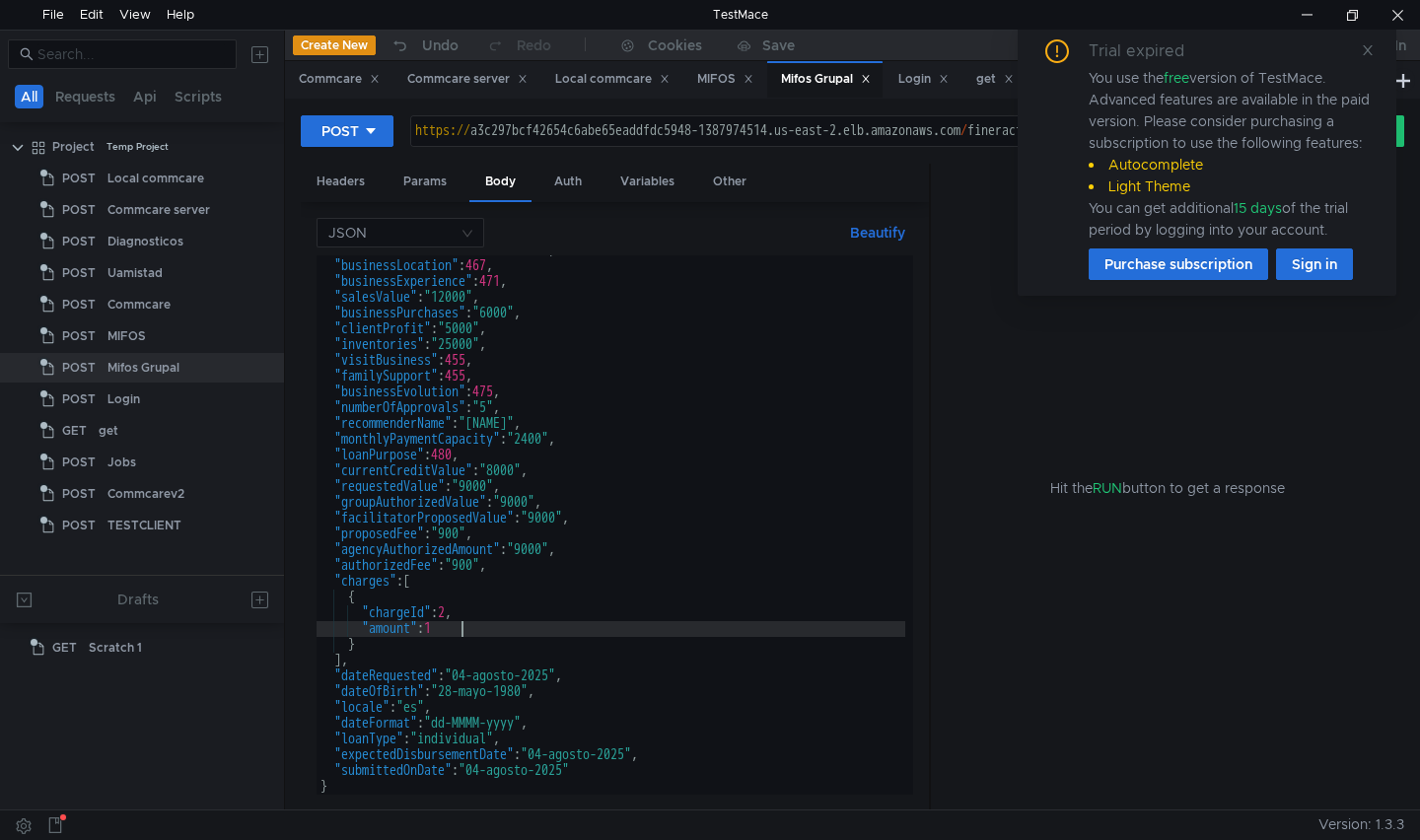 click on ""businessActivities": "Comercio",    "businessLocation": 467,    "businessExperience": 471,    "salesValue": "12000",    "businessPurchases": "6000",    "clientProfit": "5000",    "inventories": "25000",    "visitBusiness": 455,    "familySupport": 455,    "businessEvolution": 475,    "numberOfApprovals": "5",    "recommenderName": "[NAME]",    "monthlyPaymentCapacity": "2400",    "loanPurpose": 480,    "currentCreditValue": "8000",    "requestedValue": "9000",    "groupAuthorizedValue": "9000",    "facilitatorProposedValue": "9000",    "proposedFee": "900",    "agencyAuthorizedAmount": "9000",    "authorizedFee": "900",    "charges": [       {          "chargeId": 2,          "amount": 1       }    ],    "dateRequested": "04-agosto-2025",    "dateOfBirth": "28-mayo-1980",    "locale": "es",    "dateFormat": "dd-MMMM-yyyy",    "loanType": "individual",    "expectedDisbursementDate": "04-agosto-2025",    :  }" at bounding box center [610, 527] 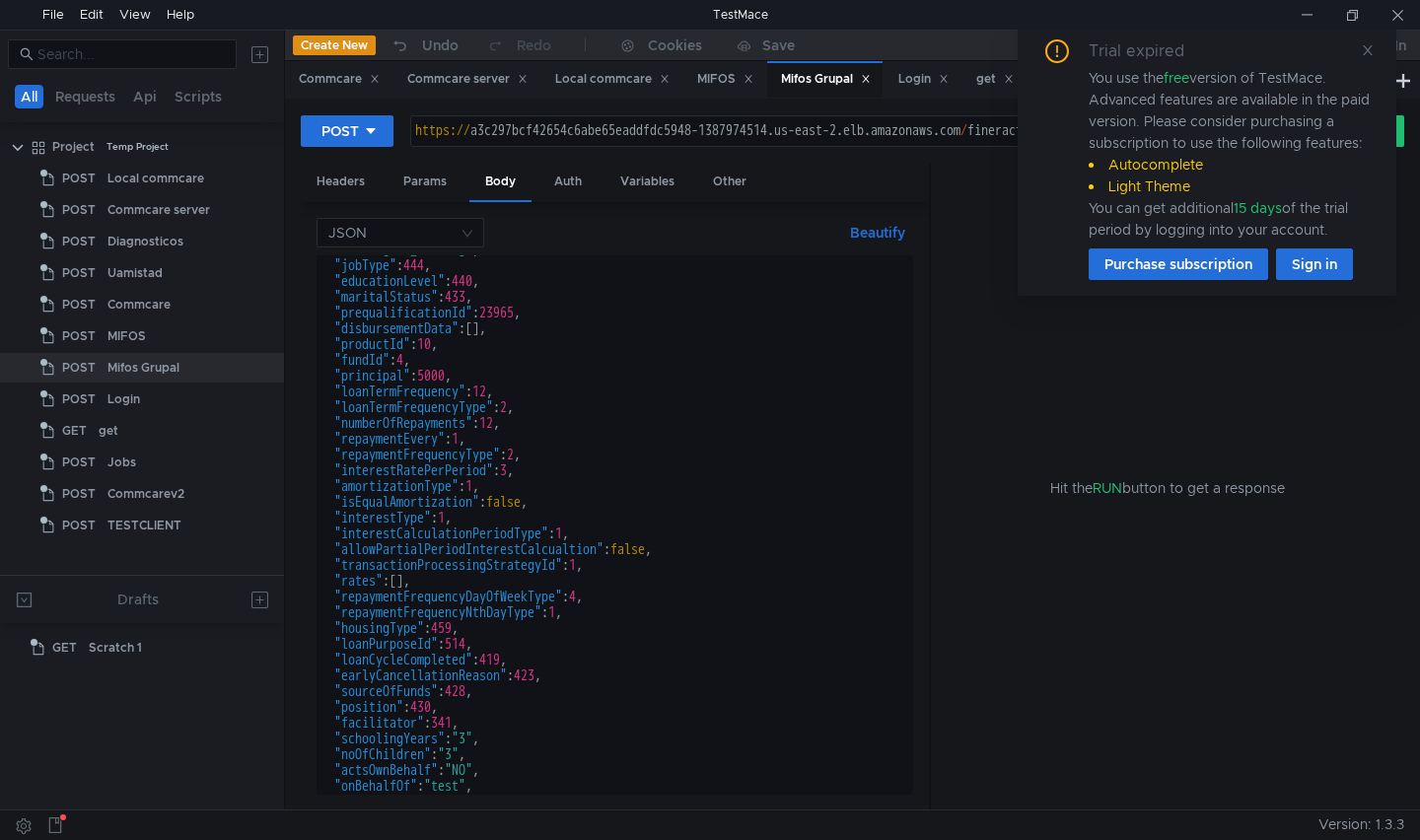 scroll, scrollTop: 0, scrollLeft: 0, axis: both 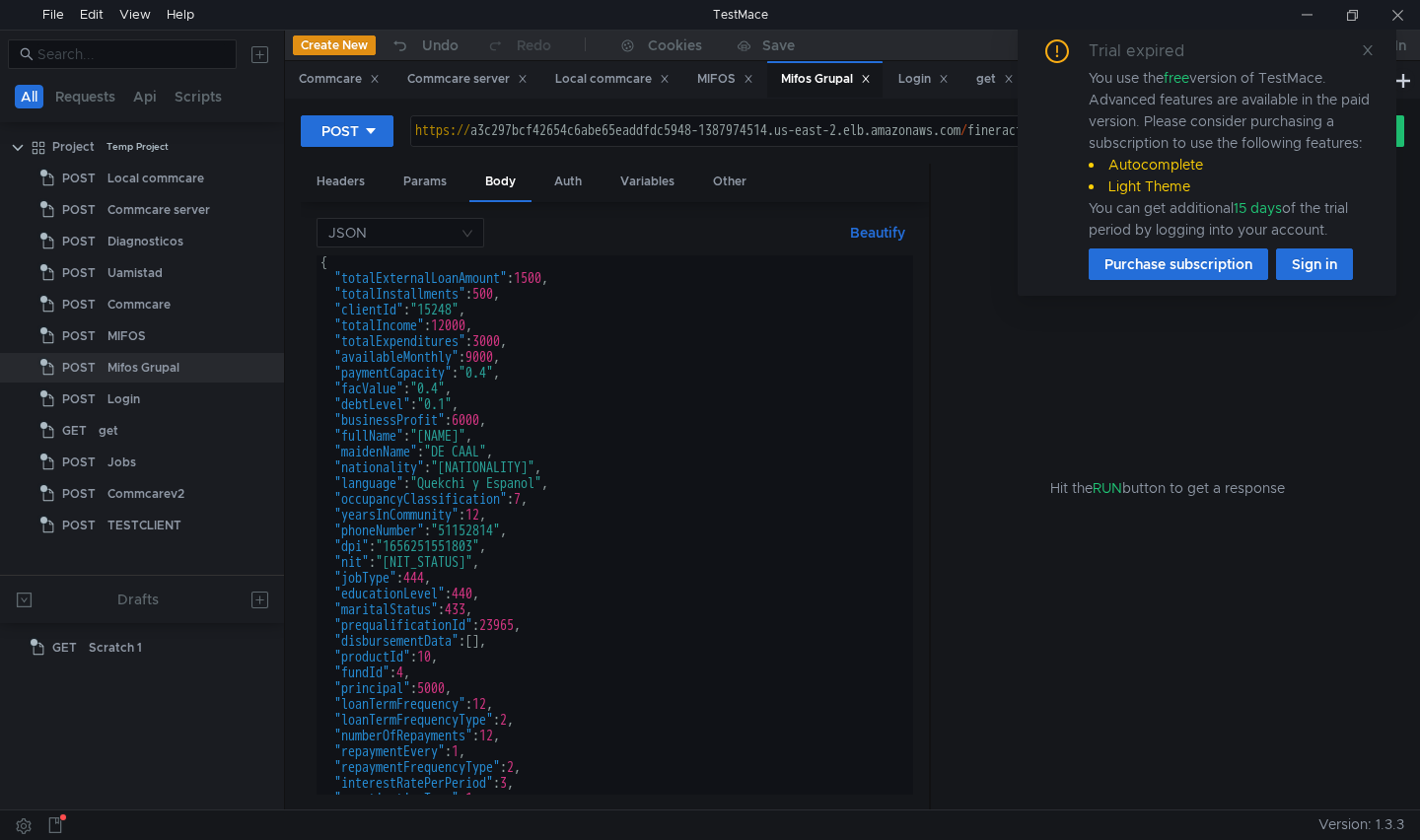 click on "{    "totalExternalLoanAmount" :  1500 ,    "totalInstallments" :  500 ,    "clientId" :  "15248" ,    "totalIncome" :  12000 ,    "totalExpenditures" :  3000 ,    "availableMonthly" :  9000 ,    "paymentCapacity" :  "0.4" ,    "facValue" :  "0.4" ,    "debtLevel" :  "0.1" ,    "businessProfit" :  6000 ,    "fullName" :  "[NAME]" ,    "maidenName" :  "DE CAAL" ,    "nationality" :  "Guatemalteca" ,    "language" :  "Quekchi y Espanol" ,    "occupancyClassification" :  7 ,    "yearsInCommunity" :  12 ,    "phoneNumber" :  "51152814" ,    "dpi" :  "1656251551803" ,    "nit" :  "NO TIENE" ,    "jobType" :  444 ,    "educationLevel" :  440 ,    "maritalStatus" :  433 ,    "prequalificationId" :  23965 ,    "disbursementData" :  [ ] ,    "productId" :  10 ,    "fundId" :  4 ,    "principal" :  5000 ,    "loanTermFrequency" :  12 ,    "loanTermFrequencyType" :  2 ,    "numberOfRepayments" :  12 ,    "repaymentEvery" :  1 ,    "repaymentFrequencyType" :  2 ,    "interestRatePerPeriod" :  3 ,    :" at bounding box center [610, 540] 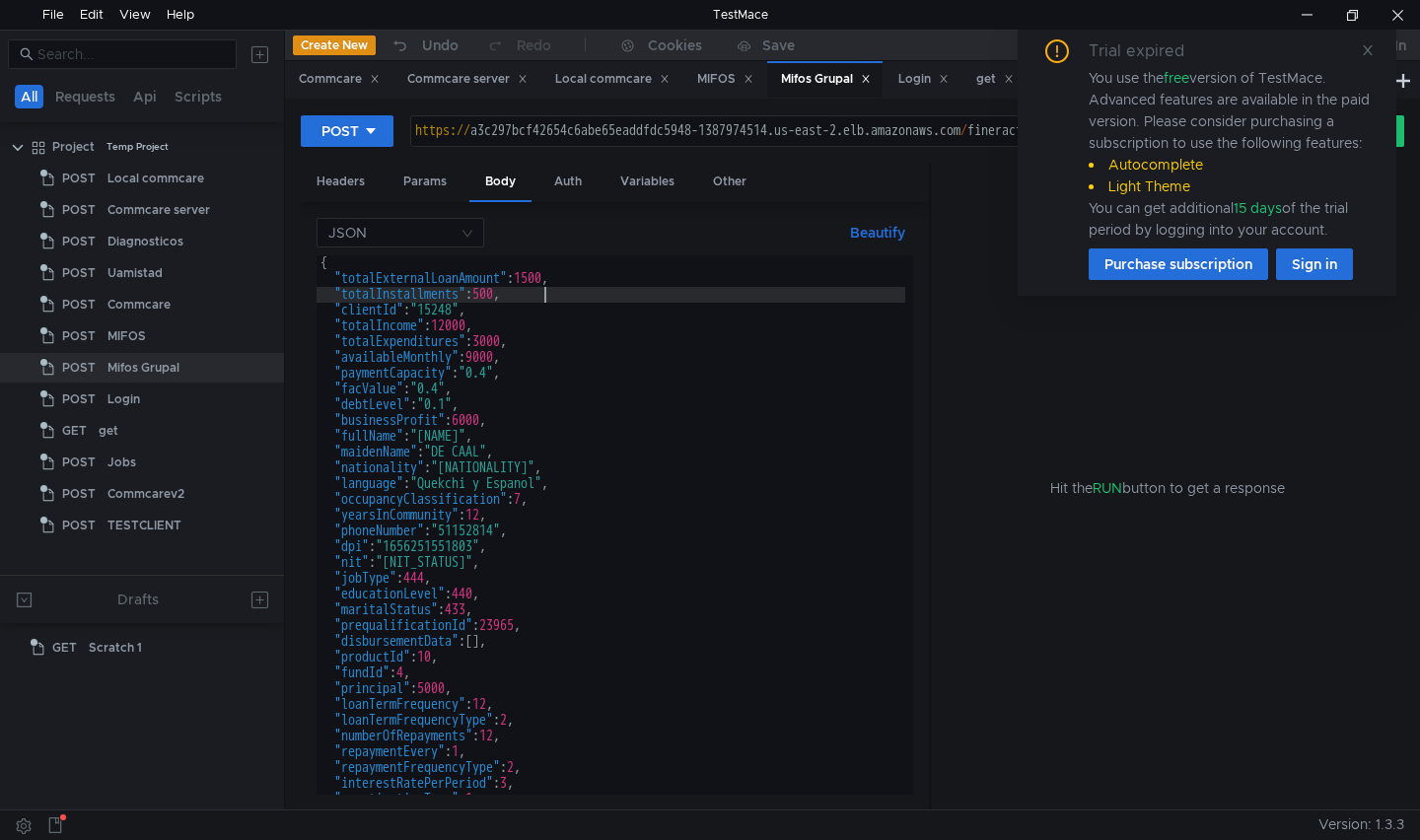 click on "{    "totalExternalLoanAmount" :  1500 ,    "totalInstallments" :  500 ,    "clientId" :  "15248" ,    "totalIncome" :  12000 ,    "totalExpenditures" :  3000 ,    "availableMonthly" :  9000 ,    "paymentCapacity" :  "0.4" ,    "facValue" :  "0.4" ,    "debtLevel" :  "0.1" ,    "businessProfit" :  6000 ,    "fullName" :  "[NAME]" ,    "maidenName" :  "DE CAAL" ,    "nationality" :  "Guatemalteca" ,    "language" :  "Quekchi y Espanol" ,    "occupancyClassification" :  7 ,    "yearsInCommunity" :  12 ,    "phoneNumber" :  "51152814" ,    "dpi" :  "1656251551803" ,    "nit" :  "NO TIENE" ,    "jobType" :  444 ,    "educationLevel" :  440 ,    "maritalStatus" :  433 ,    "prequalificationId" :  23965 ,    "disbursementData" :  [ ] ,    "productId" :  10 ,    "fundId" :  4 ,    "principal" :  5000 ,    "loanTermFrequency" :  12 ,    "loanTermFrequencyType" :  2 ,    "numberOfRepayments" :  12 ,    "repaymentEvery" :  1 ,    "repaymentFrequencyType" :  2 ,    "interestRatePerPeriod" :  3 ,    :" at bounding box center (610, 540) 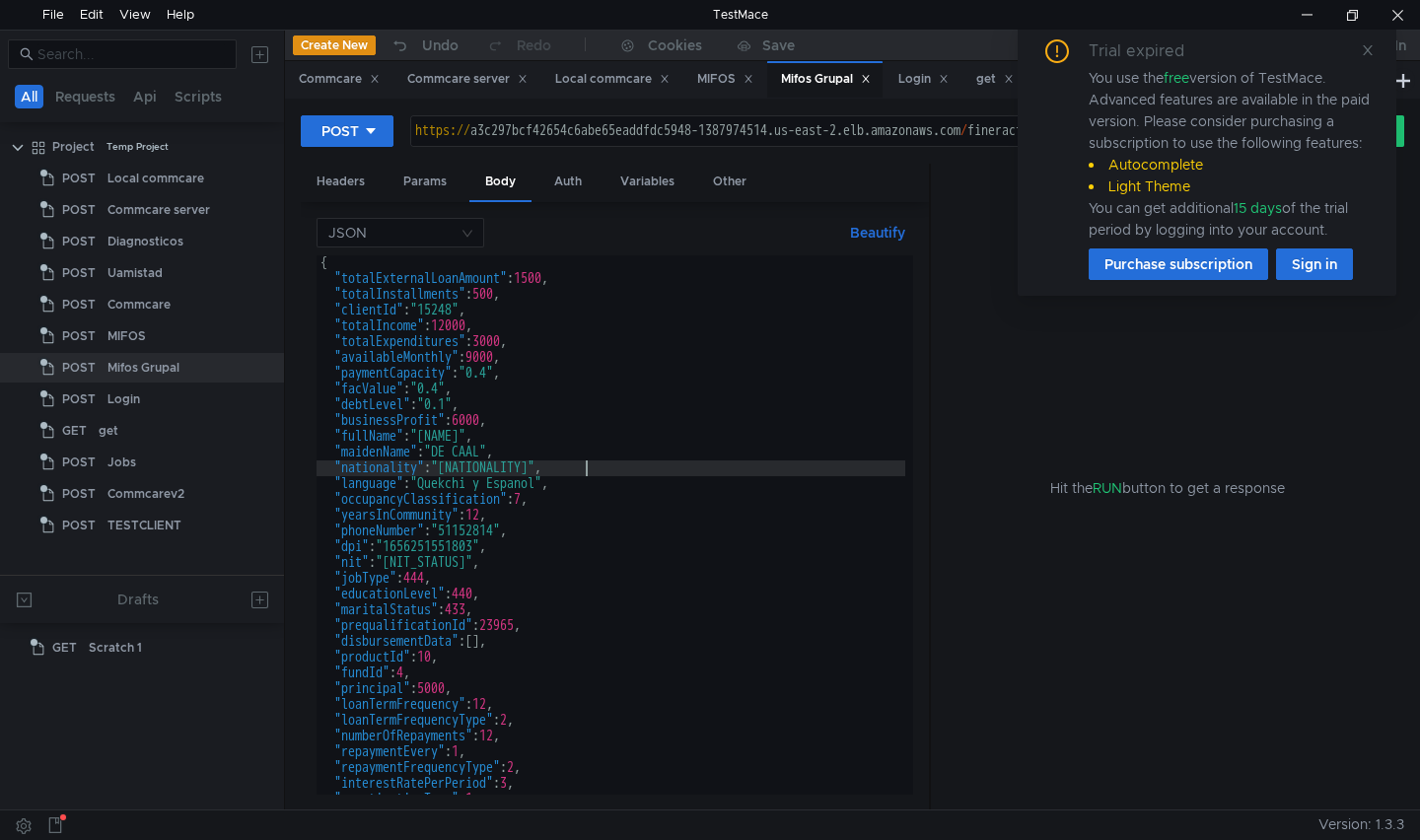 click on "{    "totalExternalLoanAmount" :  1500 ,    "totalInstallments" :  500 ,    "clientId" :  "15248" ,    "totalIncome" :  12000 ,    "totalExpenditures" :  3000 ,    "availableMonthly" :  9000 ,    "paymentCapacity" :  "0.4" ,    "facValue" :  "0.4" ,    "debtLevel" :  "0.1" ,    "businessProfit" :  6000 ,    "fullName" :  "[NAME]" ,    "maidenName" :  "DE CAAL" ,    "nationality" :  "Guatemalteca" ,    "language" :  "Quekchi y Espanol" ,    "occupancyClassification" :  7 ,    "yearsInCommunity" :  12 ,    "phoneNumber" :  "51152814" ,    "dpi" :  "1656251551803" ,    "nit" :  "NO TIENE" ,    "jobType" :  444 ,    "educationLevel" :  440 ,    "maritalStatus" :  433 ,    "prequalificationId" :  23965 ,    "disbursementData" :  [ ] ,    "productId" :  10 ,    "fundId" :  4 ,    "principal" :  5000 ,    "loanTermFrequency" :  12 ,    "loanTermFrequencyType" :  2 ,    "numberOfRepayments" :  12 ,    "repaymentEvery" :  1 ,    "repaymentFrequencyType" :  2 ,    "interestRatePerPeriod" :  3 ,    :" at bounding box center [610, 540] 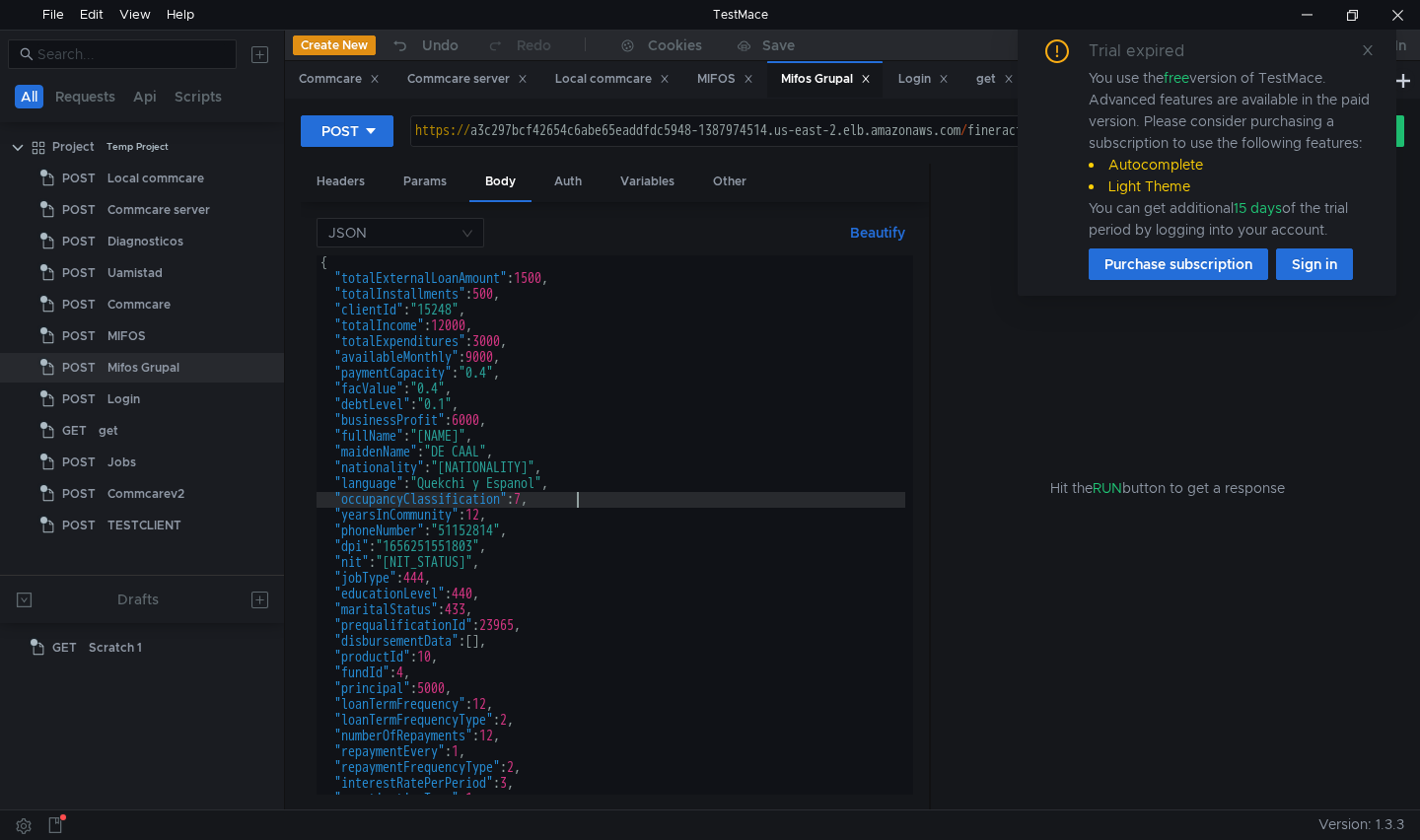 click on "{    "totalExternalLoanAmount" :  1500 ,    "totalInstallments" :  500 ,    "clientId" :  "15248" ,    "totalIncome" :  12000 ,    "totalExpenditures" :  3000 ,    "availableMonthly" :  9000 ,    "paymentCapacity" :  "0.4" ,    "facValue" :  "0.4" ,    "debtLevel" :  "0.1" ,    "businessProfit" :  6000 ,    "fullName" :  "[NAME]" ,    "maidenName" :  "DE CAAL" ,    "nationality" :  "Guatemalteca" ,    "language" :  "Quekchi y Espanol" ,    "occupancyClassification" :  7 ,    "yearsInCommunity" :  12 ,    "phoneNumber" :  "51152814" ,    "dpi" :  "1656251551803" ,    "nit" :  "NO TIENE" ,    "jobType" :  444 ,    "educationLevel" :  440 ,    "maritalStatus" :  433 ,    "prequalificationId" :  23965 ,    "disbursementData" :  [ ] ,    "productId" :  10 ,    "fundId" :  4 ,    "principal" :  5000 ,    "loanTermFrequency" :  12 ,    "loanTermFrequencyType" :  2 ,    "numberOfRepayments" :  12 ,    "repaymentEvery" :  1 ,    "repaymentFrequencyType" :  2 ,    "interestRatePerPeriod" :  3 ,    :" at bounding box center [610, 540] 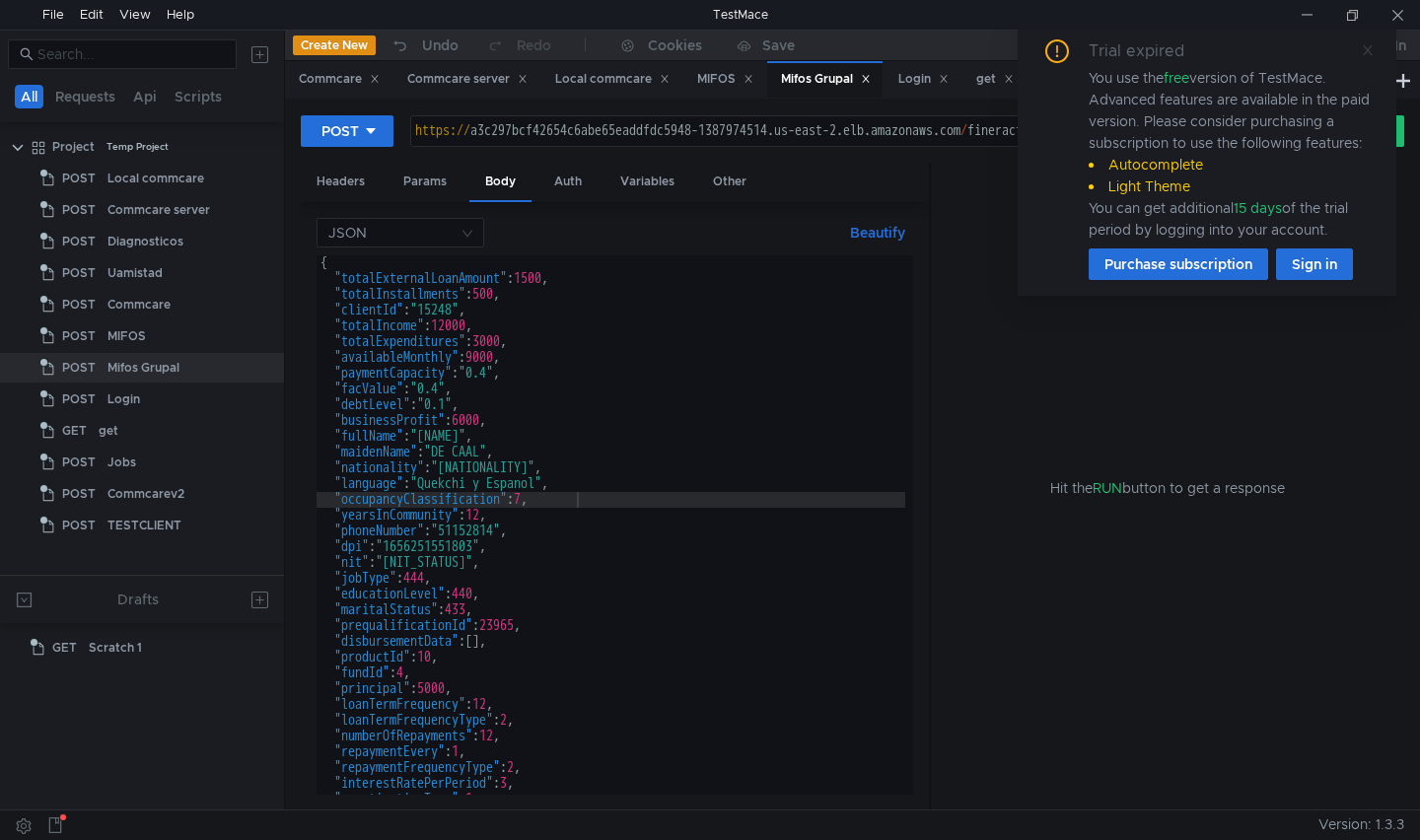 click 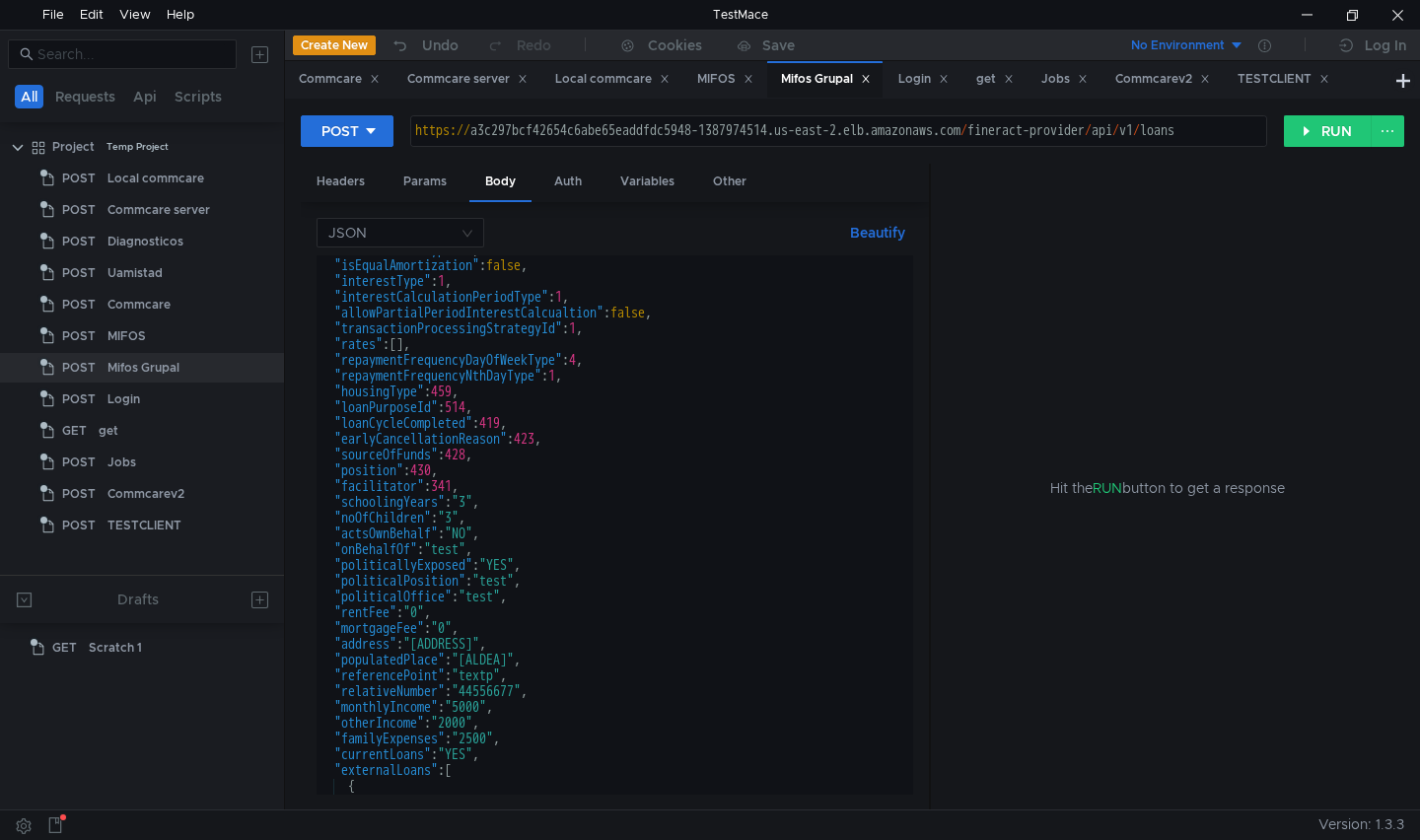 scroll, scrollTop: 0, scrollLeft: 0, axis: both 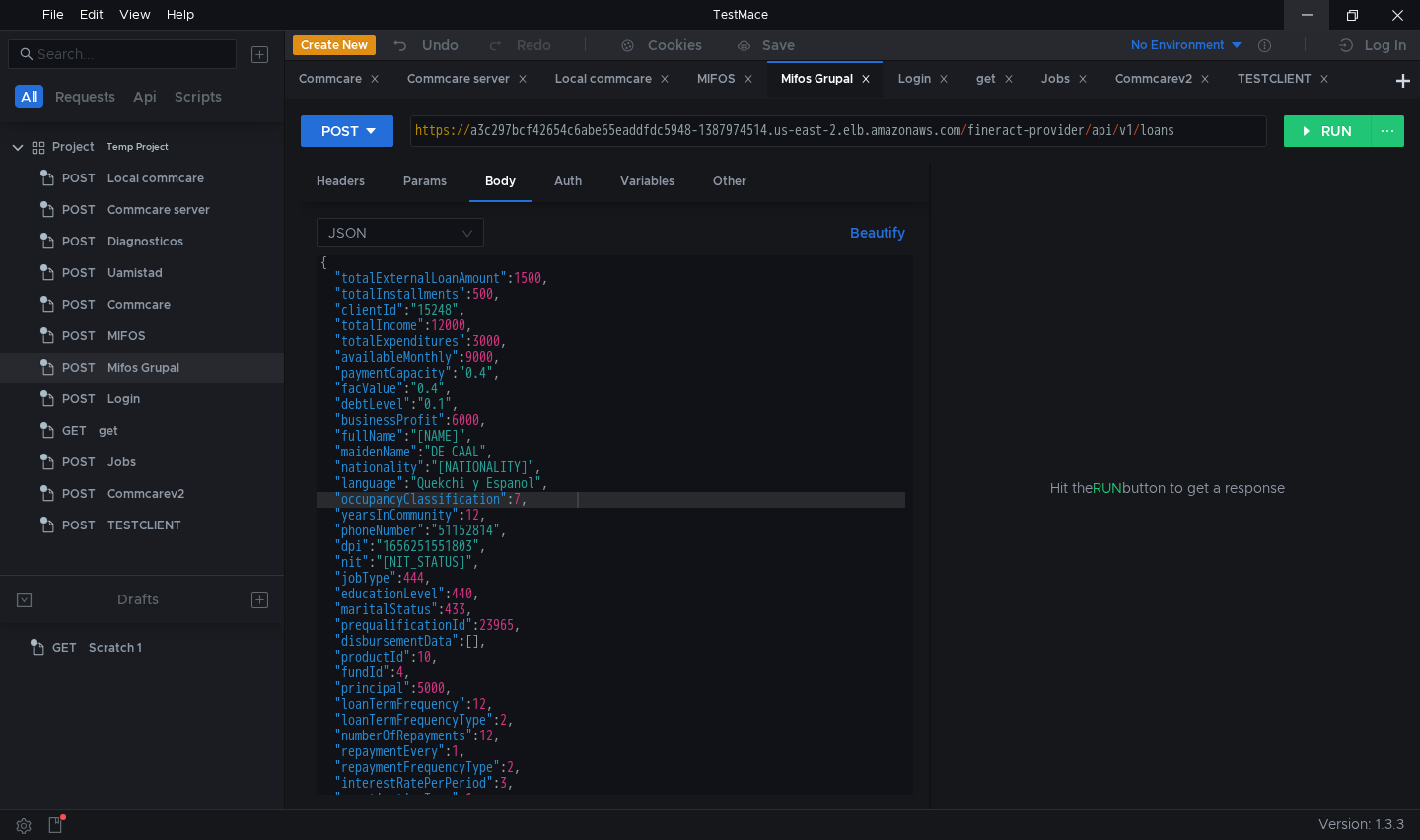 click at bounding box center (1307, 15) 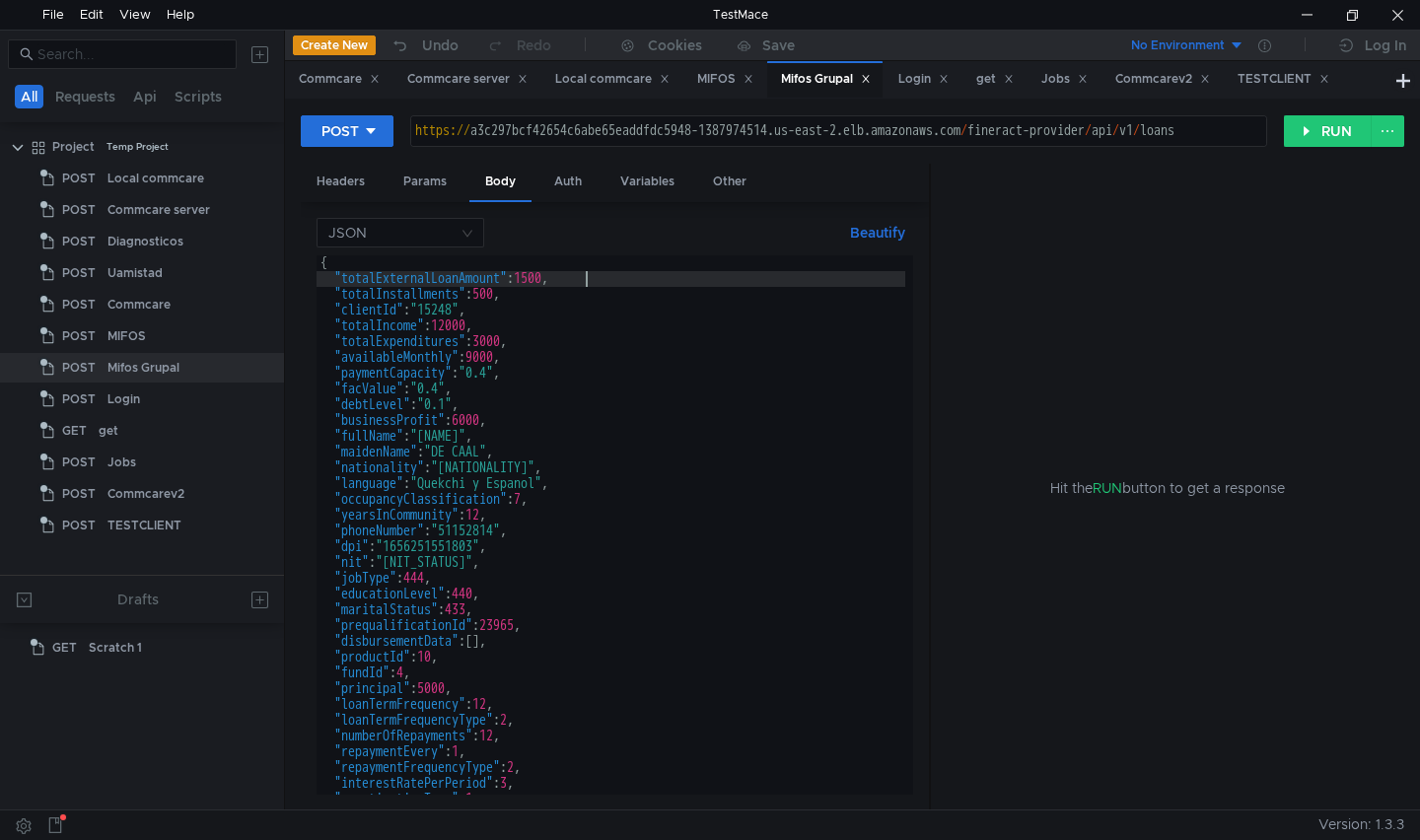 click on "{    "totalExternalLoanAmount" :  1500 ,    "totalInstallments" :  500 ,    "clientId" :  "15248" ,    "totalIncome" :  12000 ,    "totalExpenditures" :  3000 ,    "availableMonthly" :  9000 ,    "paymentCapacity" :  "0.4" ,    "facValue" :  "0.4" ,    "debtLevel" :  "0.1" ,    "businessProfit" :  6000 ,    "fullName" :  "[NAME]" ,    "maidenName" :  "DE CAAL" ,    "nationality" :  "Guatemalteca" ,    "language" :  "Quekchi y Espanol" ,    "occupancyClassification" :  7 ,    "yearsInCommunity" :  12 ,    "phoneNumber" :  "51152814" ,    "dpi" :  "1656251551803" ,    "nit" :  "NO TIENE" ,    "jobType" :  444 ,    "educationLevel" :  440 ,    "maritalStatus" :  433 ,    "prequalificationId" :  23965 ,    "disbursementData" :  [ ] ,    "productId" :  10 ,    "fundId" :  4 ,    "principal" :  5000 ,    "loanTermFrequency" :  12 ,    "loanTermFrequencyType" :  2 ,    "numberOfRepayments" :  12 ,    "repaymentEvery" :  1 ,    "repaymentFrequencyType" :  2 ,    "interestRatePerPeriod" :  3 ,    :" at bounding box center (610, 540) 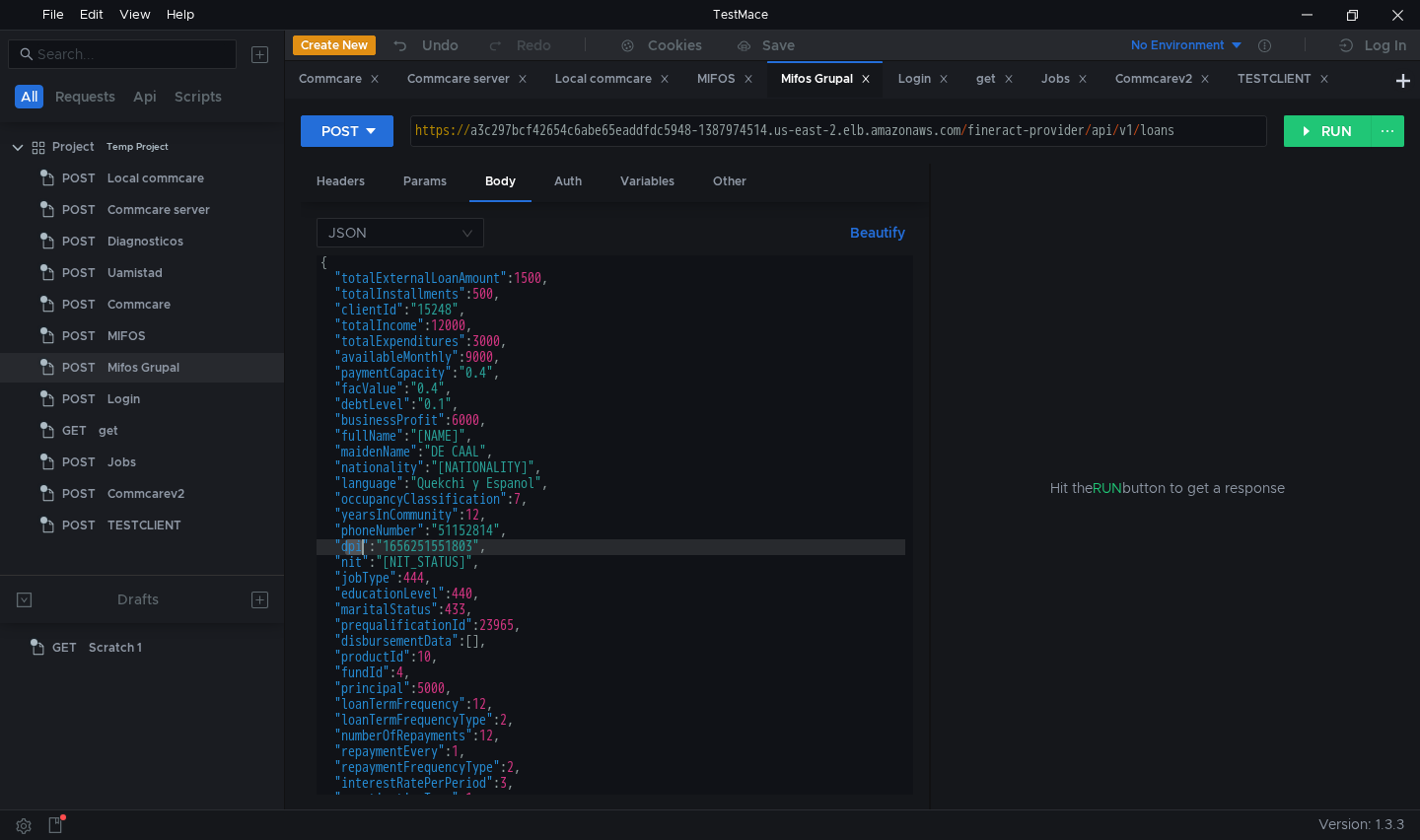 drag, startPoint x: 345, startPoint y: 546, endPoint x: 437, endPoint y: 580, distance: 98.0816 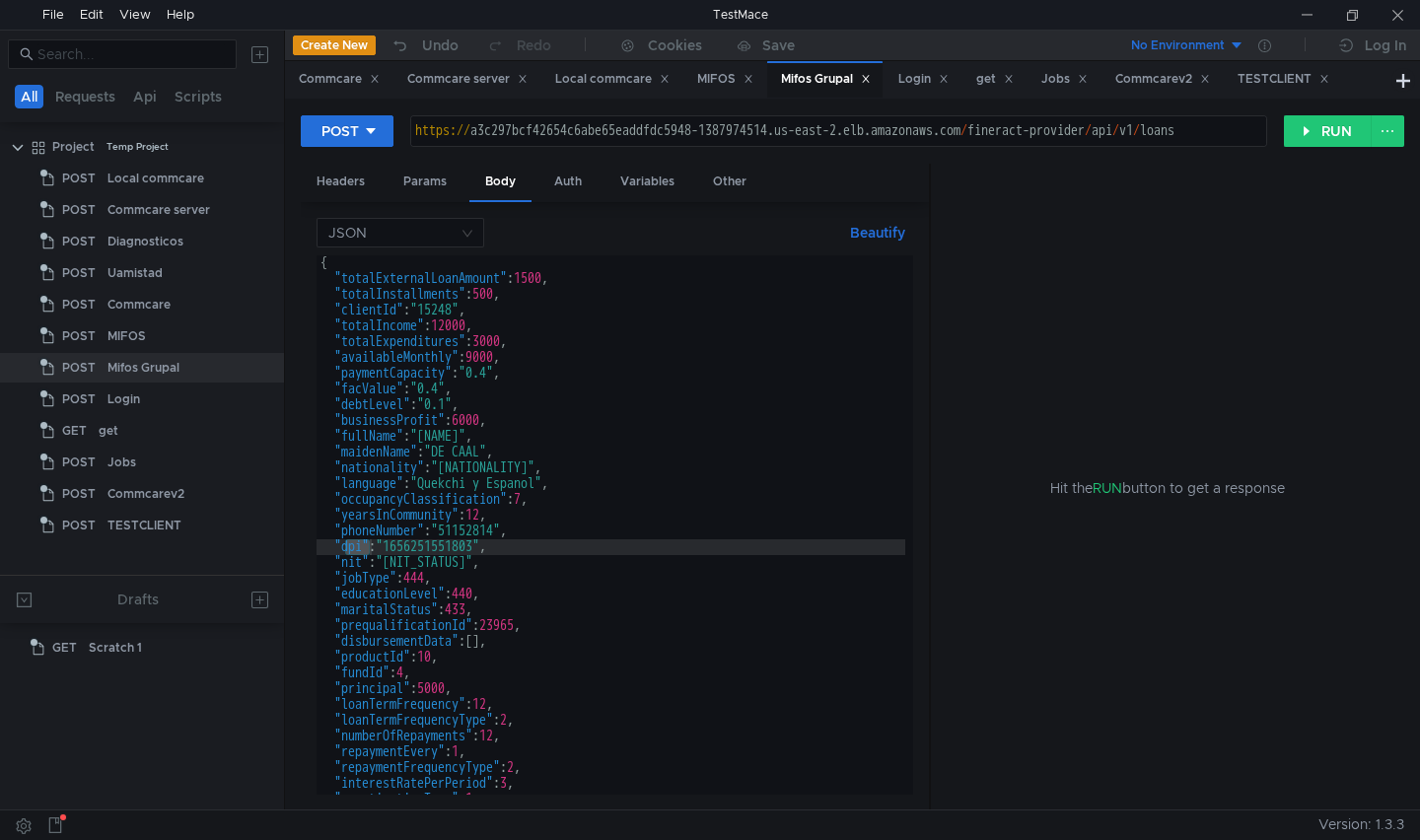 drag, startPoint x: 560, startPoint y: 549, endPoint x: 688, endPoint y: 592, distance: 135.02963 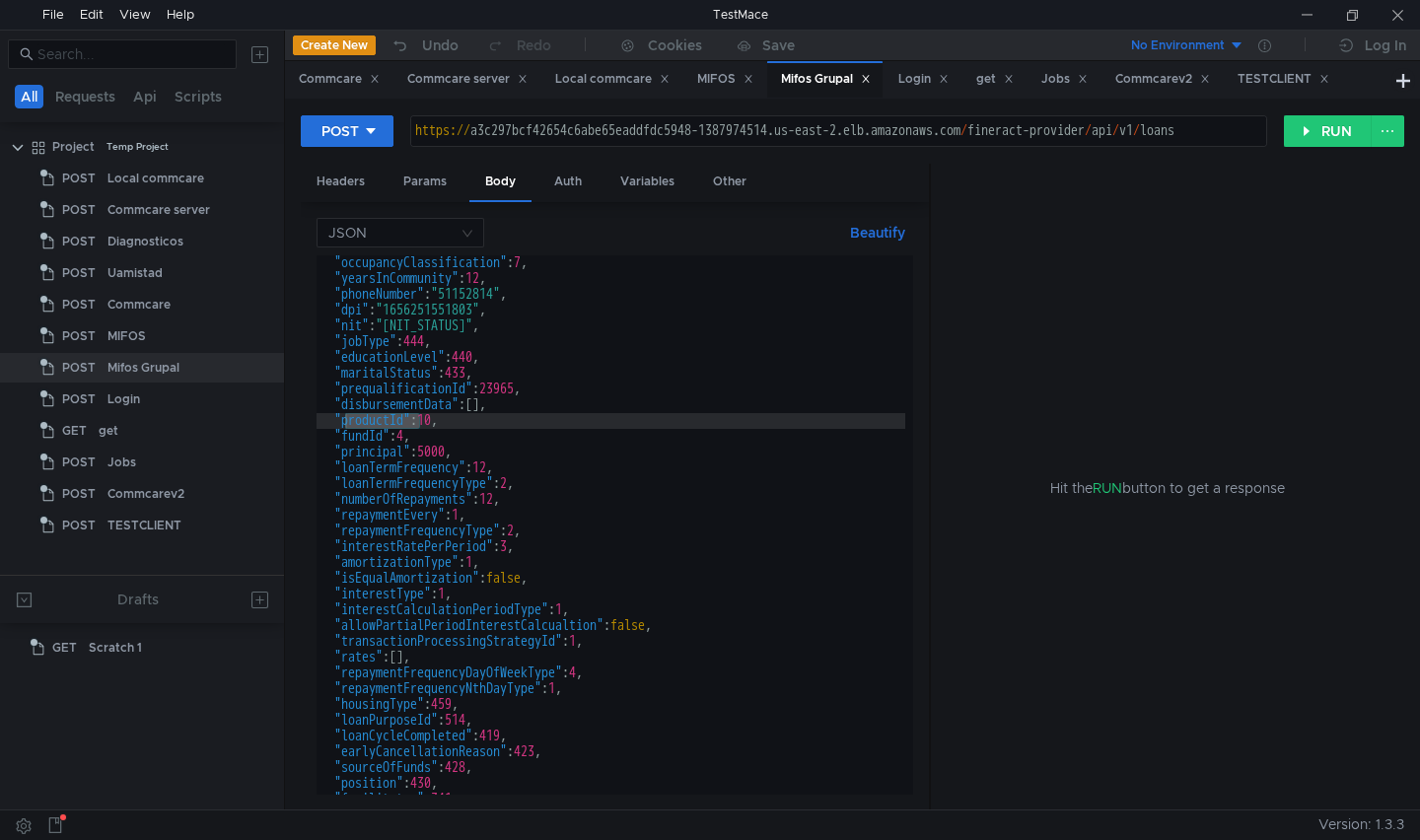 scroll, scrollTop: 237, scrollLeft: 0, axis: vertical 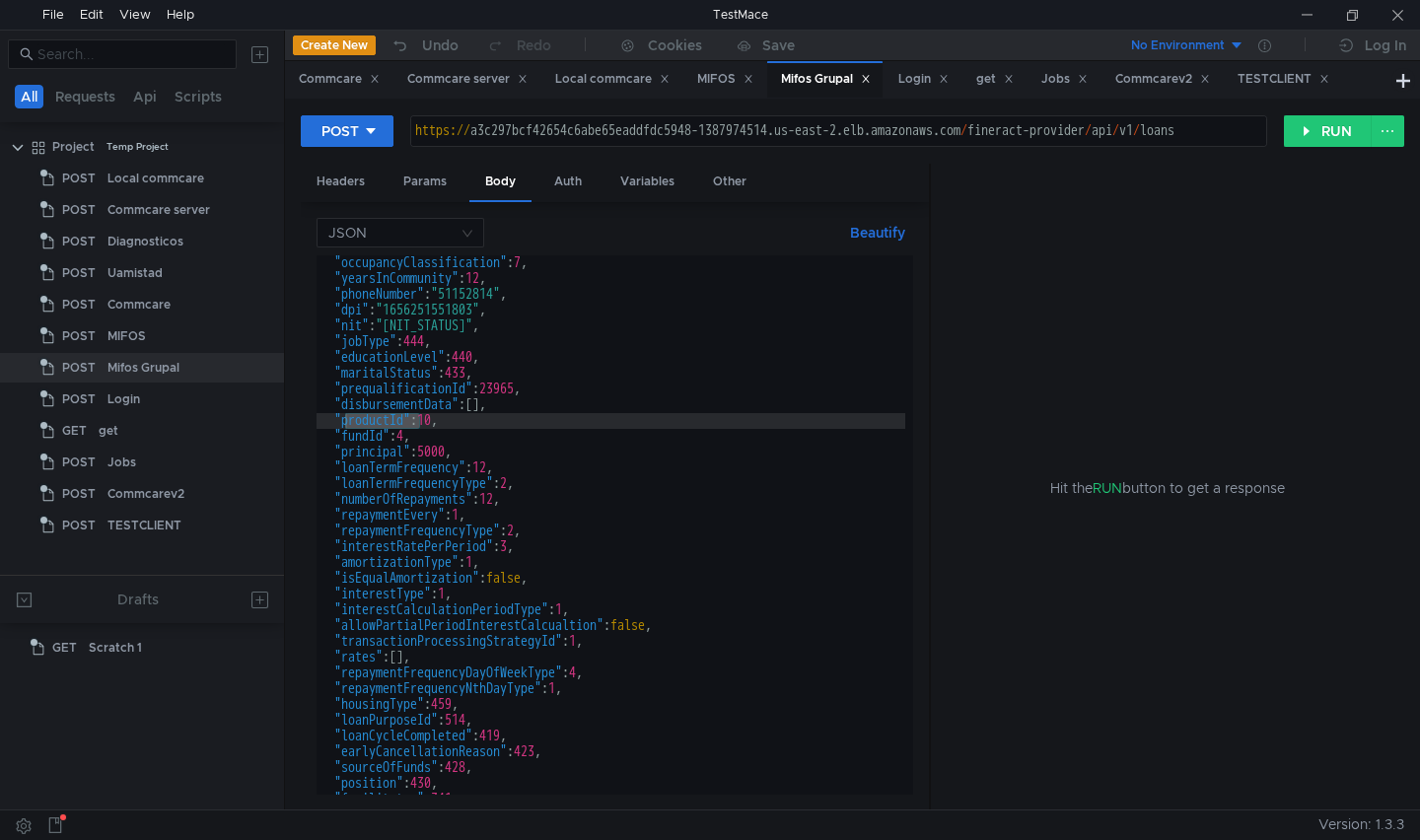 click on ""occupancyClassification": 7,    "yearsInCommunity": 12,    "phoneNumber": "51152814",    "dpi": "1656251551803",    "nit": "NO TIENE",    "jobType": 444,    "educationLevel": 440,    "maritalStatus": 433,    "prequalificationId": 23965,    "disbursementData": [ ],    "productId": 10,    "fundId": 4,    "principal": 5000,    "loanTermFrequency": 12,    "loanTermFrequencyType": 2,    "numberOfRepayments": 12,    "repaymentEvery": 1,    "repaymentFrequencyType": 2,    "interestRatePerPeriod": 3,    "amortizationType": 1,    "isEqualAmortization": false,    "interestType": 1,    "interestCalculationPeriodType": 1,    "allowPartialPeriodInterestCalcualtion": false,    "transactionProcessingStrategyId": 1,    "rates": [ ],    "repaymentFrequencyDayOfWeekType": 4,    "repaymentFrequencyNthDayType": 1,    "housingType": 459,    "loanPurposeId": 514,    "loanCycleCompleted": 419,    "earlyCancellationReason": 423,    :  }" at bounding box center (610, 540) 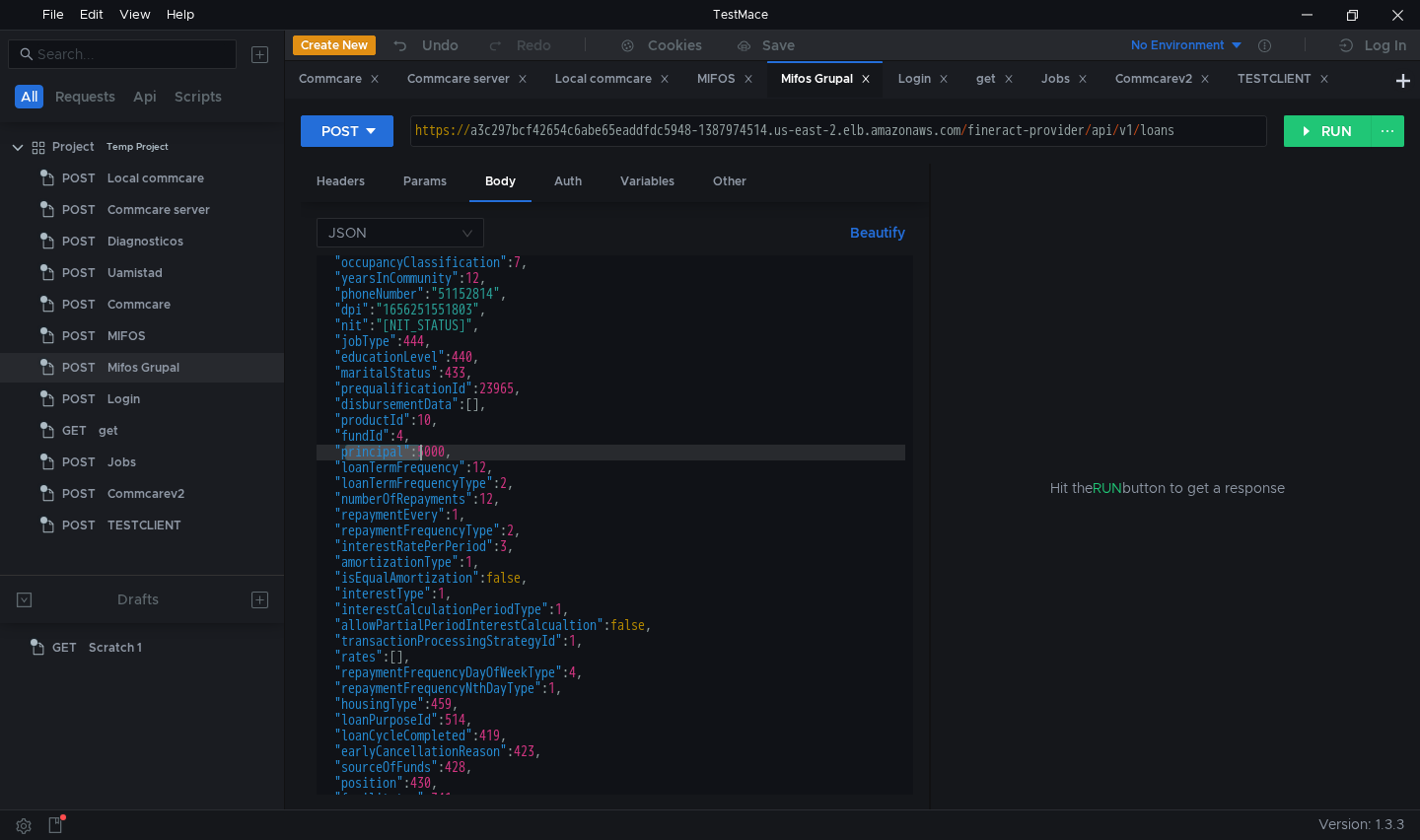 drag, startPoint x: 345, startPoint y: 455, endPoint x: 419, endPoint y: 448, distance: 74.33034 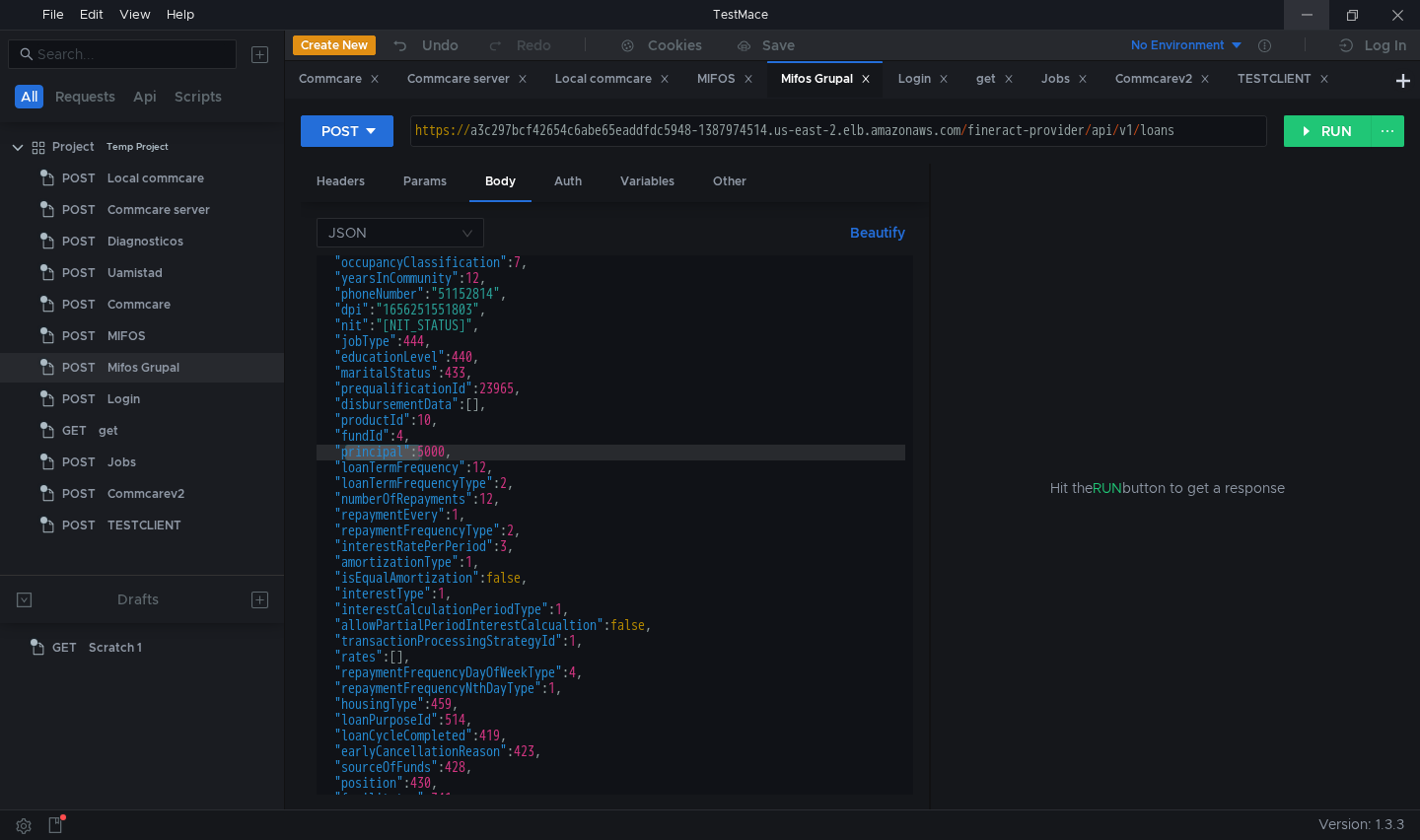 click at bounding box center (1307, 15) 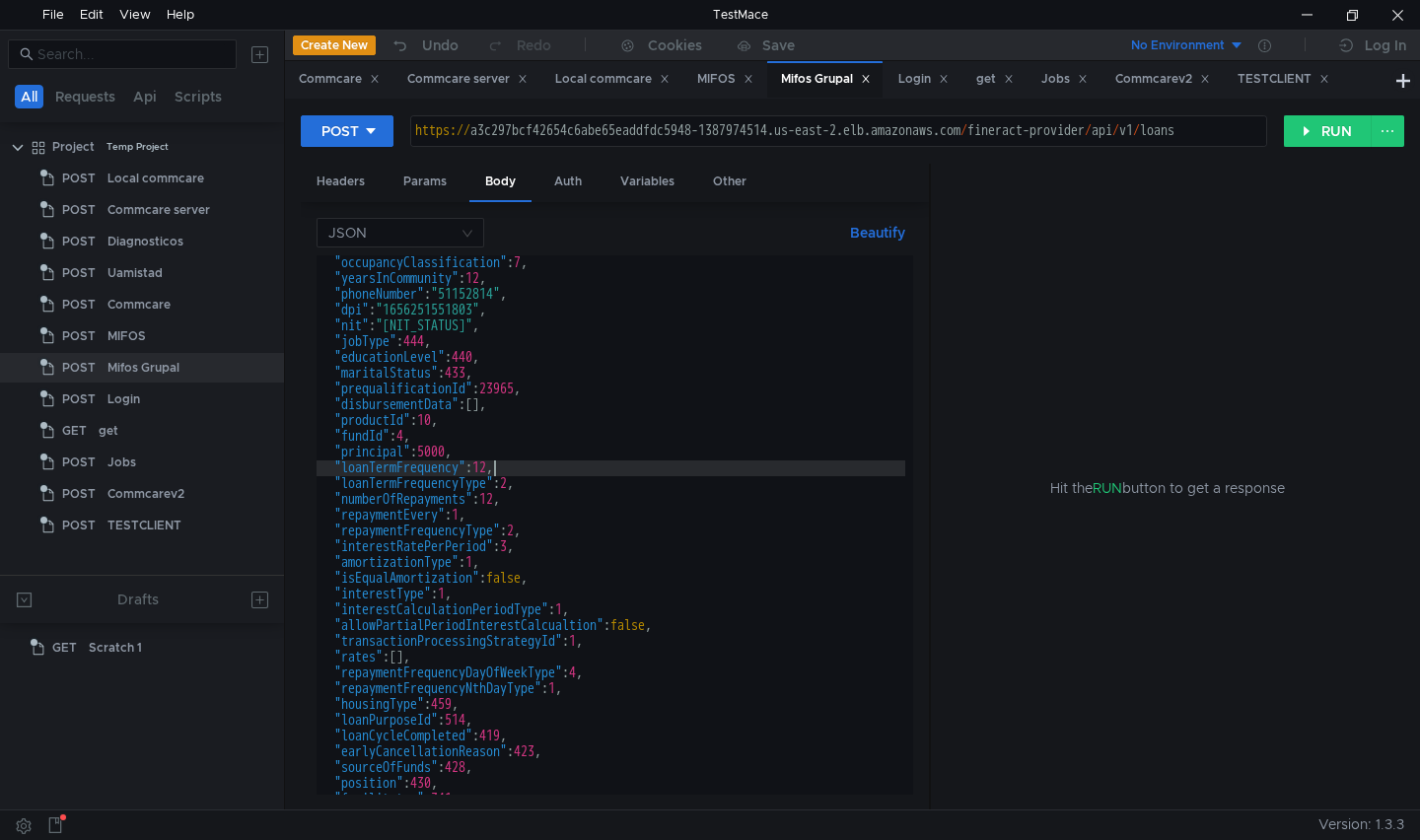 click on ""occupancyClassification": 7,    "yearsInCommunity": 12,    "phoneNumber": "51152814",    "dpi": "1656251551803",    "nit": "NO TIENE",    "jobType": 444,    "educationLevel": 440,    "maritalStatus": 433,    "prequalificationId": 23965,    "disbursementData": [ ],    "productId": 10,    "fundId": 4,    "principal": 5000,    "loanTermFrequency": 12,    "loanTermFrequencyType": 2,    "numberOfRepayments": 12,    "repaymentEvery": 1,    "repaymentFrequencyType": 2,    "interestRatePerPeriod": 3,    "amortizationType": 1,    "isEqualAmortization": false,    "interestType": 1,    "interestCalculationPeriodType": 1,    "allowPartialPeriodInterestCalcualtion": false,    "transactionProcessingStrategyId": 1,    "rates": [ ],    "repaymentFrequencyDayOfWeekType": 4,    "repaymentFrequencyNthDayType": 1,    "housingType": 459,    "loanPurposeId": 514,    "loanCycleCompleted": 419,    "earlyCancellationReason": 423,    :  }" at bounding box center (610, 540) 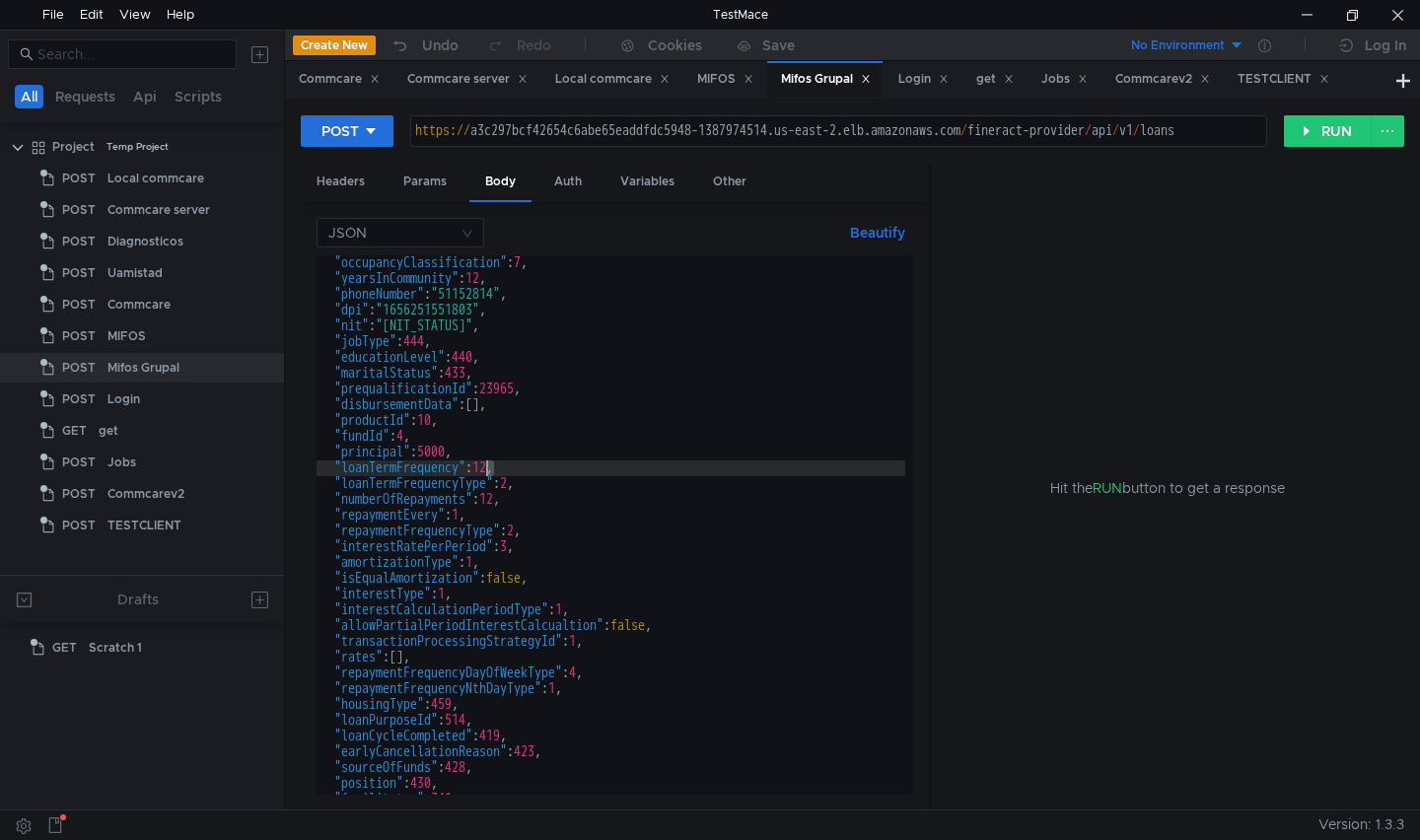 click on ""occupancyClassification": 7,    "yearsInCommunity": 12,    "phoneNumber": "51152814",    "dpi": "1656251551803",    "nit": "NO TIENE",    "jobType": 444,    "educationLevel": 440,    "maritalStatus": 433,    "prequalificationId": 23965,    "disbursementData": [ ],    "productId": 10,    "fundId": 4,    "principal": 5000,    "loanTermFrequency": 12,    "loanTermFrequencyType": 2,    "numberOfRepayments": 12,    "repaymentEvery": 1,    "repaymentFrequencyType": 2,    "interestRatePerPeriod": 3,    "amortizationType": 1,    "isEqualAmortization": false,    "interestType": 1,    "interestCalculationPeriodType": 1,    "allowPartialPeriodInterestCalcualtion": false,    "transactionProcessingStrategyId": 1,    "rates": [ ],    "repaymentFrequencyDayOfWeekType": 4,    "repaymentFrequencyNthDayType": 1,    "housingType": 459,    "loanPurposeId": 514,    "loanCycleCompleted": 419,    "earlyCancellationReason": 423,    :  }" at bounding box center [610, 540] 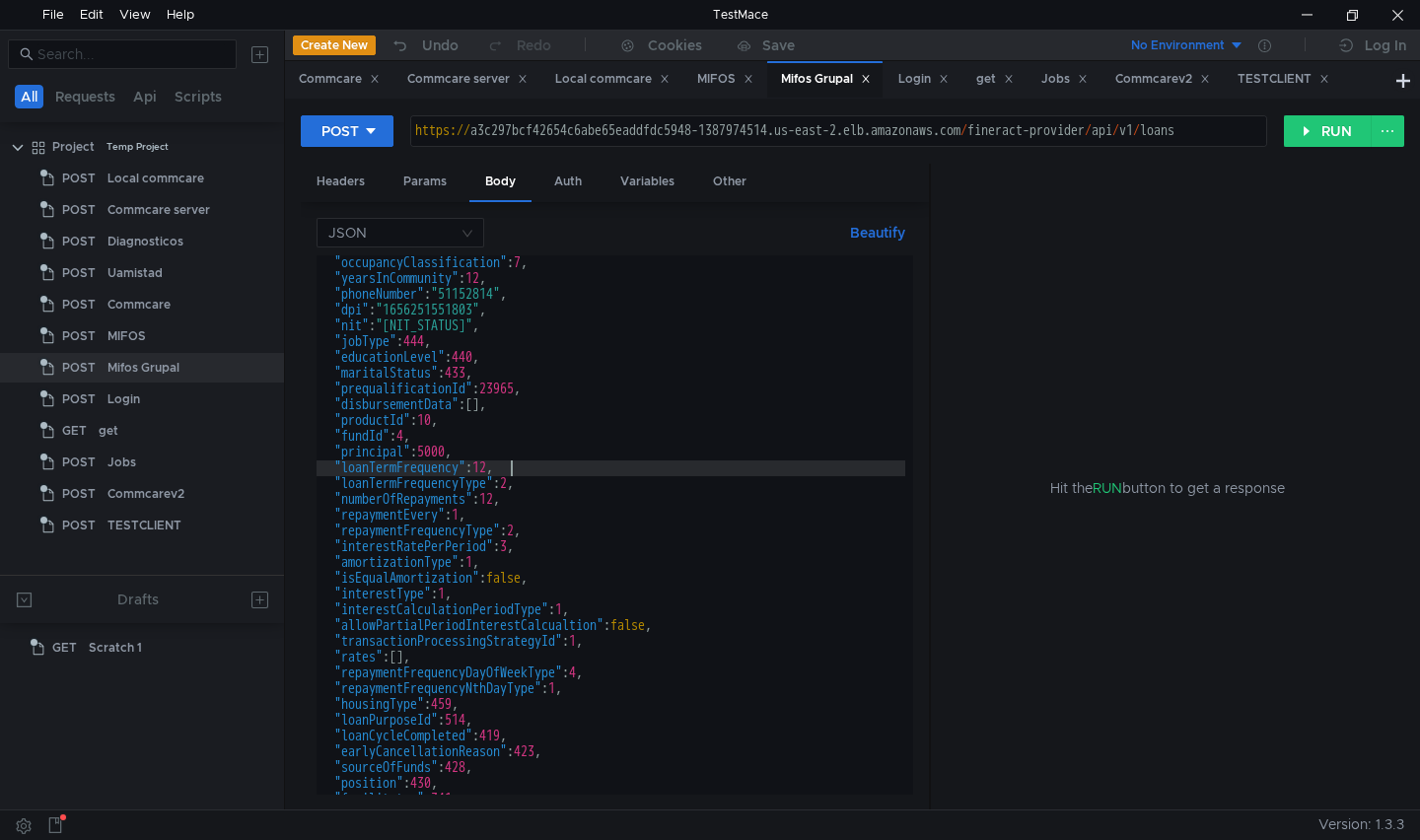 click on ""occupancyClassification": 7,    "yearsInCommunity": 12,    "phoneNumber": "51152814",    "dpi": "1656251551803",    "nit": "NO TIENE",    "jobType": 444,    "educationLevel": 440,    "maritalStatus": 433,    "prequalificationId": 23965,    "disbursementData": [ ],    "productId": 10,    "fundId": 4,    "principal": 5000,    "loanTermFrequency": 12,    "loanTermFrequencyType": 2,    "numberOfRepayments": 12,    "repaymentEvery": 1,    "repaymentFrequencyType": 2,    "interestRatePerPeriod": 3,    "amortizationType": 1,    "isEqualAmortization": false,    "interestType": 1,    "interestCalculationPeriodType": 1,    "allowPartialPeriodInterestCalcualtion": false,    "transactionProcessingStrategyId": 1,    "rates": [ ],    "repaymentFrequencyDayOfWeekType": 4,    "repaymentFrequencyNthDayType": 1,    "housingType": 459,    "loanPurposeId": 514,    "loanCycleCompleted": 419,    "earlyCancellationReason": 423,    :  }" at bounding box center [610, 540] 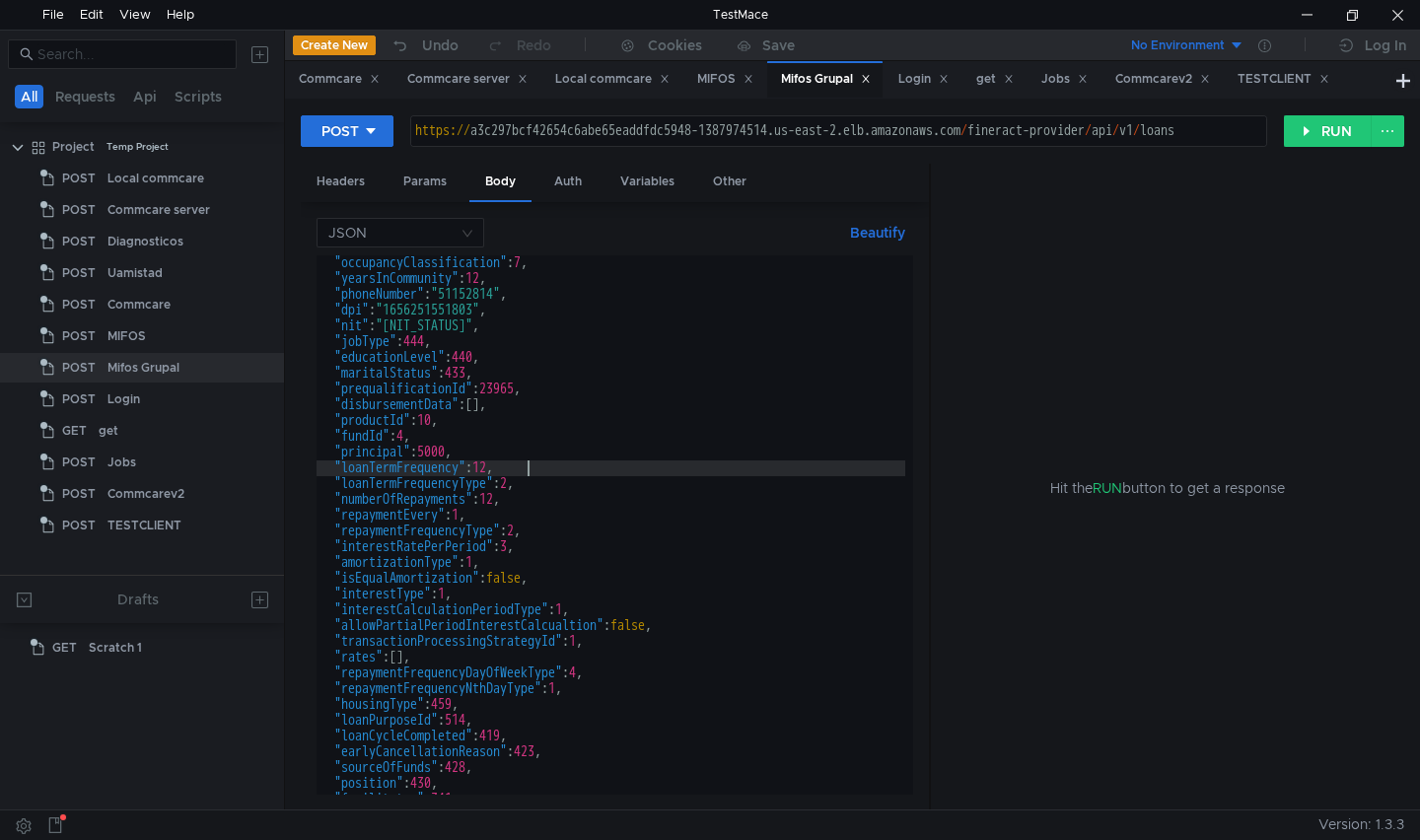 click on ""occupancyClassification": 7,    "yearsInCommunity": 12,    "phoneNumber": "51152814",    "dpi": "1656251551803",    "nit": "NO TIENE",    "jobType": 444,    "educationLevel": 440,    "maritalStatus": 433,    "prequalificationId": 23965,    "disbursementData": [ ],    "productId": 10,    "fundId": 4,    "principal": 5000,    "loanTermFrequency": 12,    "loanTermFrequencyType": 2,    "numberOfRepayments": 12,    "repaymentEvery": 1,    "repaymentFrequencyType": 2,    "interestRatePerPeriod": 3,    "amortizationType": 1,    "isEqualAmortization": false,    "interestType": 1,    "interestCalculationPeriodType": 1,    "allowPartialPeriodInterestCalcualtion": false,    "transactionProcessingStrategyId": 1,    "rates": [ ],    "repaymentFrequencyDayOfWeekType": 4,    "repaymentFrequencyNthDayType": 1,    "housingType": 459,    "loanPurposeId": 514,    "loanCycleCompleted": 419,    "earlyCancellationReason": 423,    :  }" at bounding box center (610, 540) 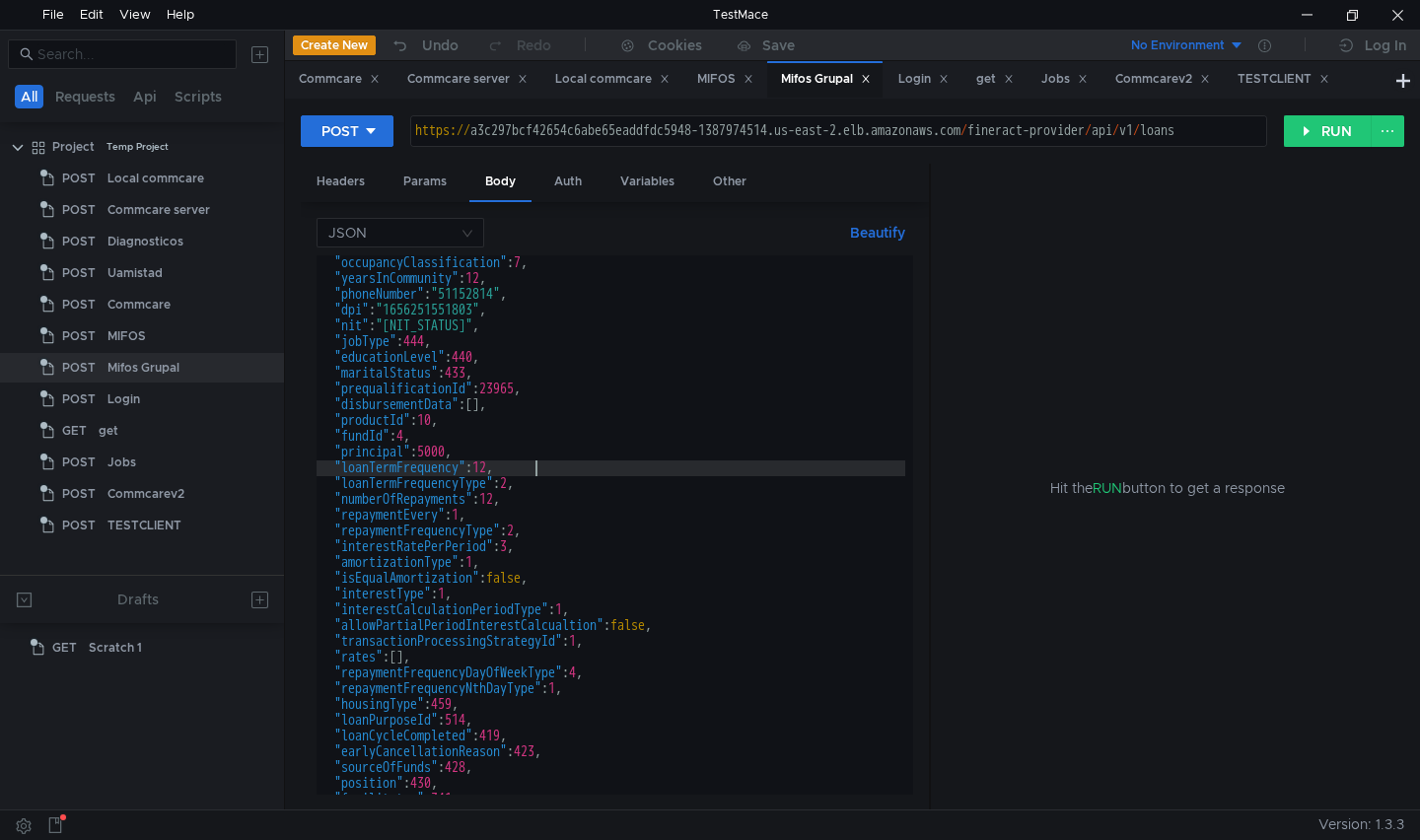 click on ""occupancyClassification": 7,    "yearsInCommunity": 12,    "phoneNumber": "51152814",    "dpi": "1656251551803",    "nit": "NO TIENE",    "jobType": 444,    "educationLevel": 440,    "maritalStatus": 433,    "prequalificationId": 23965,    "disbursementData": [ ],    "productId": 10,    "fundId": 4,    "principal": 5000,    "loanTermFrequency": 12,    "loanTermFrequencyType": 2,    "numberOfRepayments": 12,    "repaymentEvery": 1,    "repaymentFrequencyType": 2,    "interestRatePerPeriod": 3,    "amortizationType": 1,    "isEqualAmortization": false,    "interestType": 1,    "interestCalculationPeriodType": 1,    "allowPartialPeriodInterestCalcualtion": false,    "transactionProcessingStrategyId": 1,    "rates": [ ],    "repaymentFrequencyDayOfWeekType": 4,    "repaymentFrequencyNthDayType": 1,    "housingType": 459,    "loanPurposeId": 514,    "loanCycleCompleted": 419,    "earlyCancellationReason": 423,    :  }" at bounding box center (610, 540) 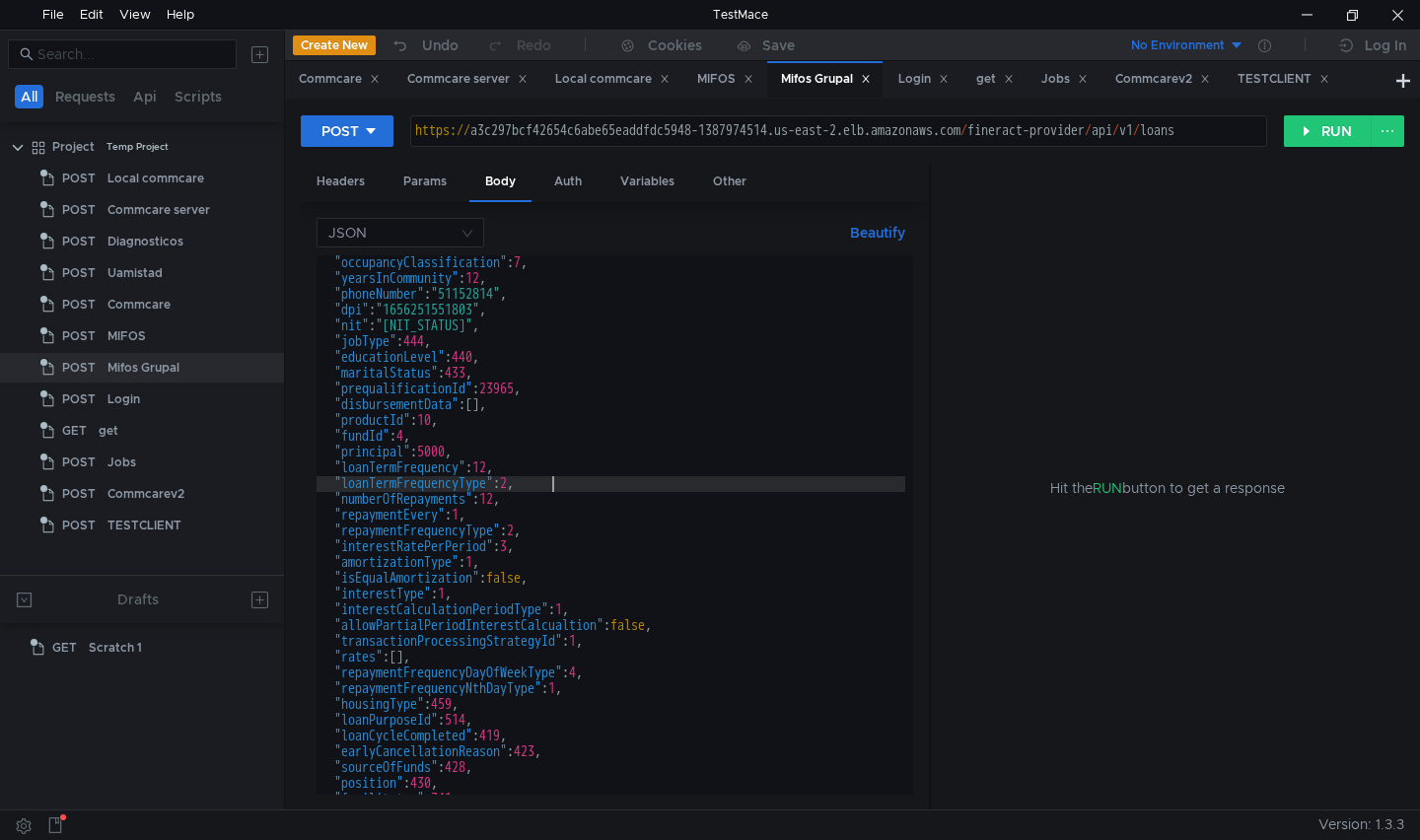 click on ""occupancyClassification": 7,    "yearsInCommunity": 12,    "phoneNumber": "51152814",    "dpi": "1656251551803",    "nit": "NO TIENE",    "jobType": 444,    "educationLevel": 440,    "maritalStatus": 433,    "prequalificationId": 23965,    "disbursementData": [ ],    "productId": 10,    "fundId": 4,    "principal": 5000,    "loanTermFrequency": 12,    "loanTermFrequencyType": 2,    "numberOfRepayments": 12,    "repaymentEvery": 1,    "repaymentFrequencyType": 2,    "interestRatePerPeriod": 3,    "amortizationType": 1,    "isEqualAmortization": false,    "interestType": 1,    "interestCalculationPeriodType": 1,    "allowPartialPeriodInterestCalcualtion": false,    "transactionProcessingStrategyId": 1,    "rates": [ ],    "repaymentFrequencyDayOfWeekType": 4,    "repaymentFrequencyNthDayType": 1,    "housingType": 459,    "loanPurposeId": 514,    "loanCycleCompleted": 419,    "earlyCancellationReason": 423,    :  }" at bounding box center (610, 540) 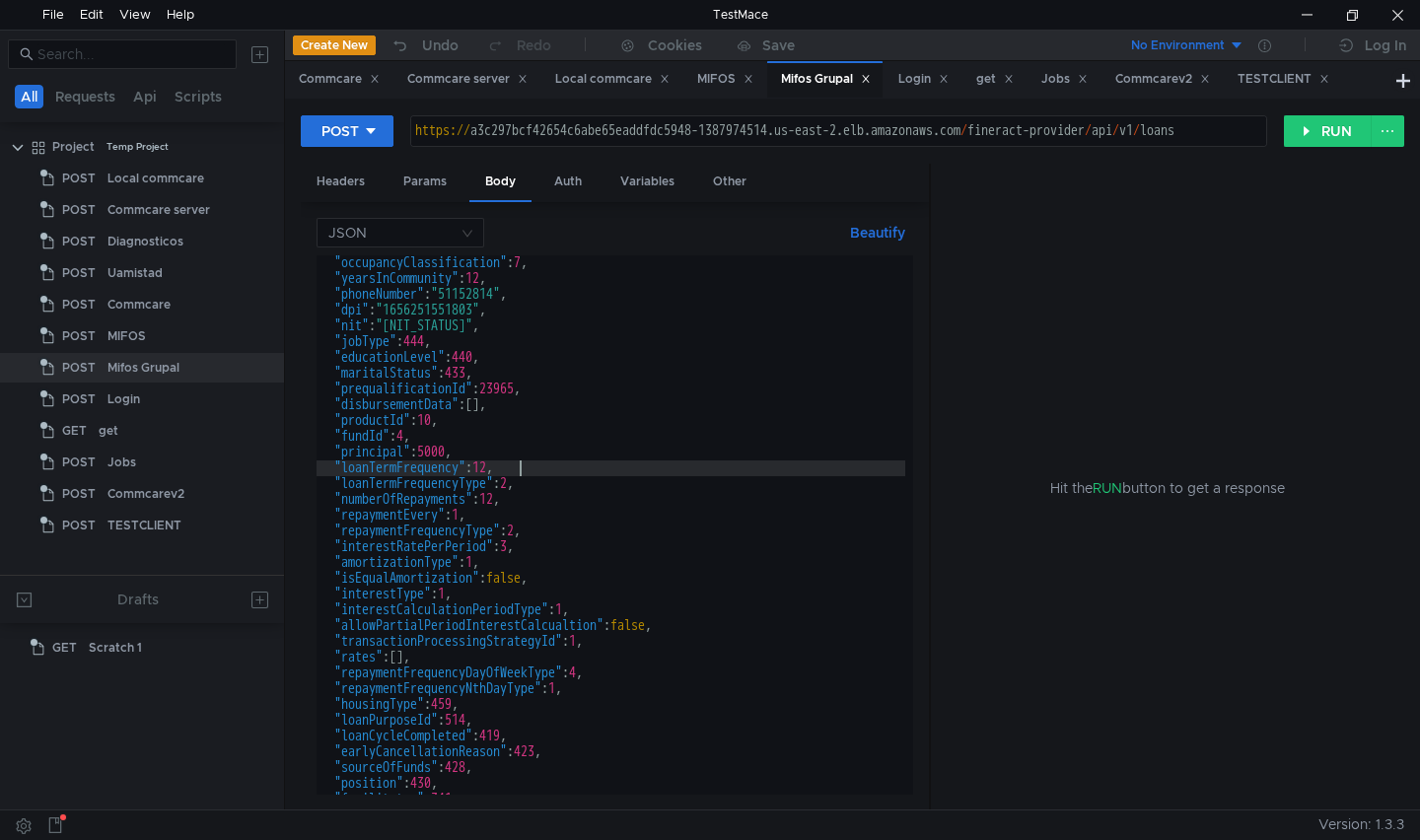 click on ""occupancyClassification": 7,    "yearsInCommunity": 12,    "phoneNumber": "51152814",    "dpi": "1656251551803",    "nit": "NO TIENE",    "jobType": 444,    "educationLevel": 440,    "maritalStatus": 433,    "prequalificationId": 23965,    "disbursementData": [ ],    "productId": 10,    "fundId": 4,    "principal": 5000,    "loanTermFrequency": 12,    "loanTermFrequencyType": 2,    "numberOfRepayments": 12,    "repaymentEvery": 1,    "repaymentFrequencyType": 2,    "interestRatePerPeriod": 3,    "amortizationType": 1,    "isEqualAmortization": false,    "interestType": 1,    "interestCalculationPeriodType": 1,    "allowPartialPeriodInterestCalcualtion": false,    "transactionProcessingStrategyId": 1,    "rates": [ ],    "repaymentFrequencyDayOfWeekType": 4,    "repaymentFrequencyNthDayType": 1,    "housingType": 459,    "loanPurposeId": 514,    "loanCycleCompleted": 419,    "earlyCancellationReason": 423,    :  }" at bounding box center [610, 540] 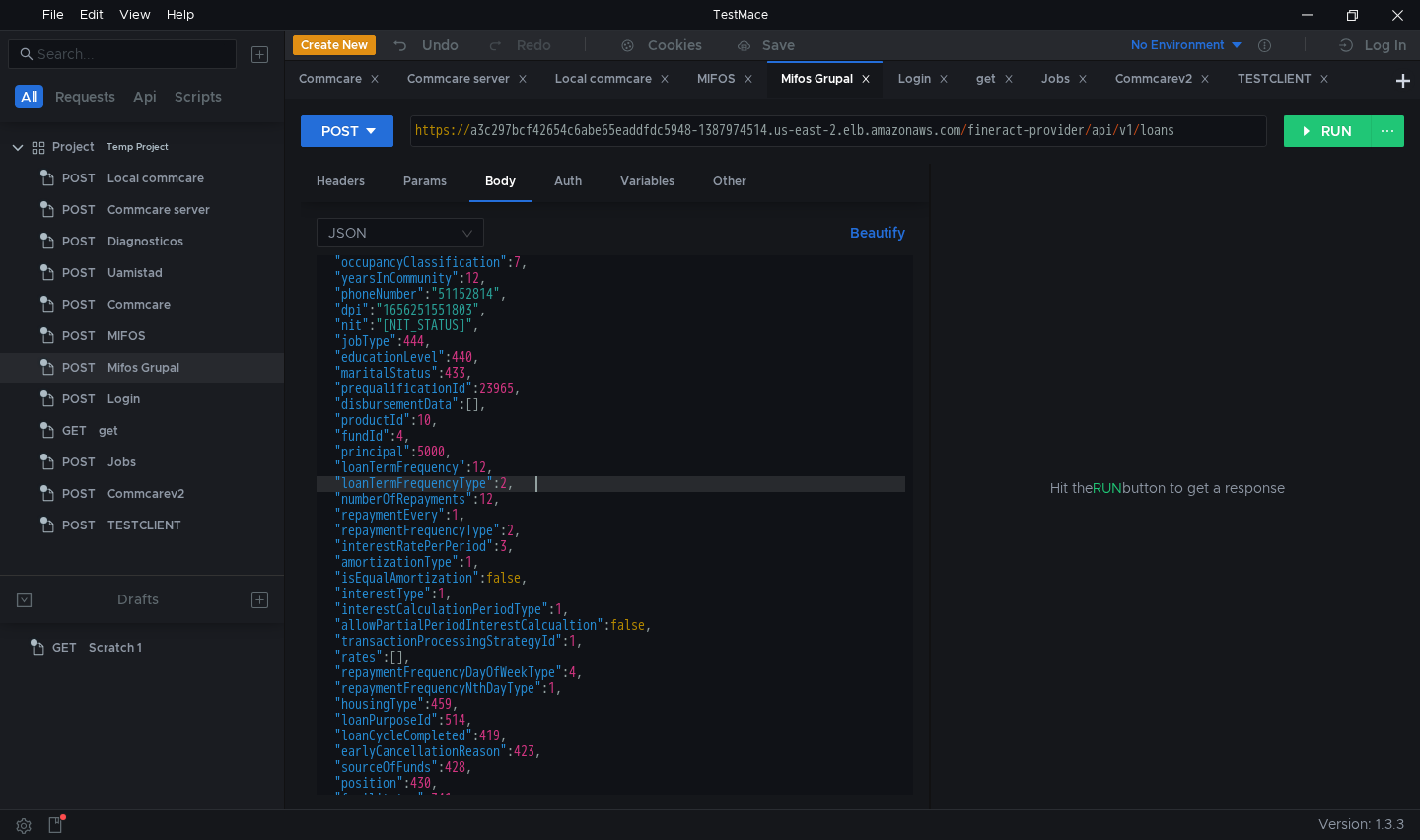 click on ""occupancyClassification": 7,    "yearsInCommunity": 12,    "phoneNumber": "51152814",    "dpi": "1656251551803",    "nit": "NO TIENE",    "jobType": 444,    "educationLevel": 440,    "maritalStatus": 433,    "prequalificationId": 23965,    "disbursementData": [ ],    "productId": 10,    "fundId": 4,    "principal": 5000,    "loanTermFrequency": 12,    "loanTermFrequencyType": 2,    "numberOfRepayments": 12,    "repaymentEvery": 1,    "repaymentFrequencyType": 2,    "interestRatePerPeriod": 3,    "amortizationType": 1,    "isEqualAmortization": false,    "interestType": 1,    "interestCalculationPeriodType": 1,    "allowPartialPeriodInterestCalcualtion": false,    "transactionProcessingStrategyId": 1,    "rates": [ ],    "repaymentFrequencyDayOfWeekType": 4,    "repaymentFrequencyNthDayType": 1,    "housingType": 459,    "loanPurposeId": 514,    "loanCycleCompleted": 419,    "earlyCancellationReason": 423,    :  }" at bounding box center [610, 540] 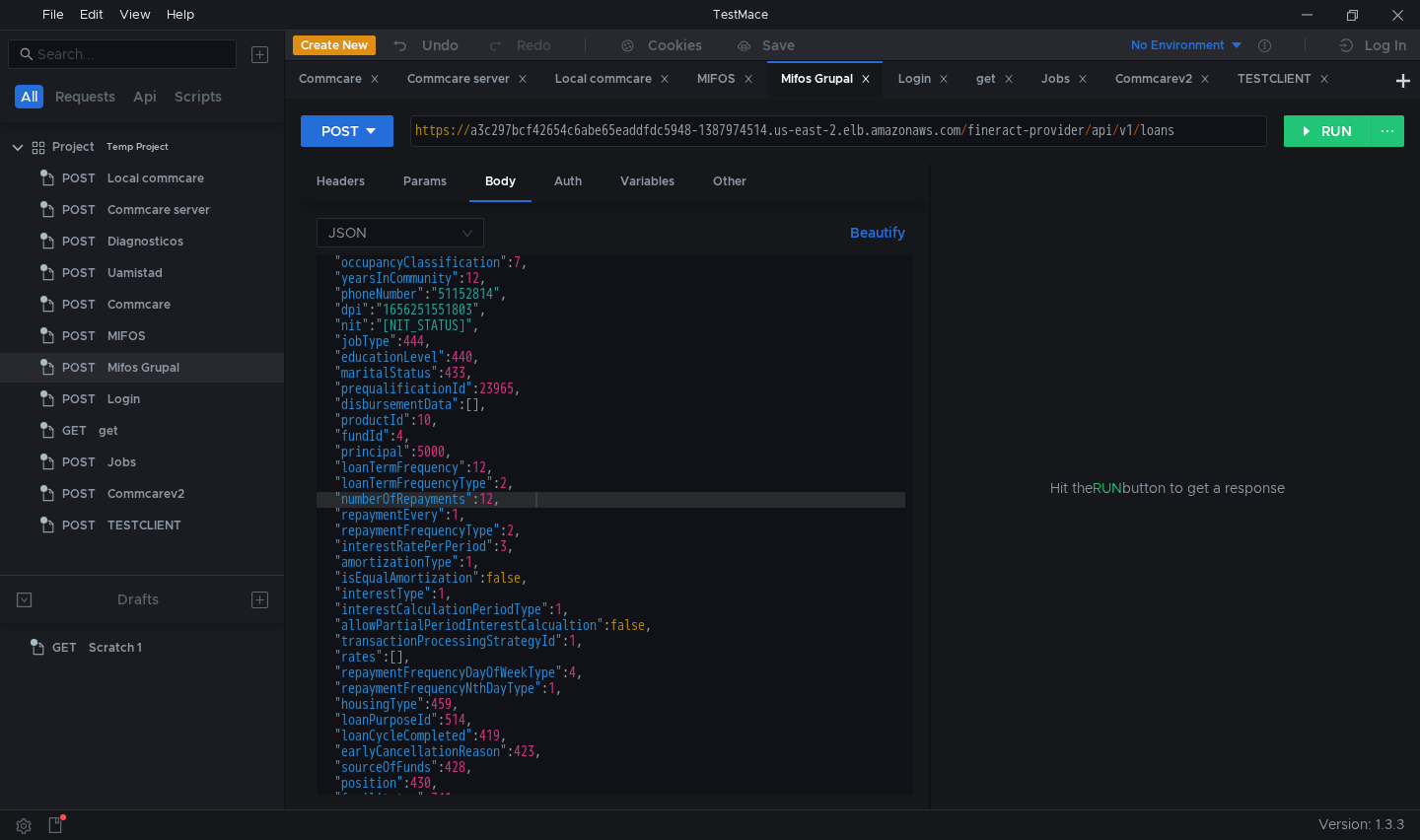 click on ""occupancyClassification": 7,    "yearsInCommunity": 12,    "phoneNumber": "51152814",    "dpi": "1656251551803",    "nit": "NO TIENE",    "jobType": 444,    "educationLevel": 440,    "maritalStatus": 433,    "prequalificationId": 23965,    "disbursementData": [ ],    "productId": 10,    "fundId": 4,    "principal": 5000,    "loanTermFrequency": 12,    "loanTermFrequencyType": 2,    "numberOfRepayments": 12,    "repaymentEvery": 1,    "repaymentFrequencyType": 2,    "interestRatePerPeriod": 3,    "amortizationType": 1,    "isEqualAmortization": false,    "interestType": 1,    "interestCalculationPeriodType": 1,    "allowPartialPeriodInterestCalcualtion": false,    "transactionProcessingStrategyId": 1,    "rates": [ ],    "repaymentFrequencyDayOfWeekType": 4,    "repaymentFrequencyNthDayType": 1,    "housingType": 459,    "loanPurposeId": 514,    "loanCycleCompleted": 419,    "earlyCancellationReason": 423,    :  }" at bounding box center (610, 540) 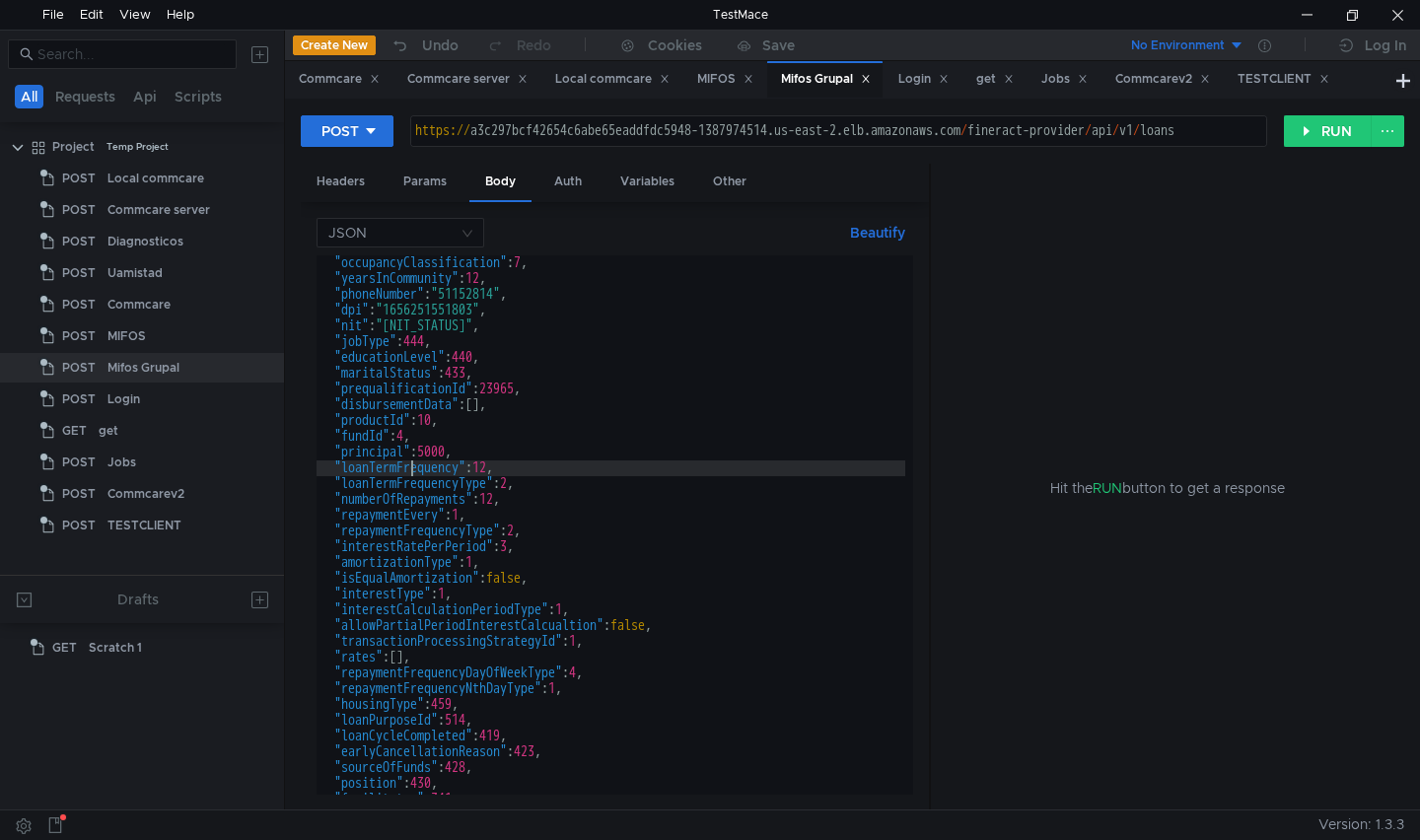 click on ""occupancyClassification": 7,    "yearsInCommunity": 12,    "phoneNumber": "51152814",    "dpi": "1656251551803",    "nit": "NO TIENE",    "jobType": 444,    "educationLevel": 440,    "maritalStatus": 433,    "prequalificationId": 23965,    "disbursementData": [ ],    "productId": 10,    "fundId": 4,    "principal": 5000,    "loanTermFrequency": 12,    "loanTermFrequencyType": 2,    "numberOfRepayments": 12,    "repaymentEvery": 1,    "repaymentFrequencyType": 2,    "interestRatePerPeriod": 3,    "amortizationType": 1,    "isEqualAmortization": false,    "interestType": 1,    "interestCalculationPeriodType": 1,    "allowPartialPeriodInterestCalcualtion": false,    "transactionProcessingStrategyId": 1,    "rates": [ ],    "repaymentFrequencyDayOfWeekType": 4,    "repaymentFrequencyNthDayType": 1,    "housingType": 459,    "loanPurposeId": 514,    "loanCycleCompleted": 419,    "earlyCancellationReason": 423,    :  }" at bounding box center [610, 540] 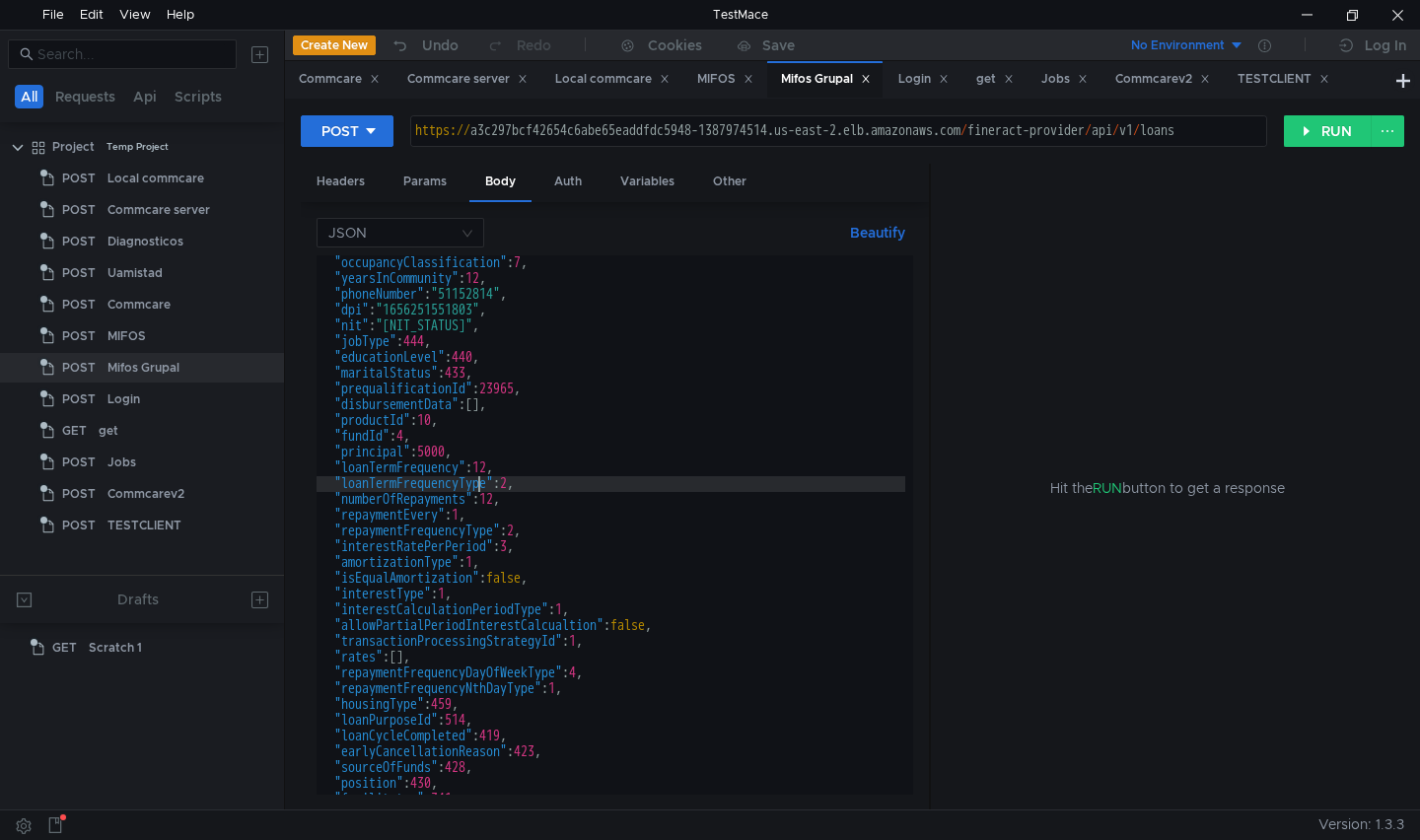 click on ""occupancyClassification": 7,    "yearsInCommunity": 12,    "phoneNumber": "51152814",    "dpi": "1656251551803",    "nit": "NO TIENE",    "jobType": 444,    "educationLevel": 440,    "maritalStatus": 433,    "prequalificationId": 23965,    "disbursementData": [ ],    "productId": 10,    "fundId": 4,    "principal": 5000,    "loanTermFrequency": 12,    "loanTermFrequencyType": 2,    "numberOfRepayments": 12,    "repaymentEvery": 1,    "repaymentFrequencyType": 2,    "interestRatePerPeriod": 3,    "amortizationType": 1,    "isEqualAmortization": false,    "interestType": 1,    "interestCalculationPeriodType": 1,    "allowPartialPeriodInterestCalcualtion": false,    "transactionProcessingStrategyId": 1,    "rates": [ ],    "repaymentFrequencyDayOfWeekType": 4,    "repaymentFrequencyNthDayType": 1,    "housingType": 459,    "loanPurposeId": 514,    "loanCycleCompleted": 419,    "earlyCancellationReason": 423,    :  }" at bounding box center [610, 540] 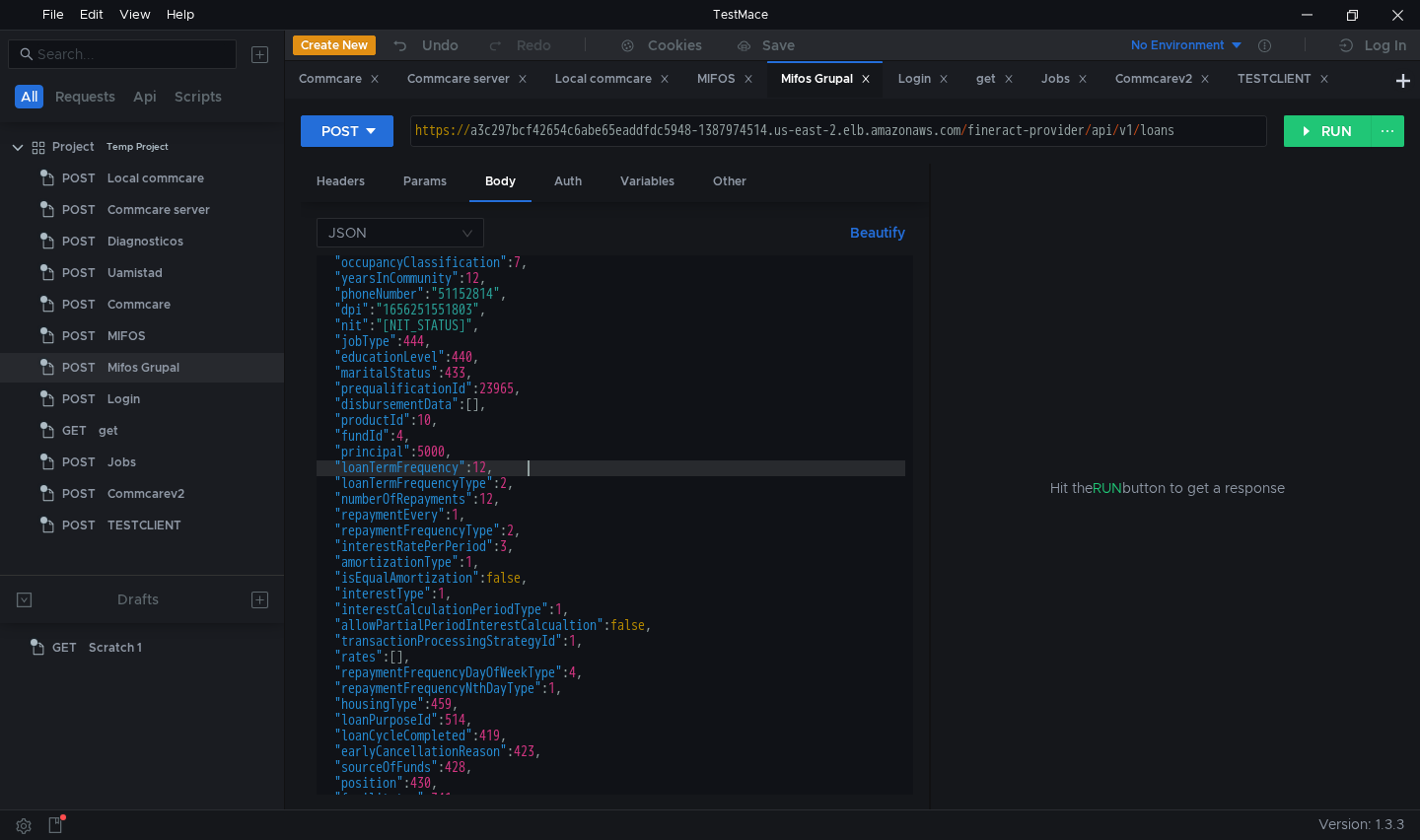 click on ""occupancyClassification": 7,    "yearsInCommunity": 12,    "phoneNumber": "51152814",    "dpi": "1656251551803",    "nit": "NO TIENE",    "jobType": 444,    "educationLevel": 440,    "maritalStatus": 433,    "prequalificationId": 23965,    "disbursementData": [ ],    "productId": 10,    "fundId": 4,    "principal": 5000,    "loanTermFrequency": 12,    "loanTermFrequencyType": 2,    "numberOfRepayments": 12,    "repaymentEvery": 1,    "repaymentFrequencyType": 2,    "interestRatePerPeriod": 3,    "amortizationType": 1,    "isEqualAmortization": false,    "interestType": 1,    "interestCalculationPeriodType": 1,    "allowPartialPeriodInterestCalcualtion": false,    "transactionProcessingStrategyId": 1,    "rates": [ ],    "repaymentFrequencyDayOfWeekType": 4,    "repaymentFrequencyNthDayType": 1,    "housingType": 459,    "loanPurposeId": 514,    "loanCycleCompleted": 419,    "earlyCancellationReason": 423,    :  }" at bounding box center [610, 540] 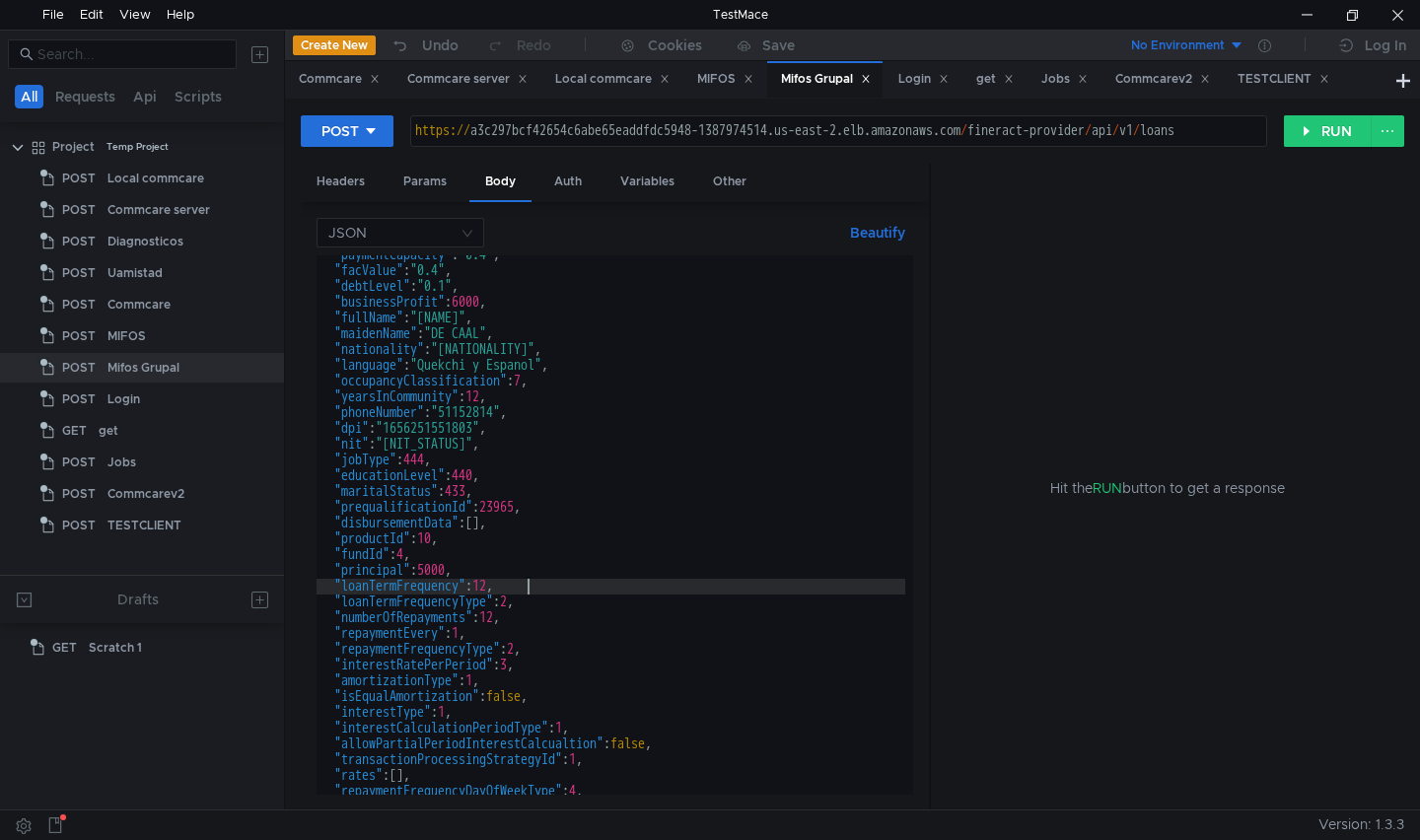 scroll, scrollTop: 0, scrollLeft: 0, axis: both 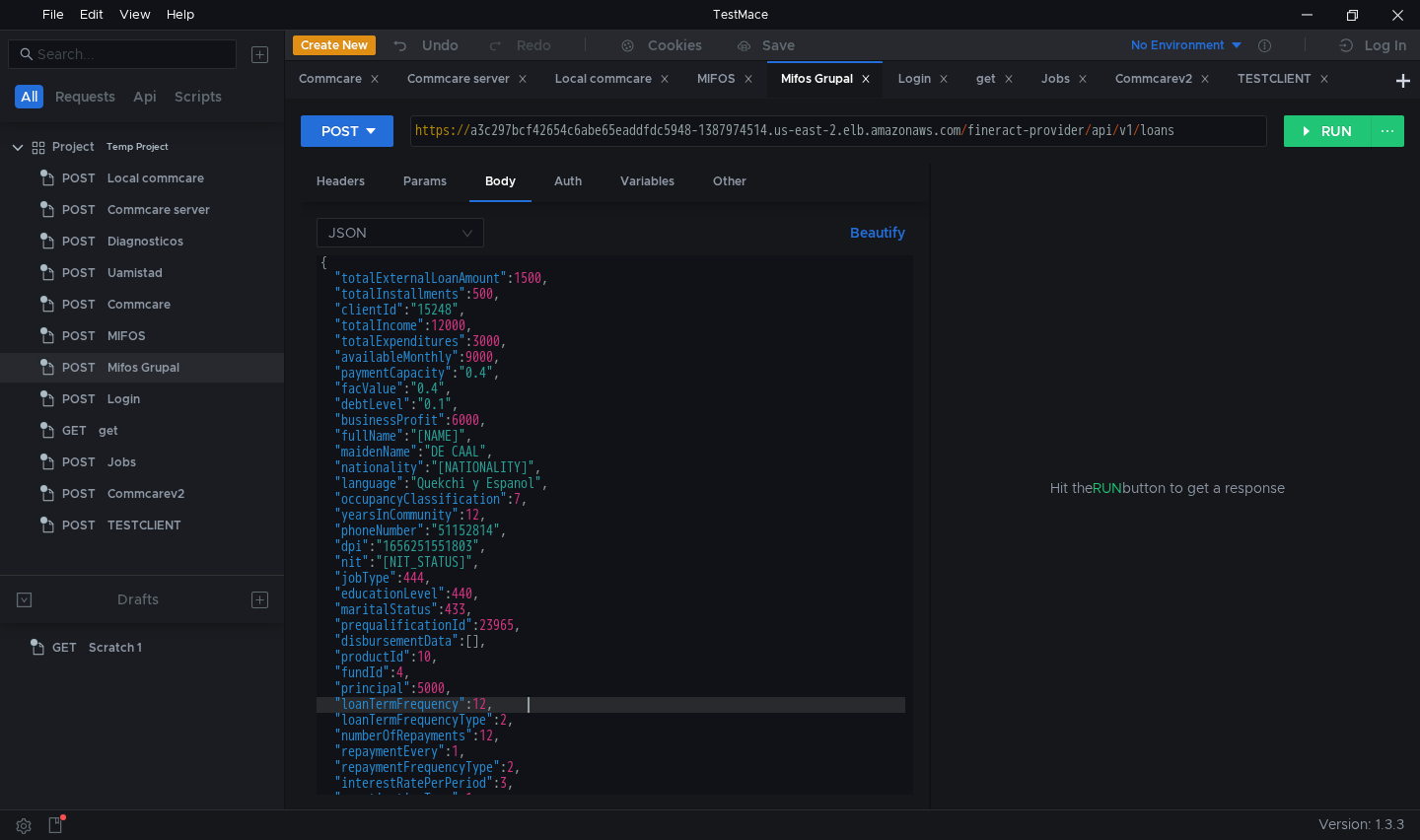 click on "{    "totalExternalLoanAmount" :  1500 ,    "totalInstallments" :  500 ,    "clientId" :  "15248" ,    "totalIncome" :  12000 ,    "totalExpenditures" :  3000 ,    "availableMonthly" :  9000 ,    "paymentCapacity" :  "0.4" ,    "facValue" :  "0.4" ,    "debtLevel" :  "0.1" ,    "businessProfit" :  6000 ,    "fullName" :  "[NAME]" ,    "maidenName" :  "DE CAAL" ,    "nationality" :  "Guatemalteca" ,    "language" :  "Quekchi y Espanol" ,    "occupancyClassification" :  7 ,    "yearsInCommunity" :  12 ,    "phoneNumber" :  "51152814" ,    "dpi" :  "1656251551803" ,    "nit" :  "NO TIENE" ,    "jobType" :  444 ,    "educationLevel" :  440 ,    "maritalStatus" :  433 ,    "prequalificationId" :  23965 ,    "disbursementData" :  [ ] ,    "productId" :  10 ,    "fundId" :  4 ,    "principal" :  5000 ,    "loanTermFrequency" :  12 ,    "loanTermFrequencyType" :  2 ,    "numberOfRepayments" :  12 ,    "repaymentEvery" :  1 ,    "repaymentFrequencyType" :  2 ,    "interestRatePerPeriod" :  3 ,    :" at bounding box center [610, 540] 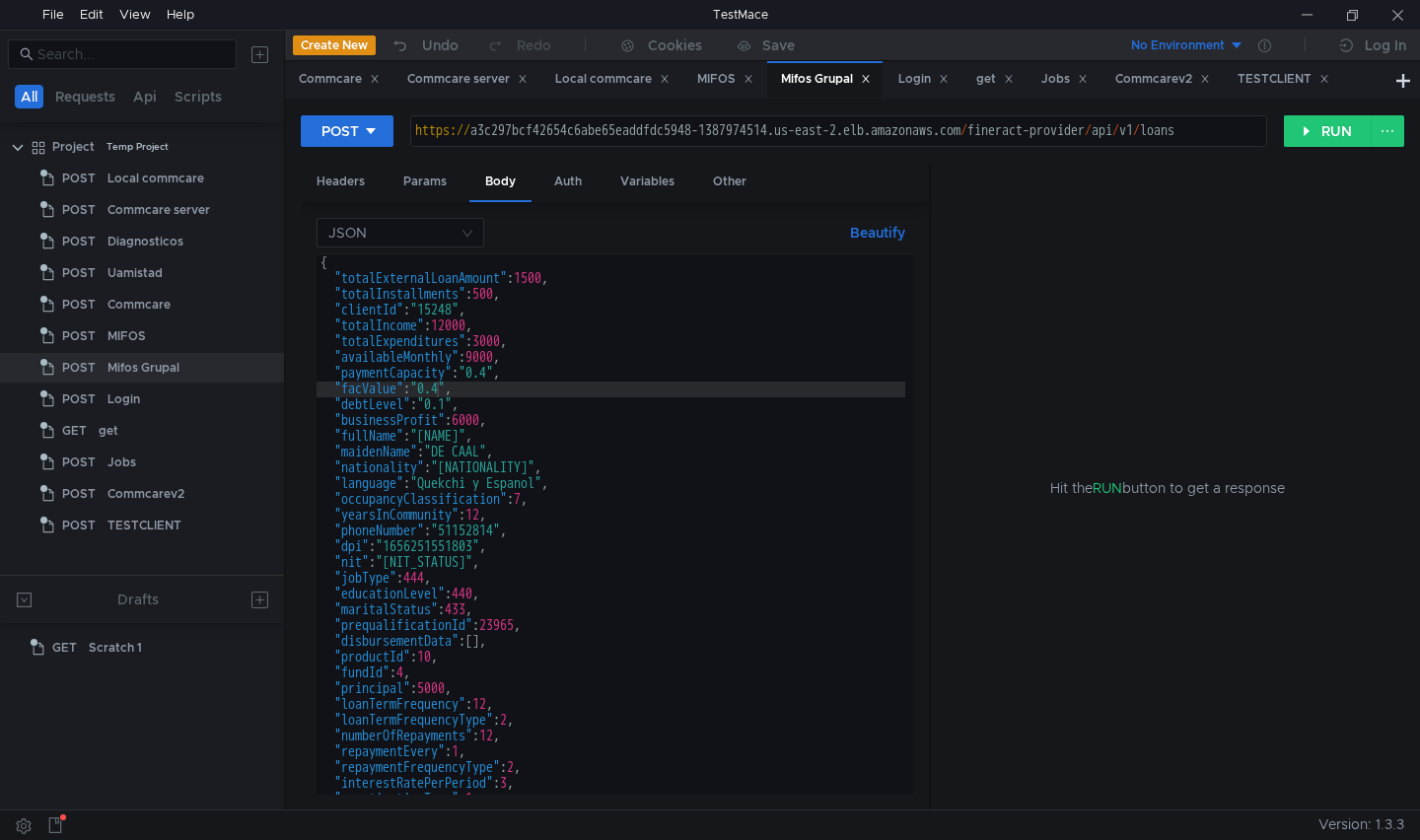 click on "{    "totalExternalLoanAmount" :  1500 ,    "totalInstallments" :  500 ,    "clientId" :  "15248" ,    "totalIncome" :  12000 ,    "totalExpenditures" :  3000 ,    "availableMonthly" :  9000 ,    "paymentCapacity" :  "0.4" ,    "facValue" :  "0.4" ,    "debtLevel" :  "0.1" ,    "businessProfit" :  6000 ,    "fullName" :  "[NAME]" ,    "maidenName" :  "DE CAAL" ,    "nationality" :  "Guatemalteca" ,    "language" :  "Quekchi y Espanol" ,    "occupancyClassification" :  7 ,    "yearsInCommunity" :  12 ,    "phoneNumber" :  "51152814" ,    "dpi" :  "1656251551803" ,    "nit" :  "NO TIENE" ,    "jobType" :  444 ,    "educationLevel" :  440 ,    "maritalStatus" :  433 ,    "prequalificationId" :  23965 ,    "disbursementData" :  [ ] ,    "productId" :  10 ,    "fundId" :  4 ,    "principal" :  5000 ,    "loanTermFrequency" :  12 ,    "loanTermFrequencyType" :  2 ,    "numberOfRepayments" :  12 ,    "repaymentEvery" :  1 ,    "repaymentFrequencyType" :  2 ,    "interestRatePerPeriod" :  3 ,    :" at bounding box center [610, 540] 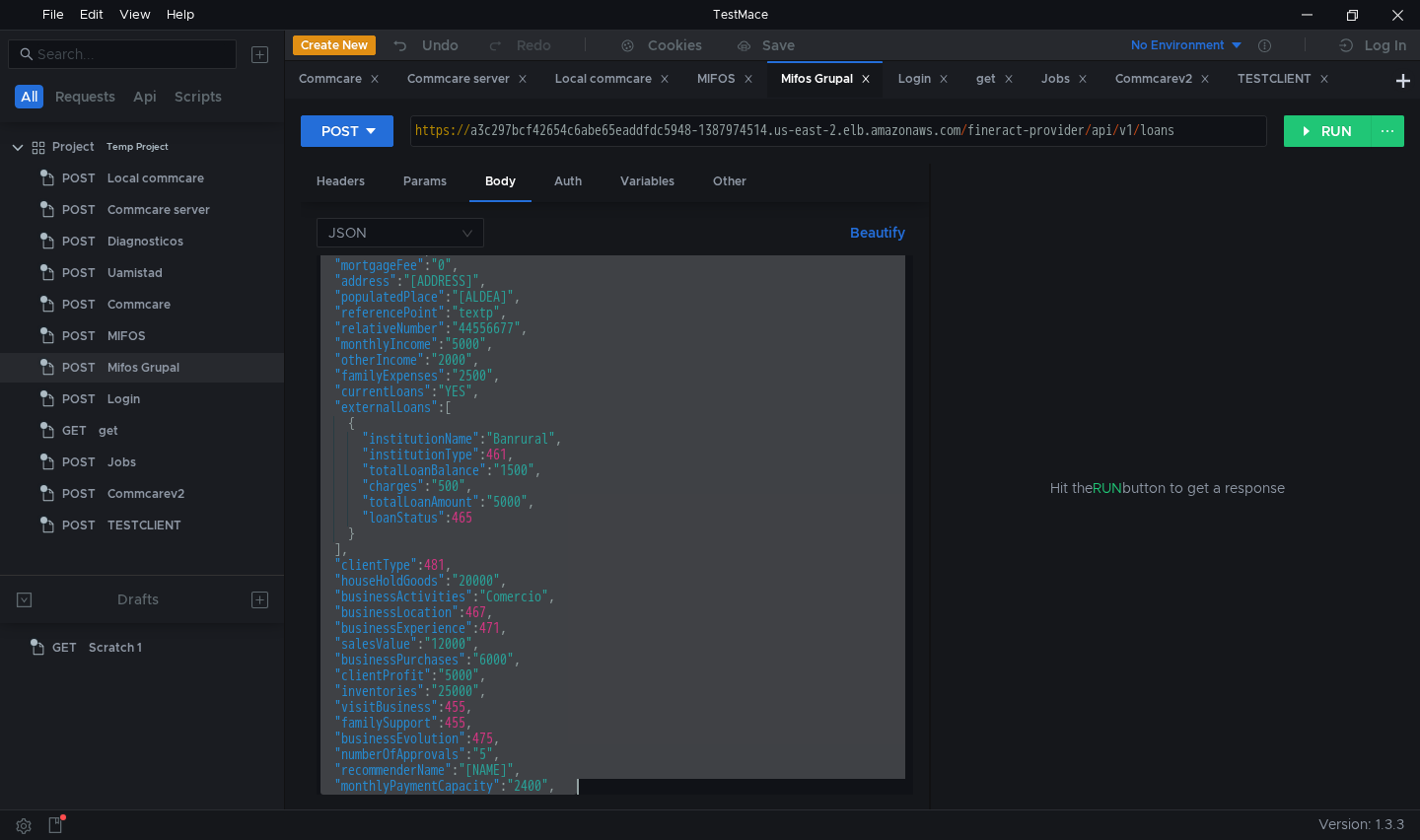 scroll, scrollTop: 1259, scrollLeft: 0, axis: vertical 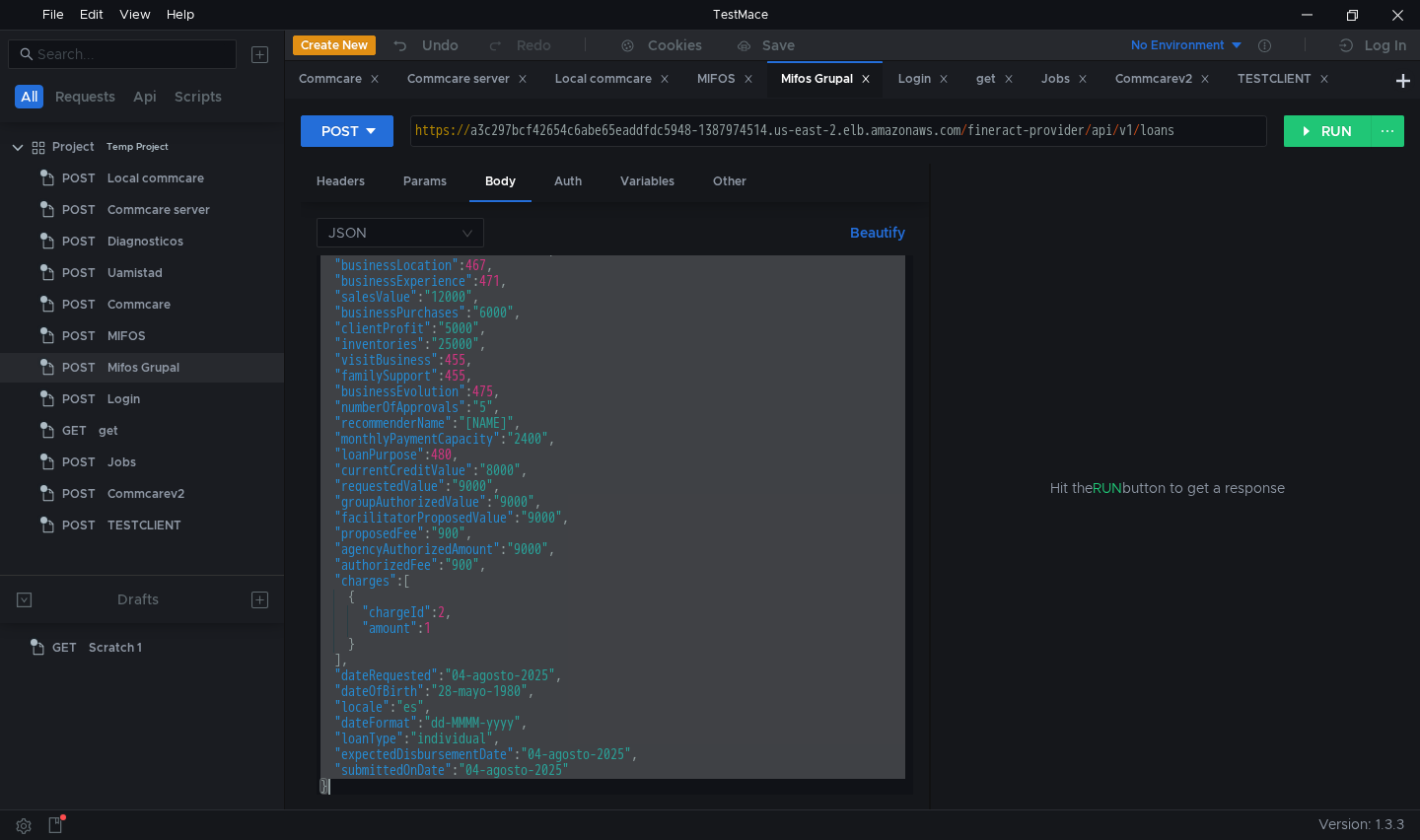 drag, startPoint x: 336, startPoint y: 275, endPoint x: 674, endPoint y: 800, distance: 624.39491 